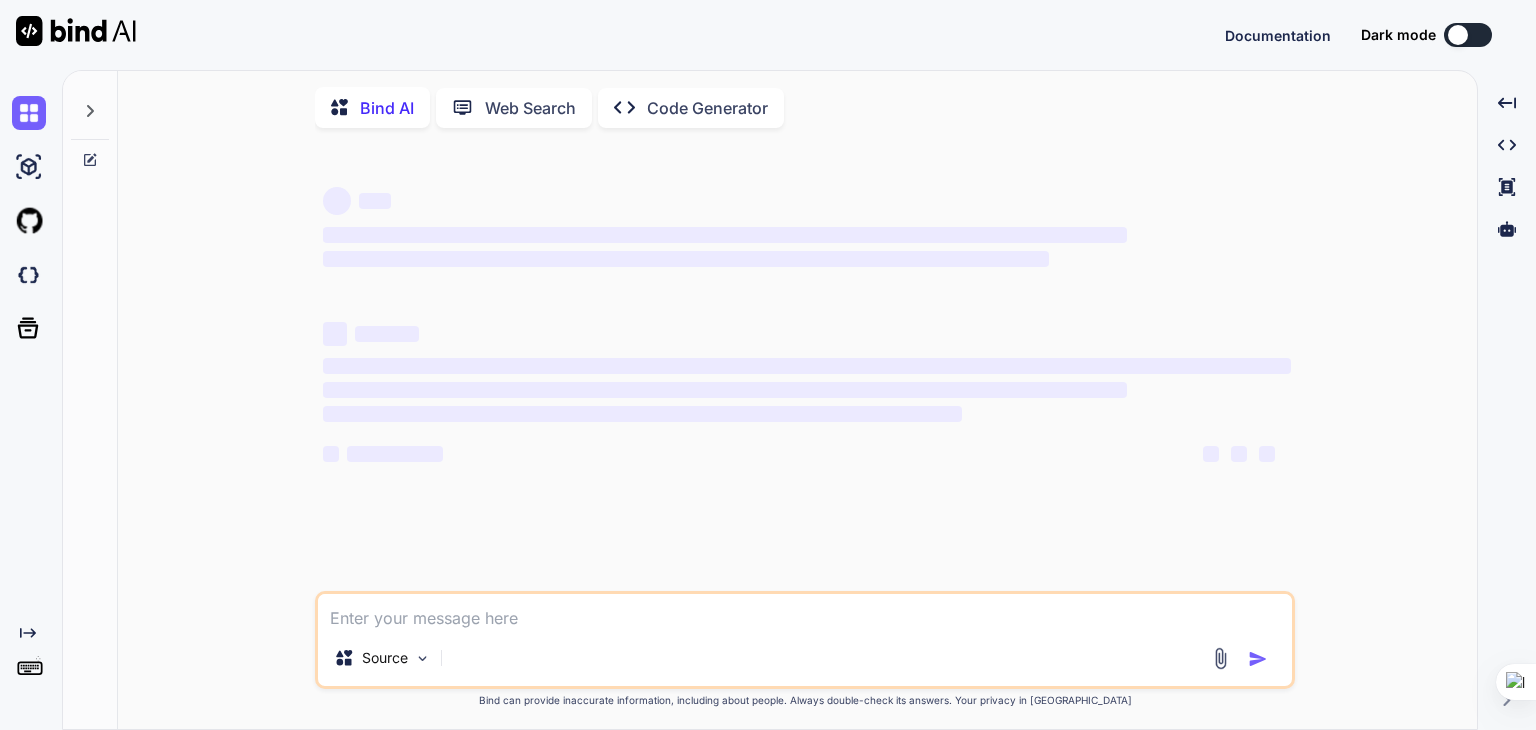 scroll, scrollTop: 0, scrollLeft: 0, axis: both 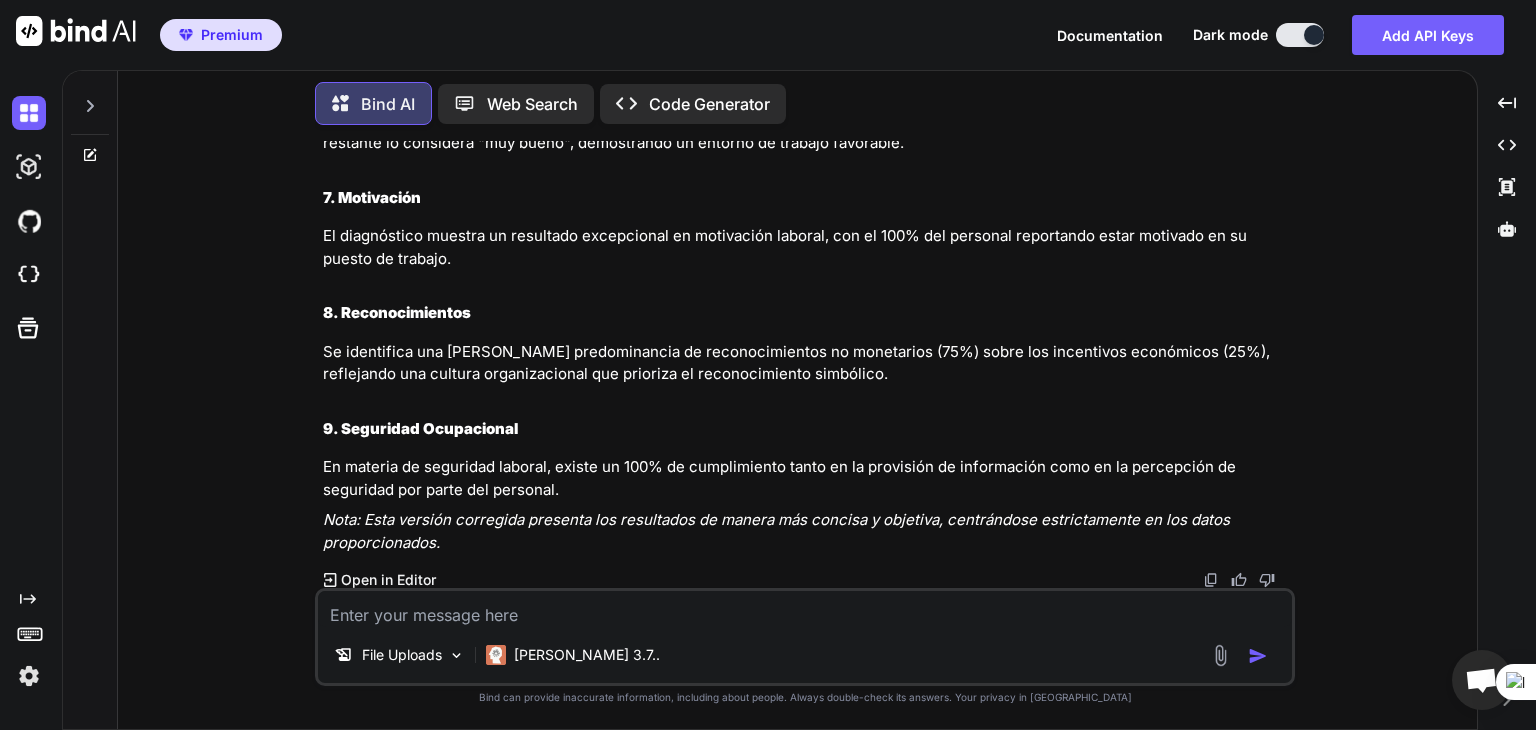 click at bounding box center (1220, 655) 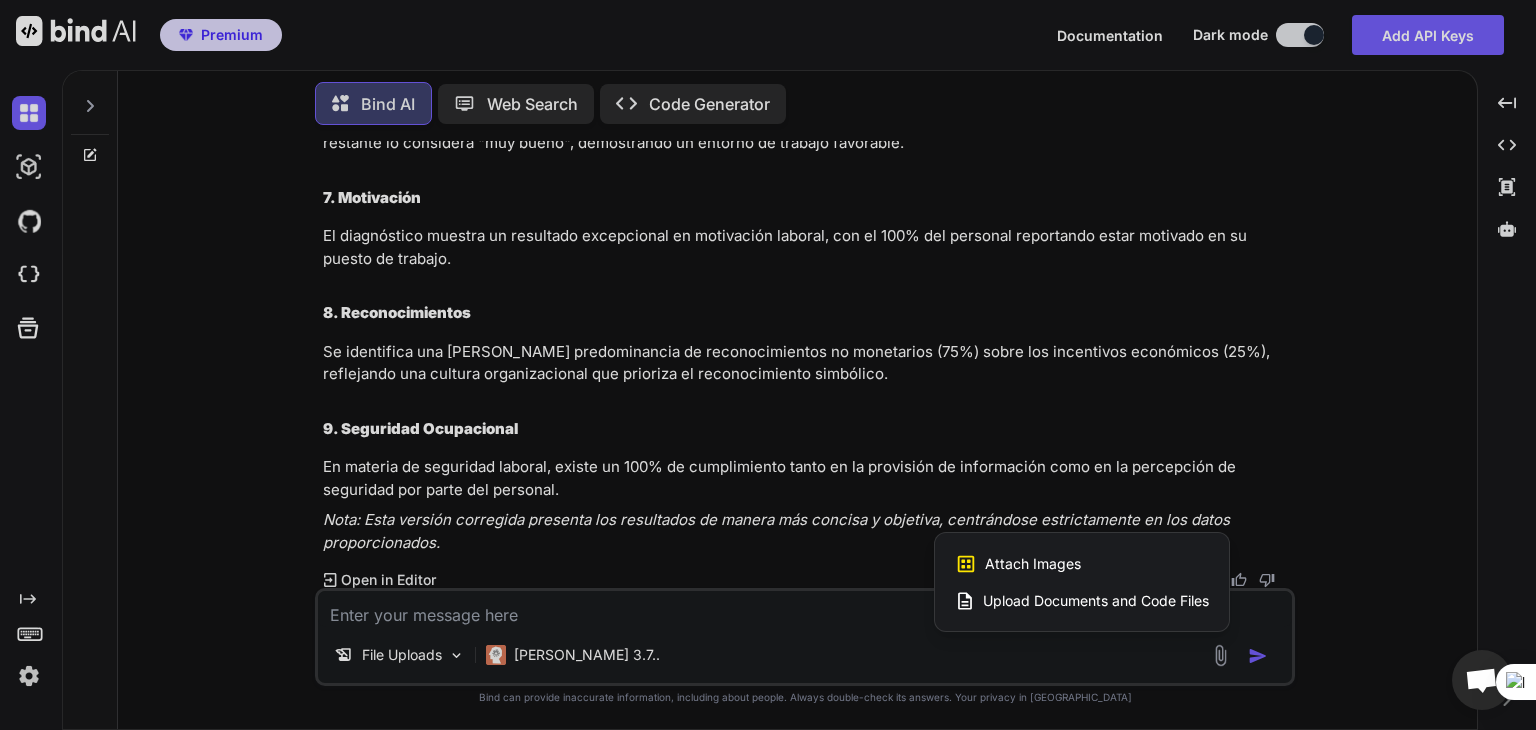 click on "Upload Documents and Code Files" at bounding box center (1096, 601) 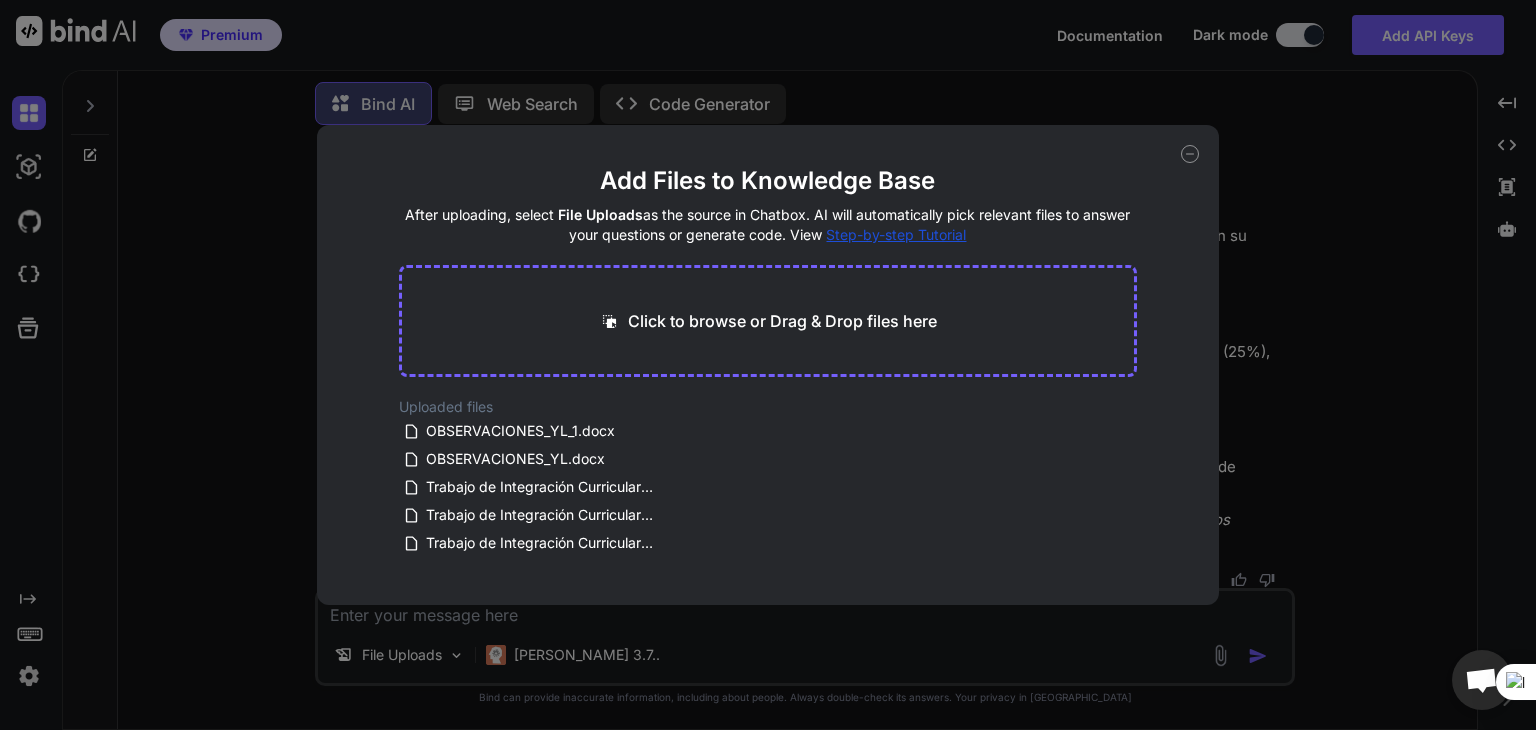 drag, startPoint x: 475, startPoint y: 426, endPoint x: 579, endPoint y: 312, distance: 154.31137 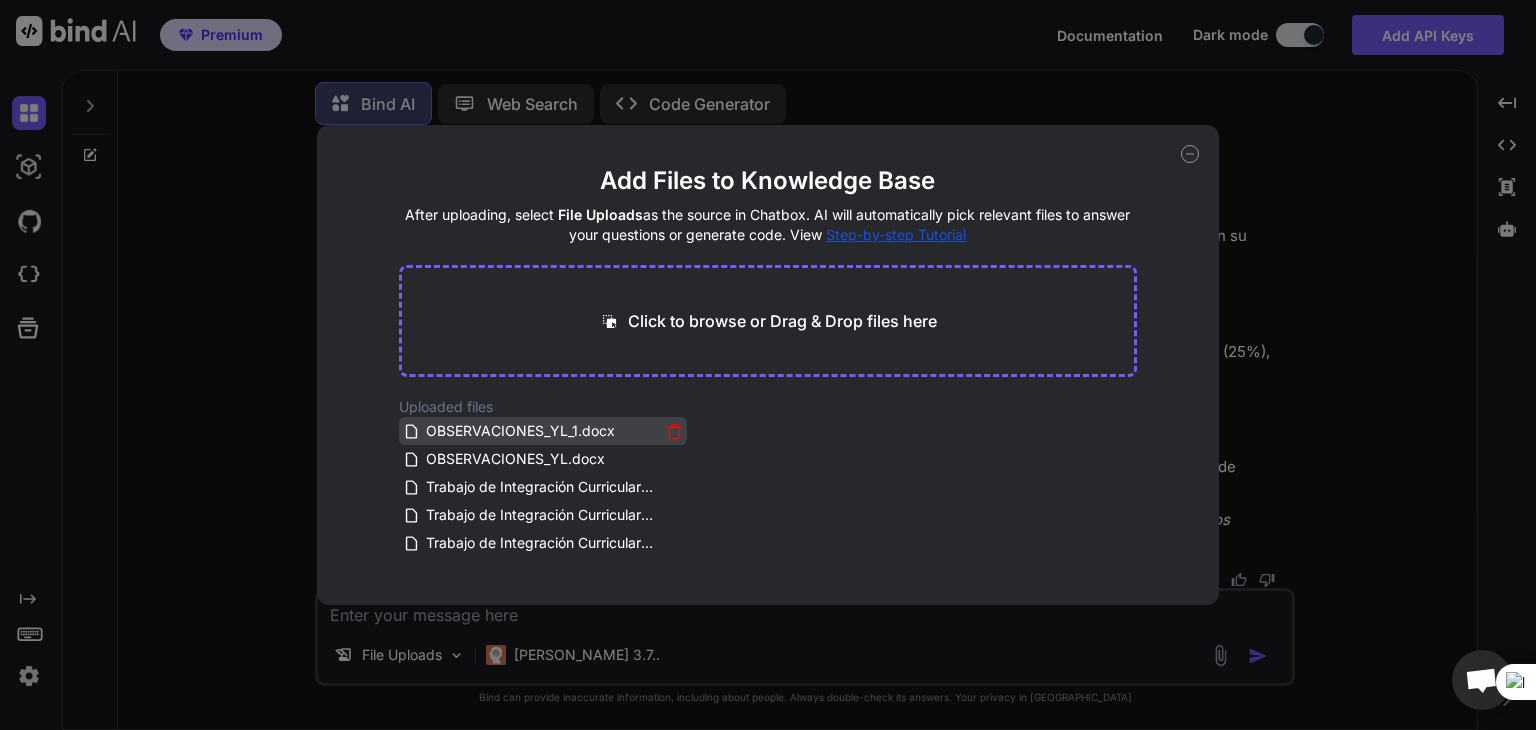 click on "OBSERVACIONES_YL_1.docx" at bounding box center (520, 431) 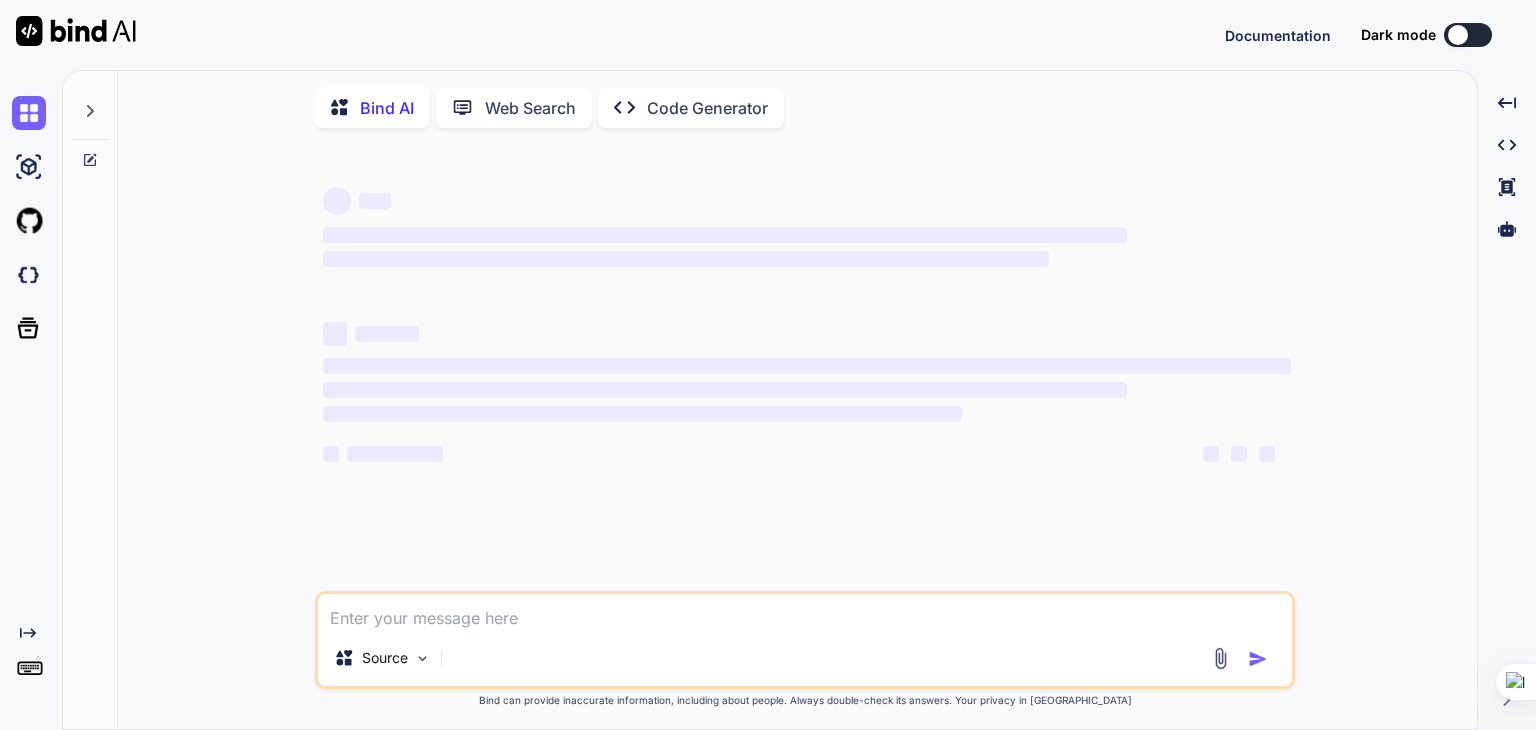 scroll, scrollTop: 0, scrollLeft: 0, axis: both 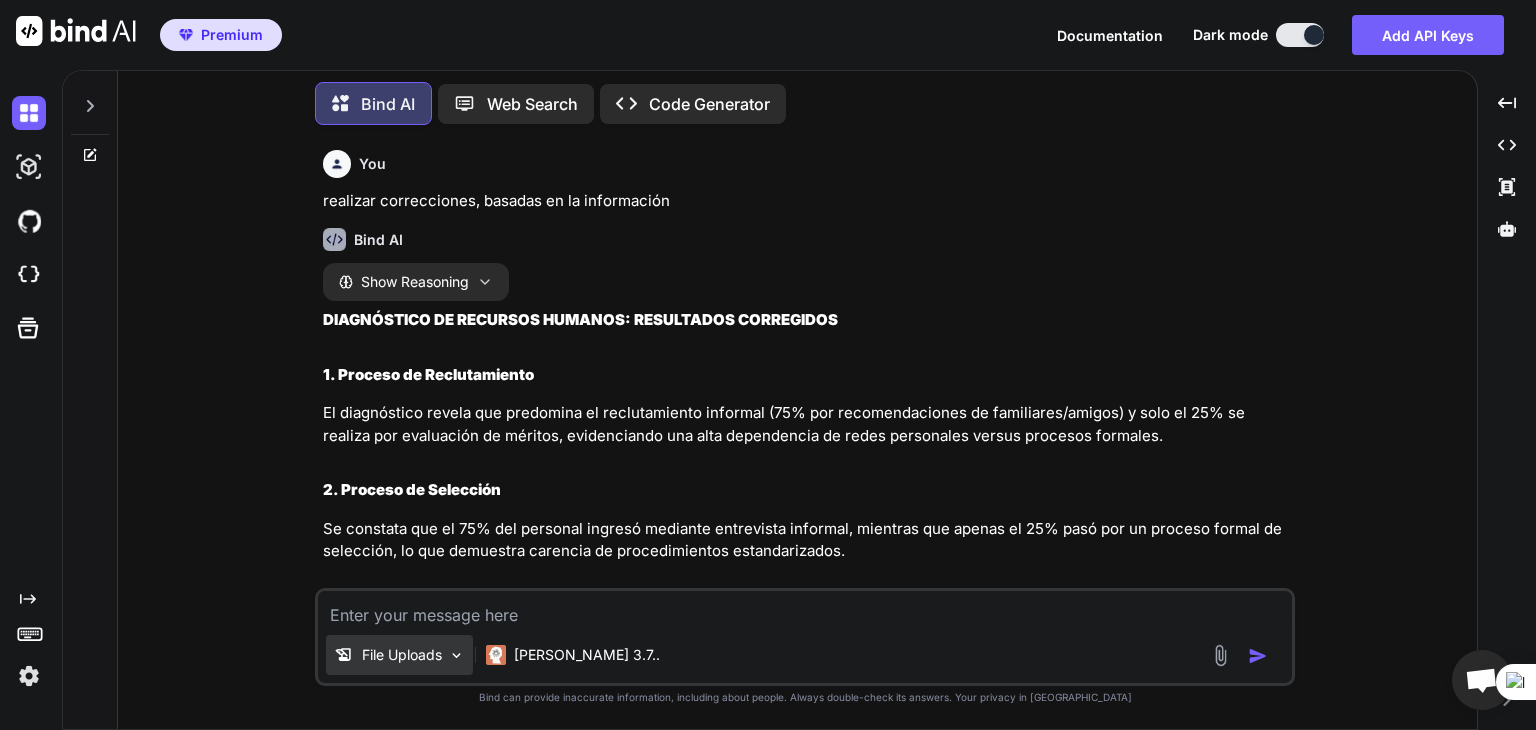 click on "File Uploads" at bounding box center [402, 655] 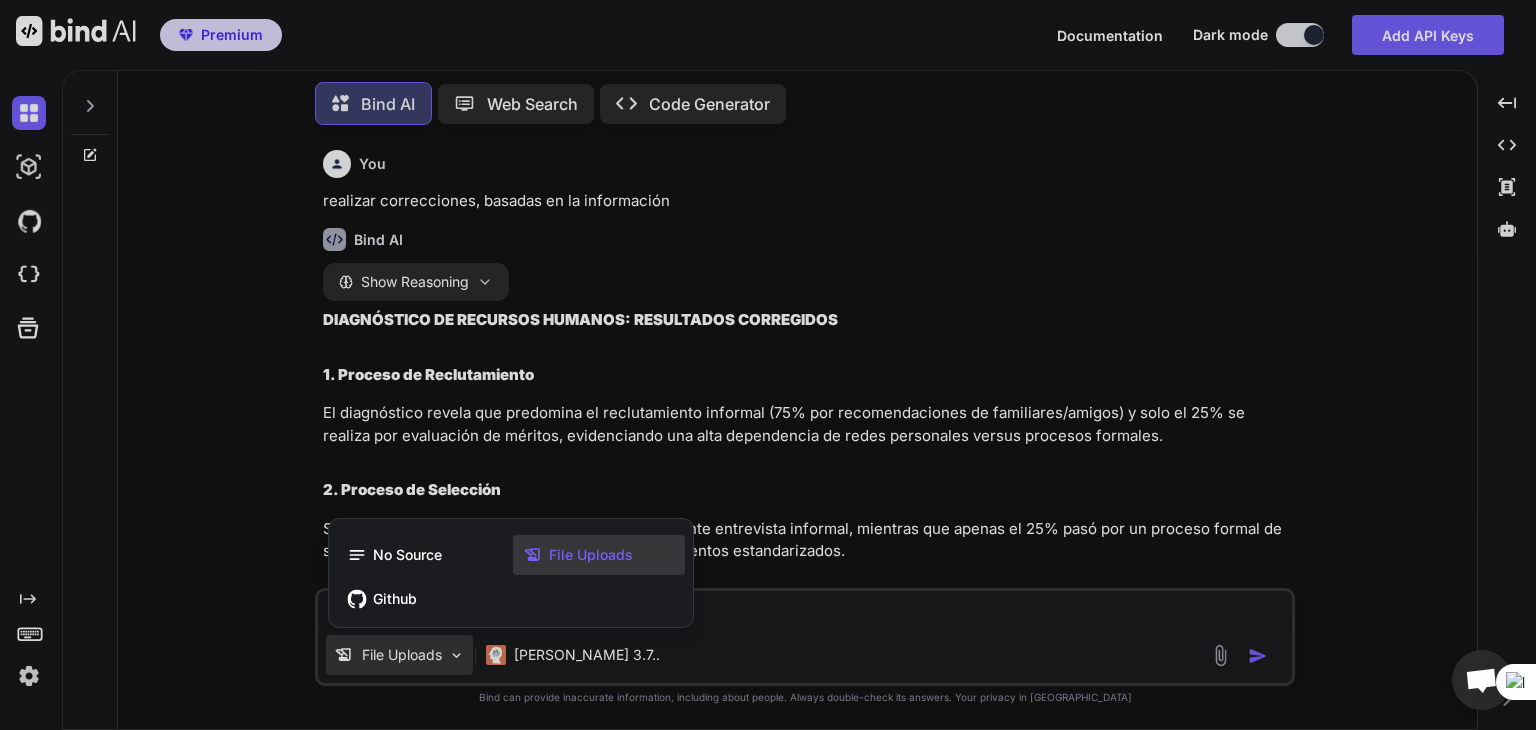 click on "File Uploads" at bounding box center (591, 555) 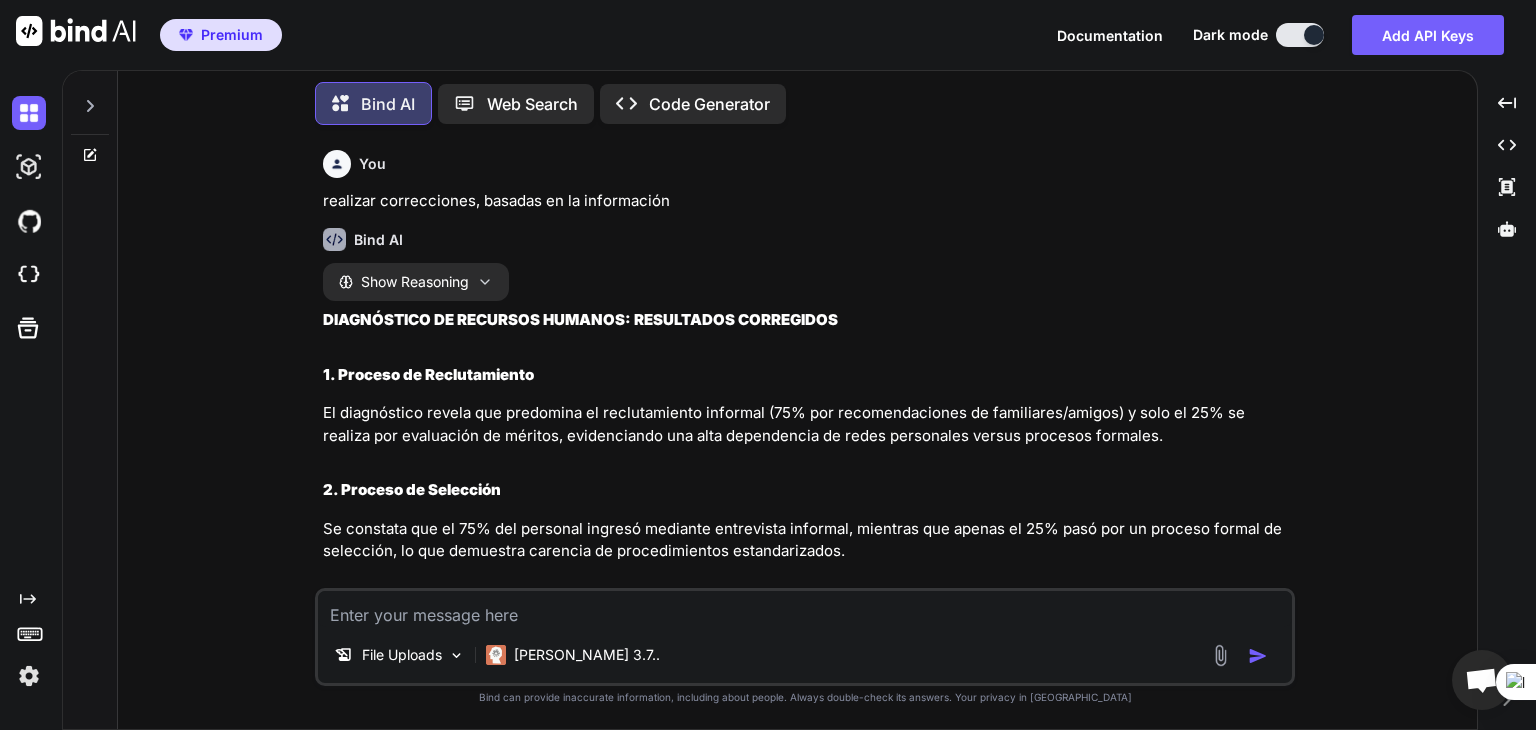 click on "File Uploads   Claude 3.7.." at bounding box center [805, 659] 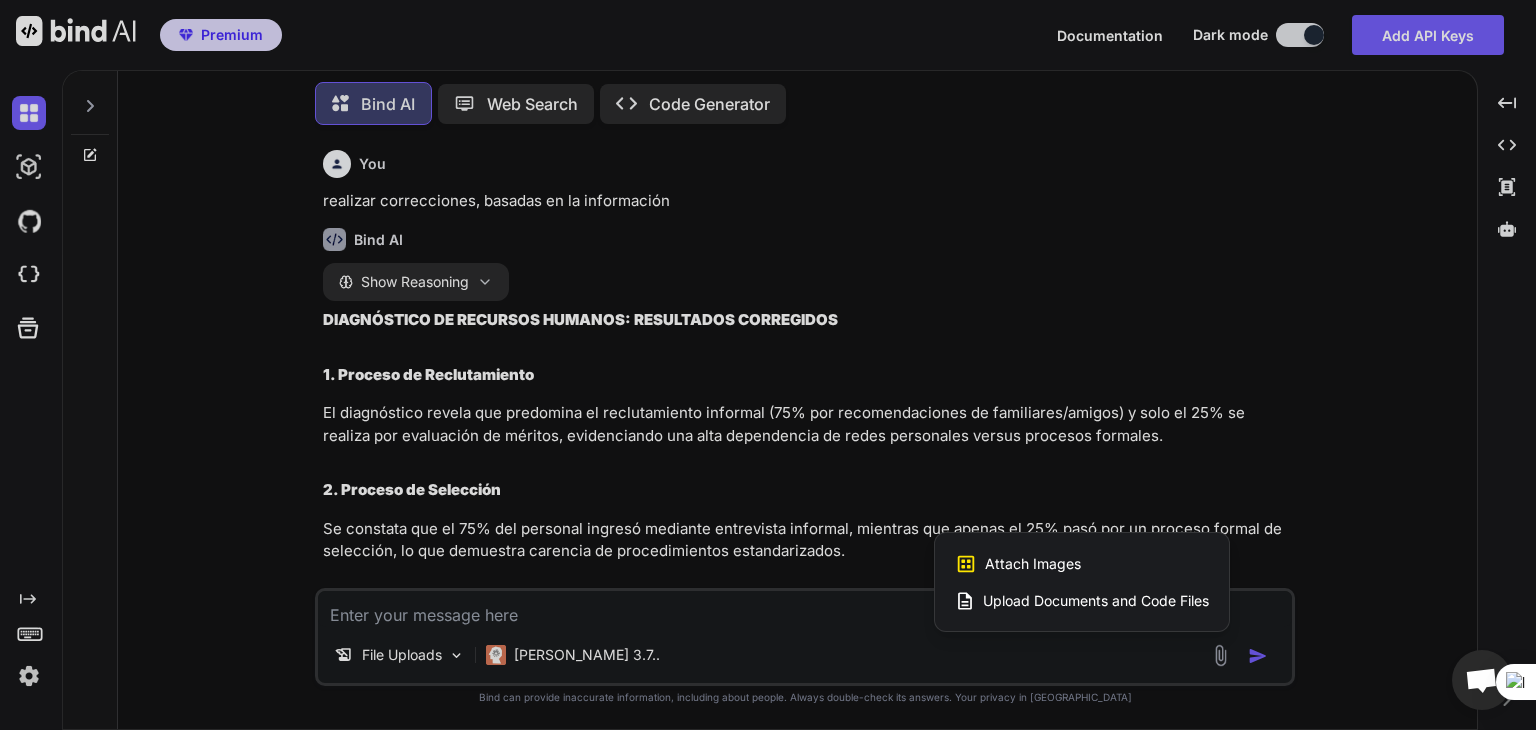 click on "Upload Documents and Code Files" at bounding box center [1096, 601] 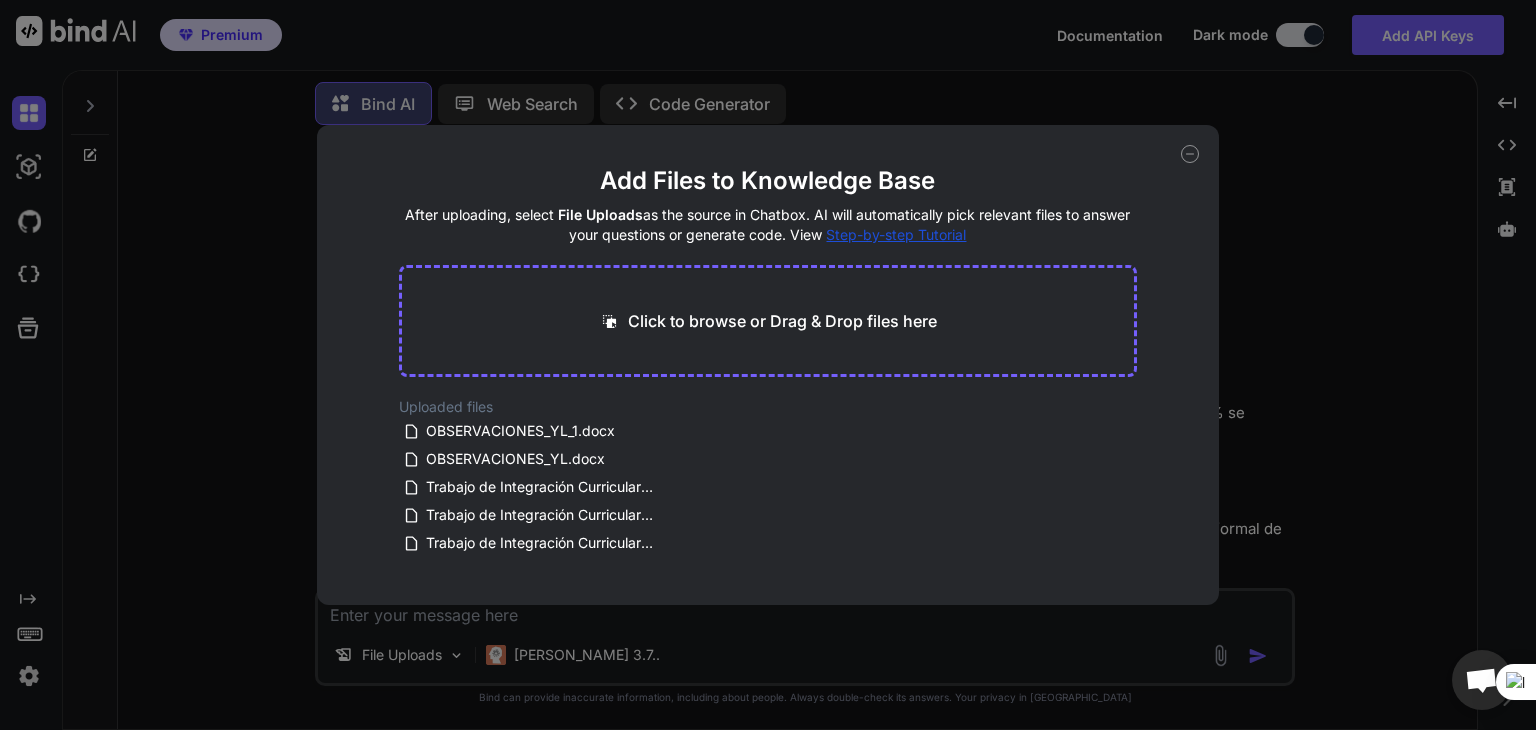 drag, startPoint x: 440, startPoint y: 540, endPoint x: 589, endPoint y: 308, distance: 275.72632 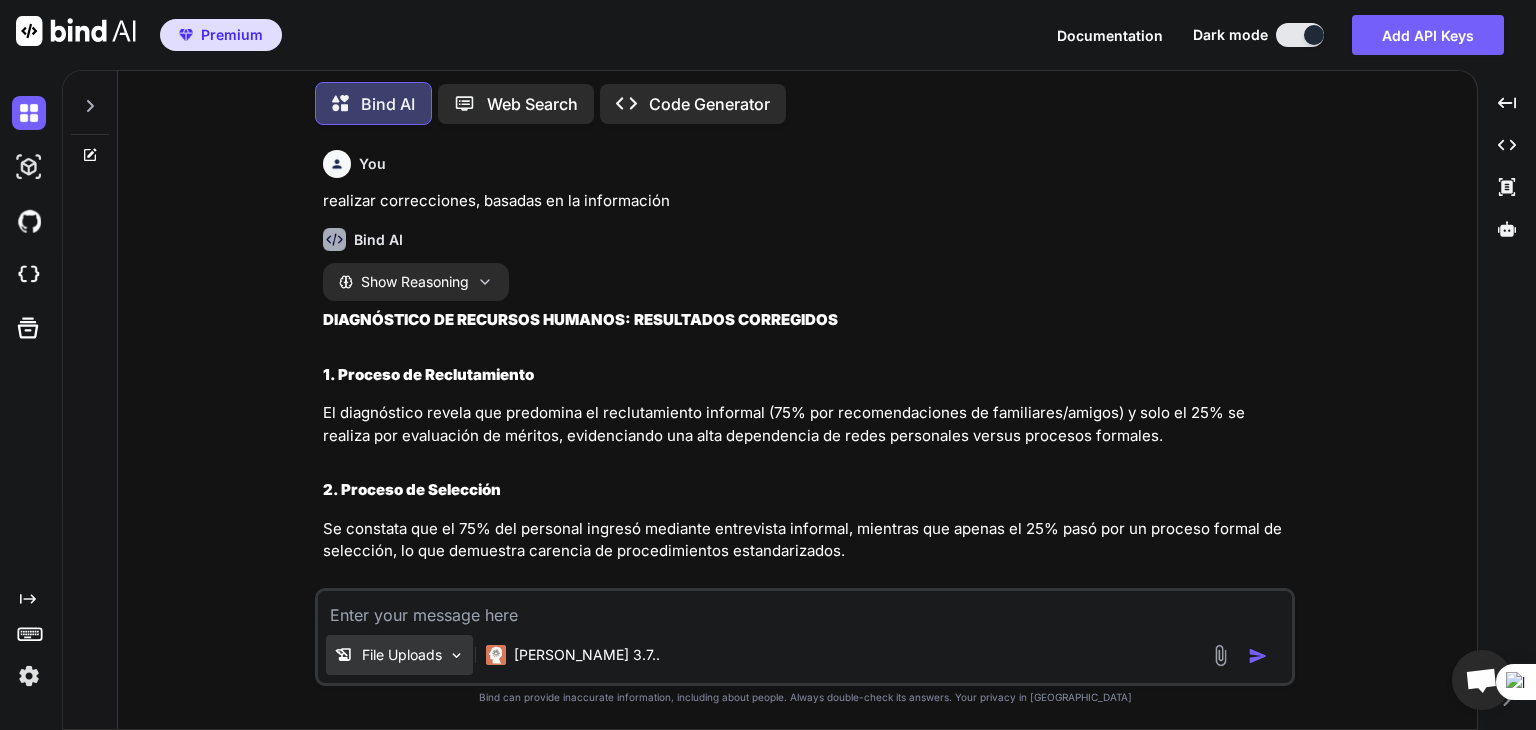 click on "File Uploads" at bounding box center [402, 655] 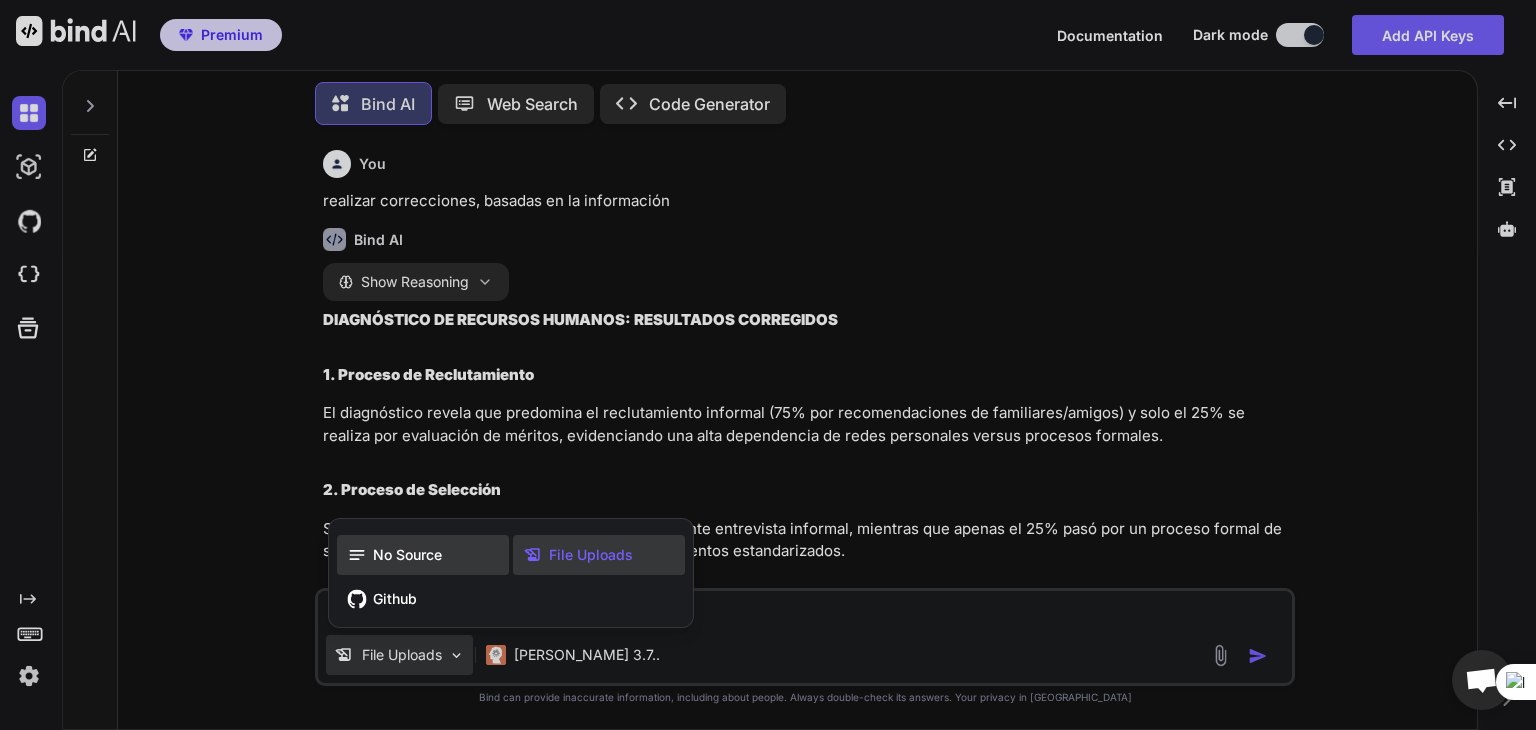click on "No Source" at bounding box center [407, 555] 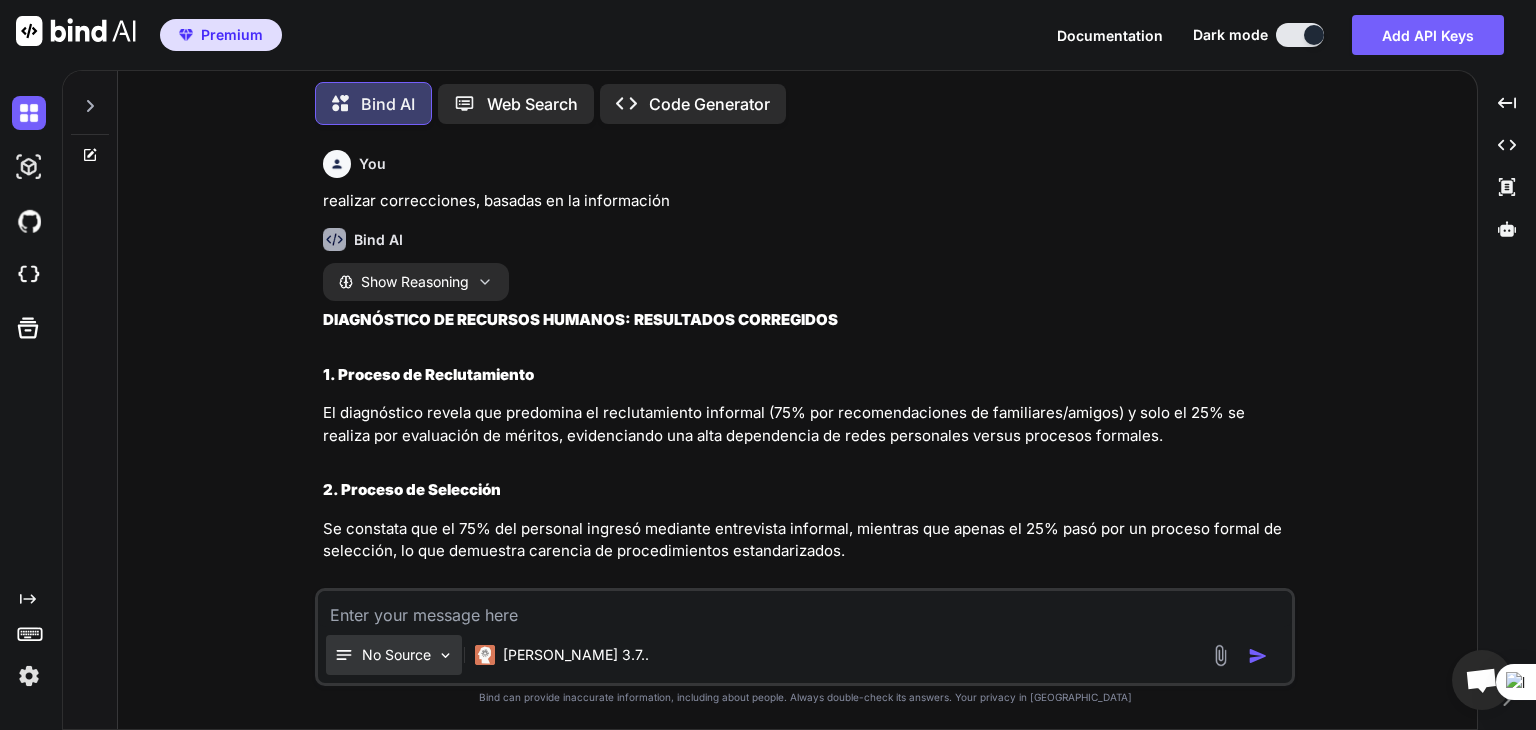 click on "No Source" at bounding box center [396, 655] 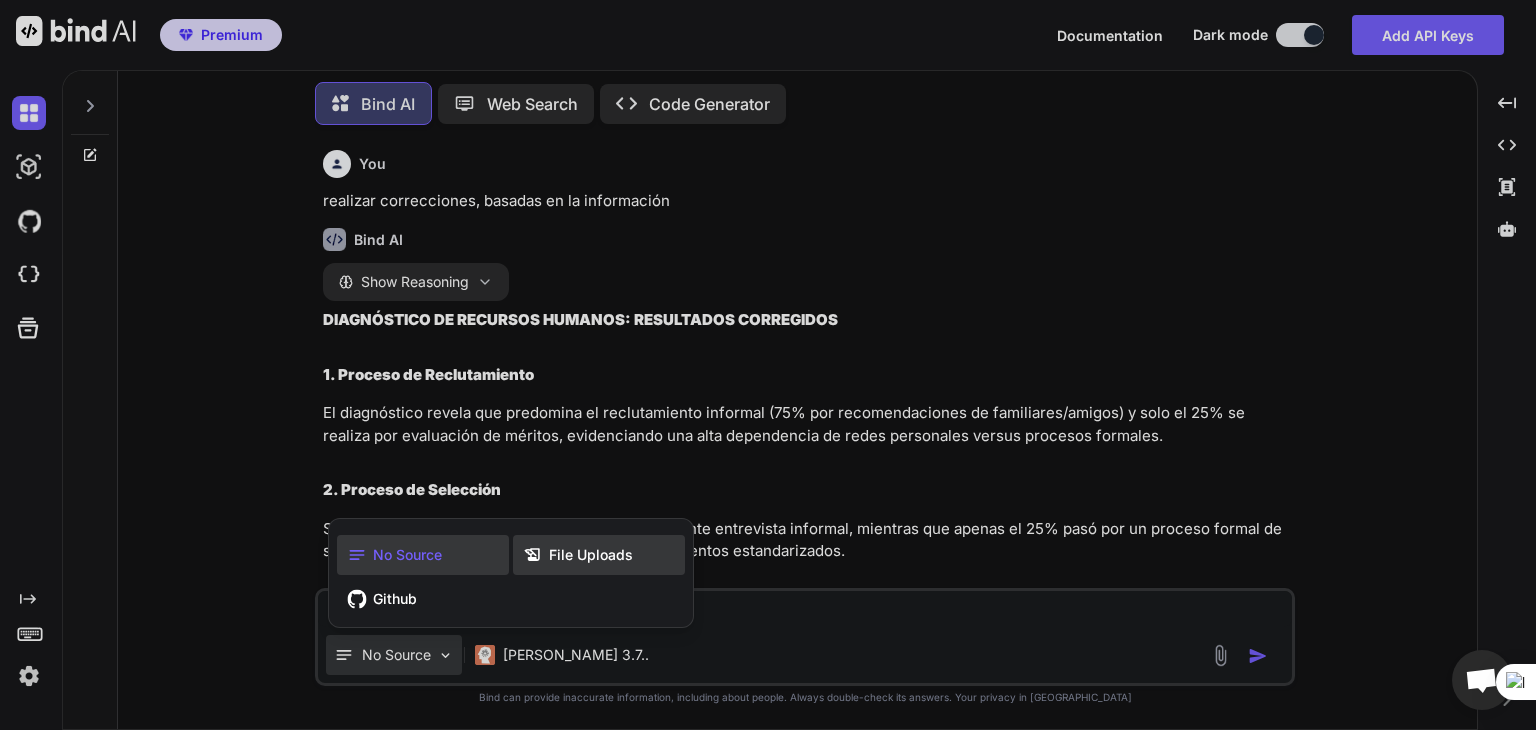 click on "File Uploads" at bounding box center (591, 555) 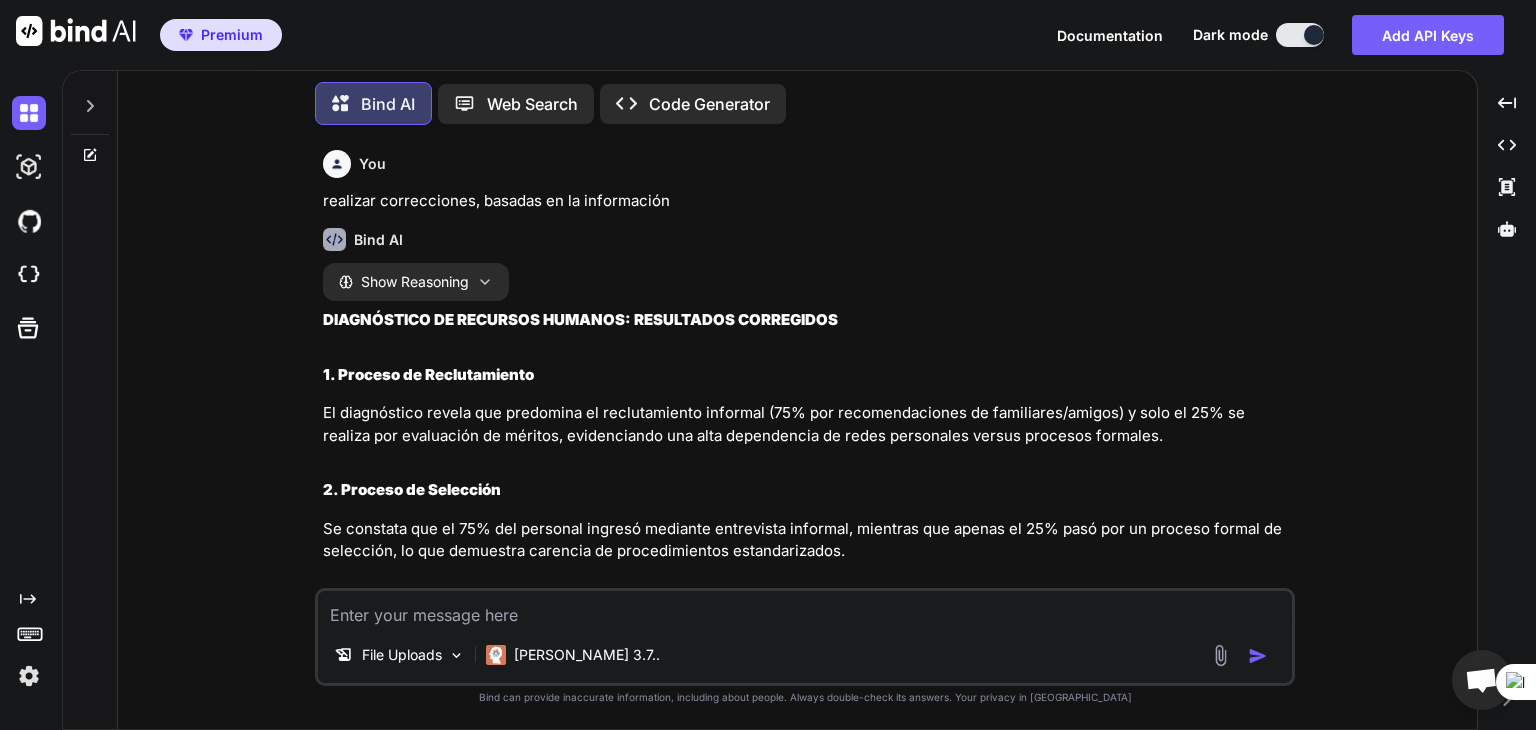 click at bounding box center (1258, 656) 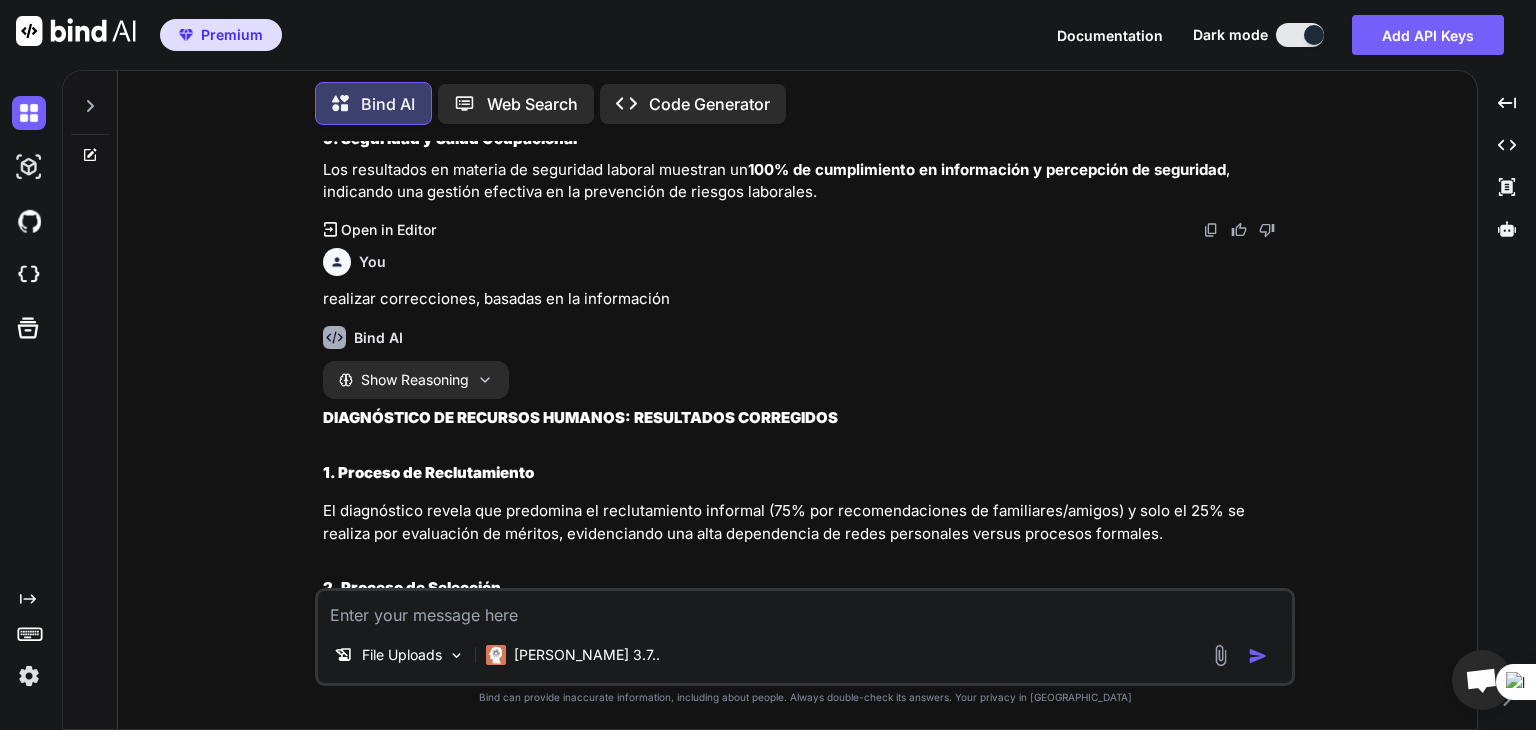 scroll, scrollTop: 1115, scrollLeft: 0, axis: vertical 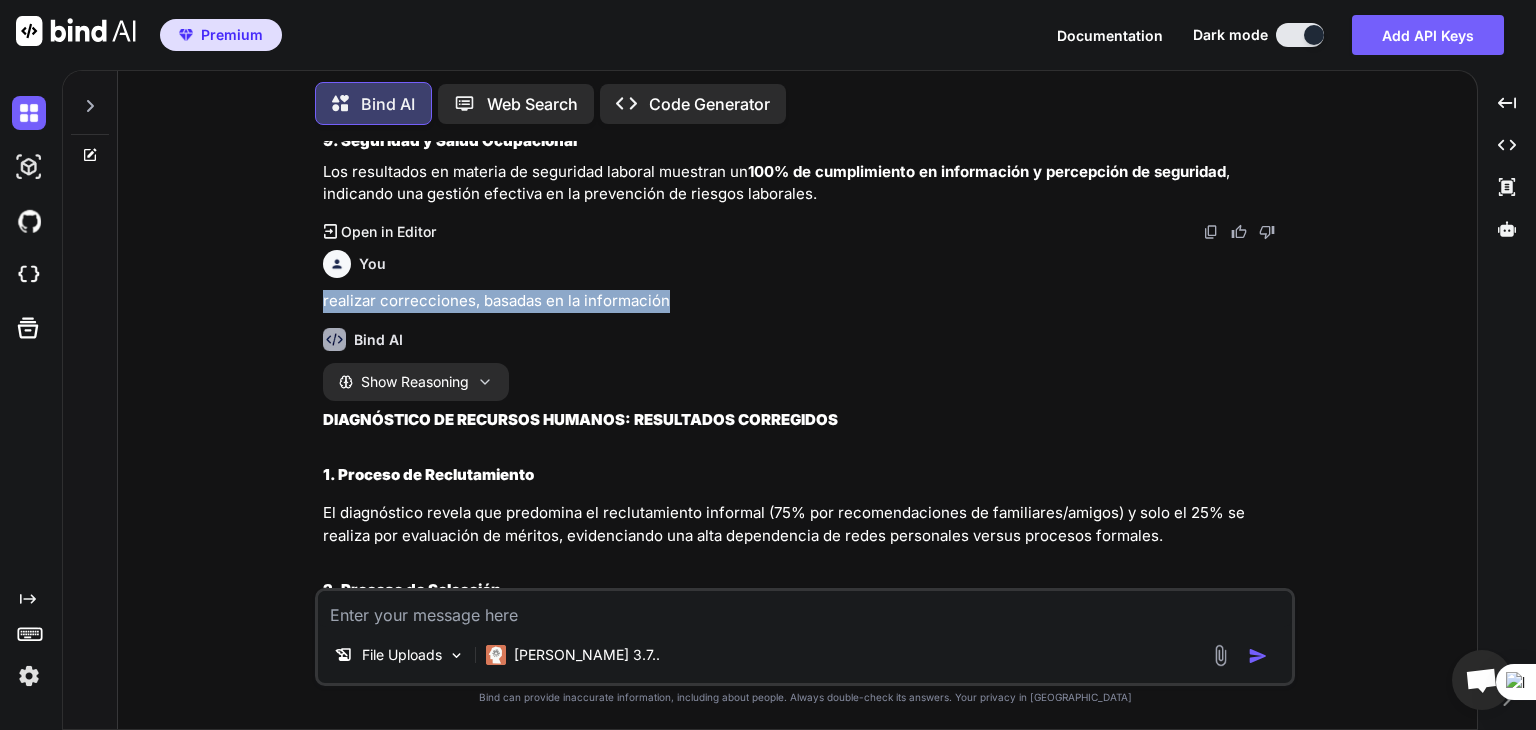 drag, startPoint x: 324, startPoint y: 301, endPoint x: 704, endPoint y: 293, distance: 380.0842 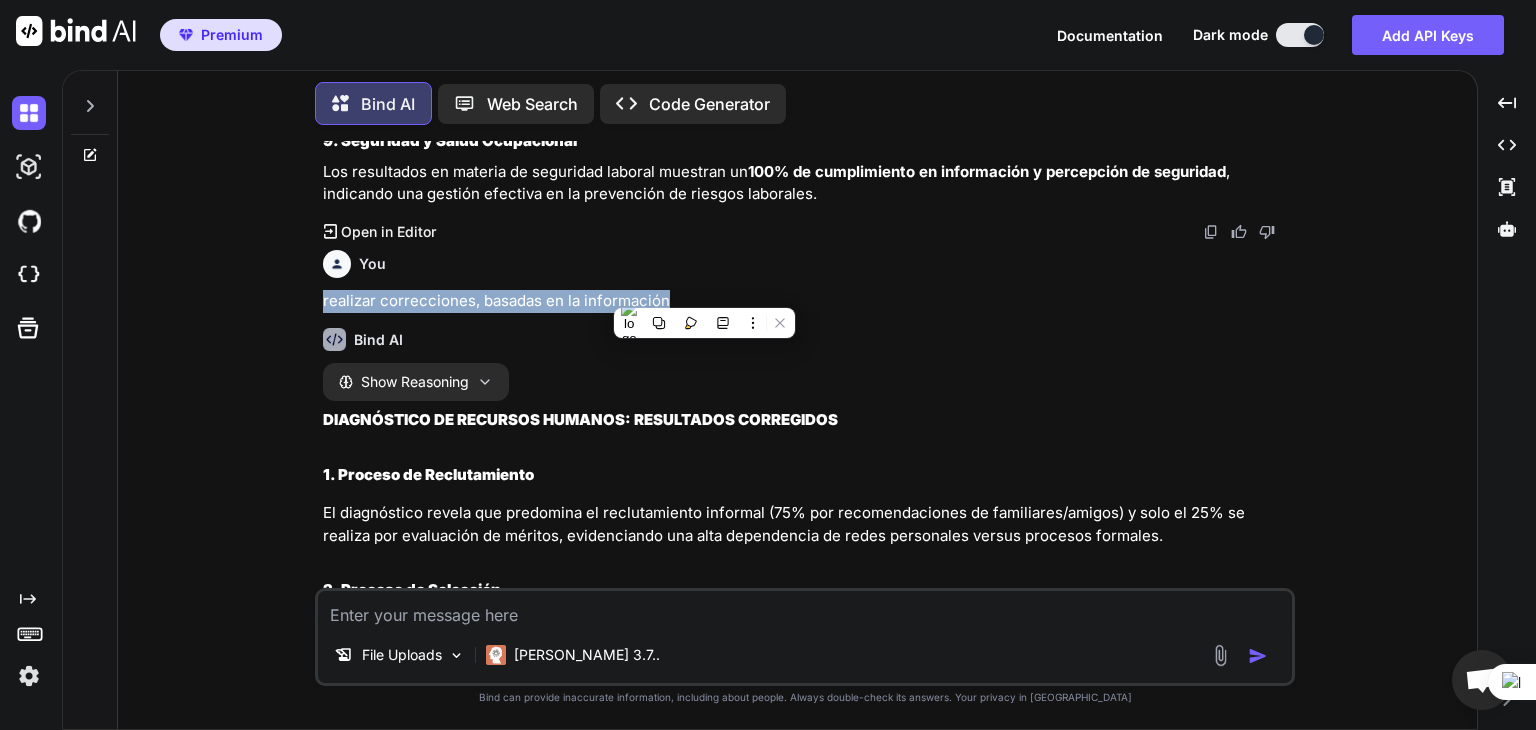 copy on "realizar correcciones, basadas en la información" 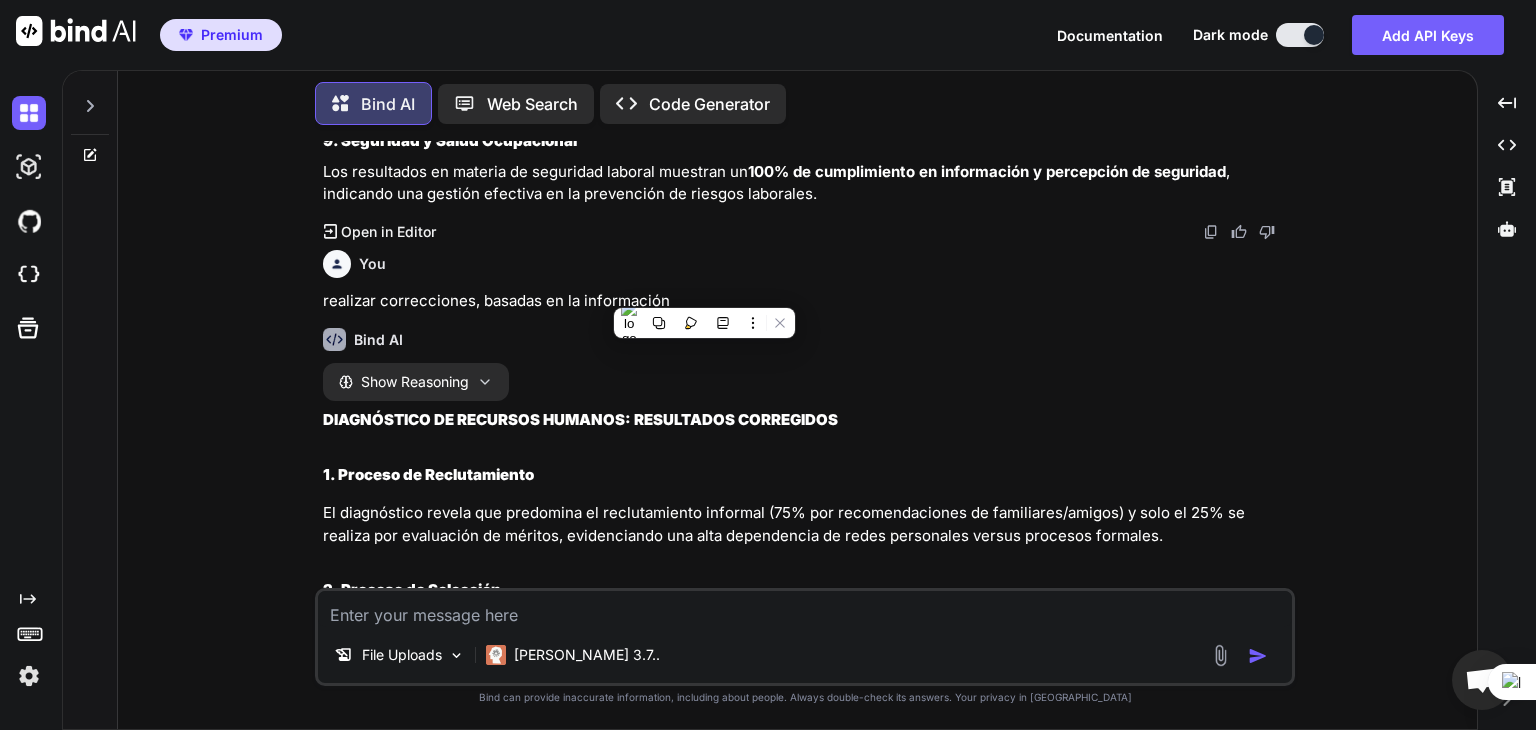 click at bounding box center [805, 609] 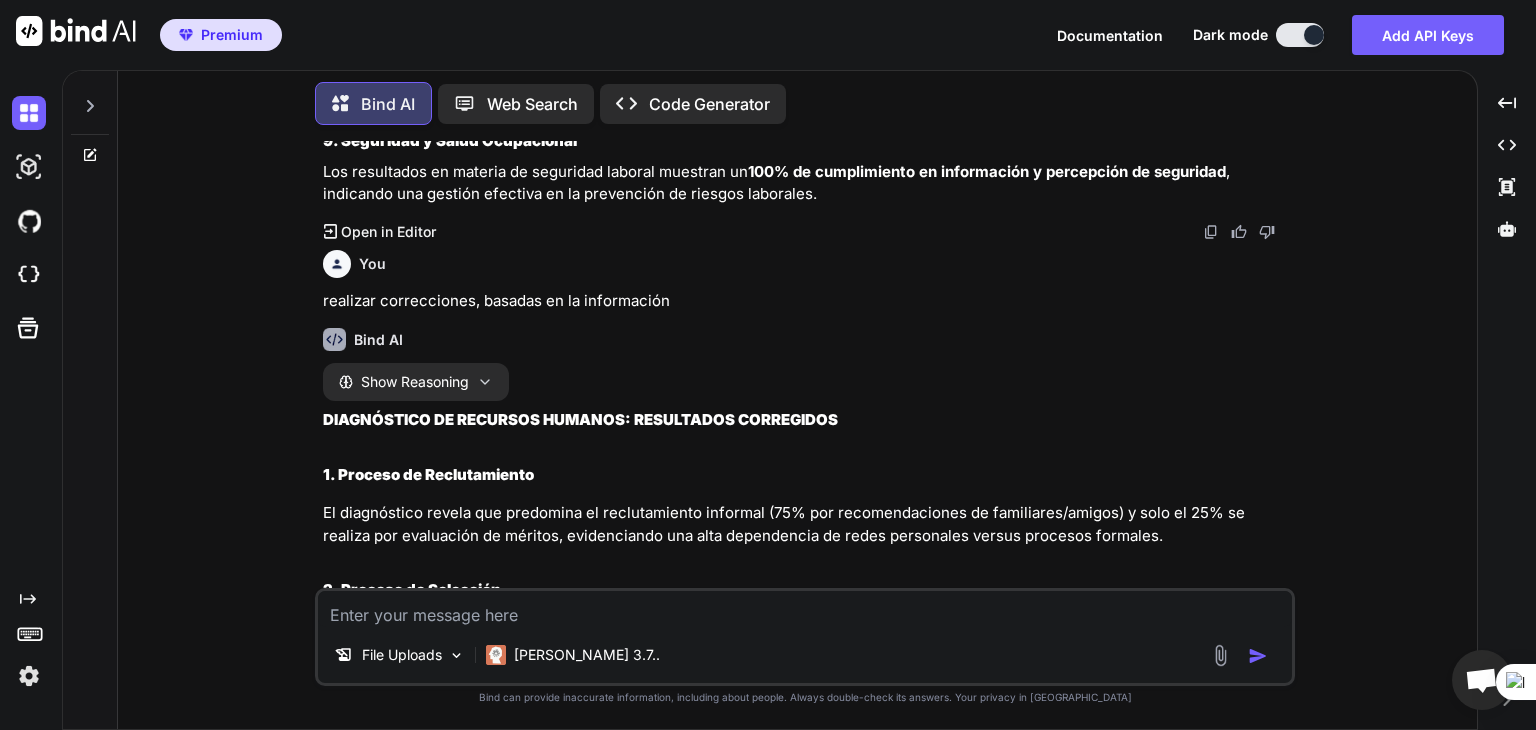 paste on "realizar correcciones, basadas en la información" 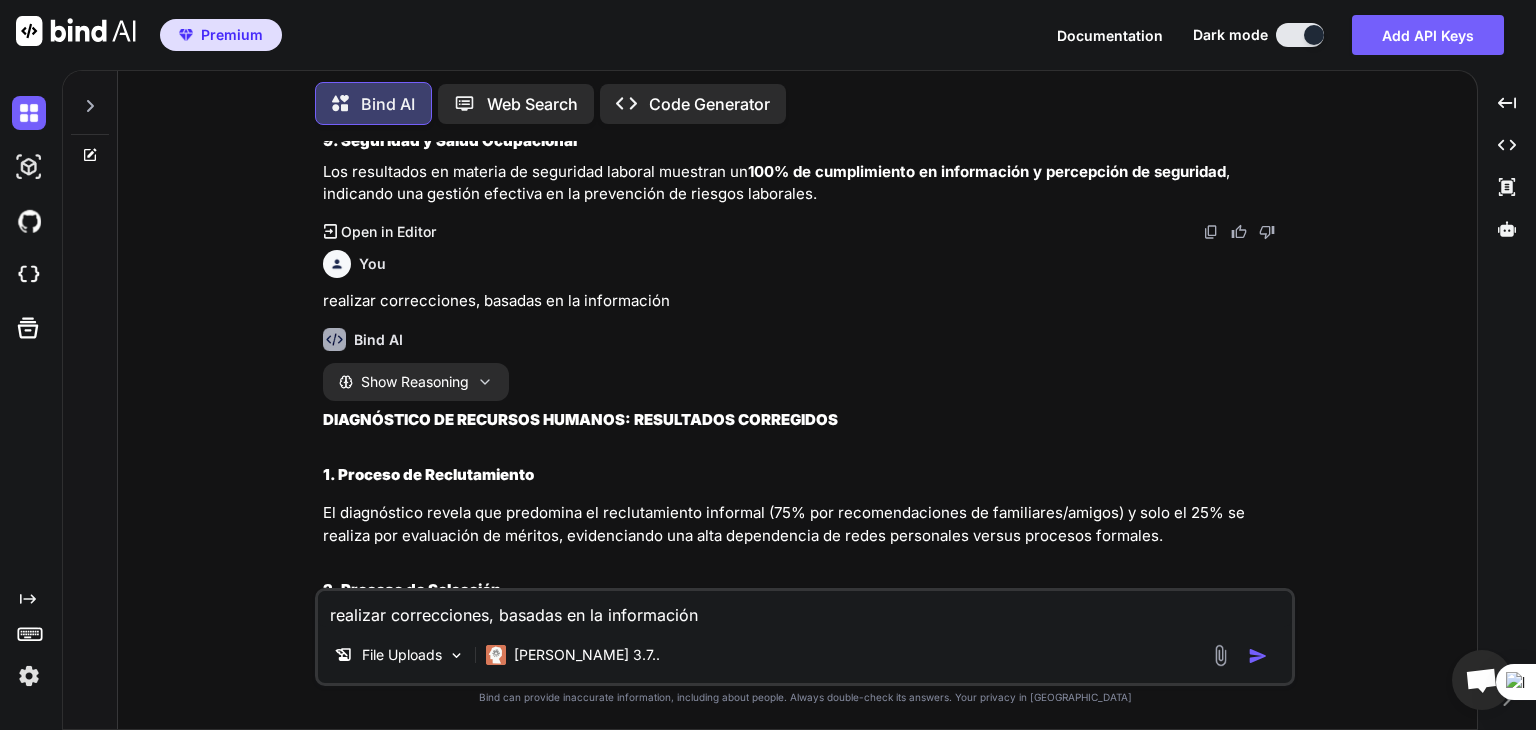 type on "realizar correcciones, basadas en la información" 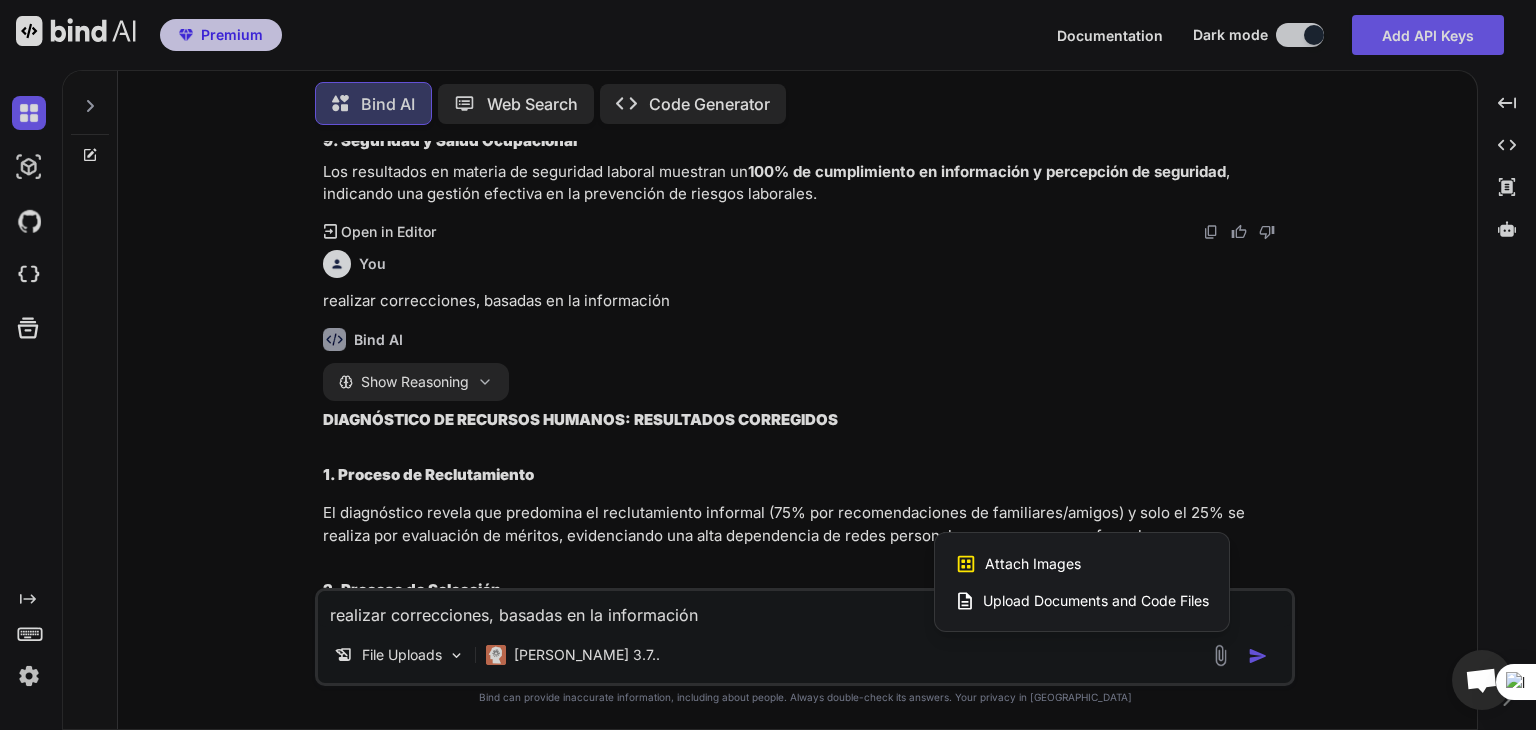 click on "Upload Documents and Code Files" at bounding box center [1096, 601] 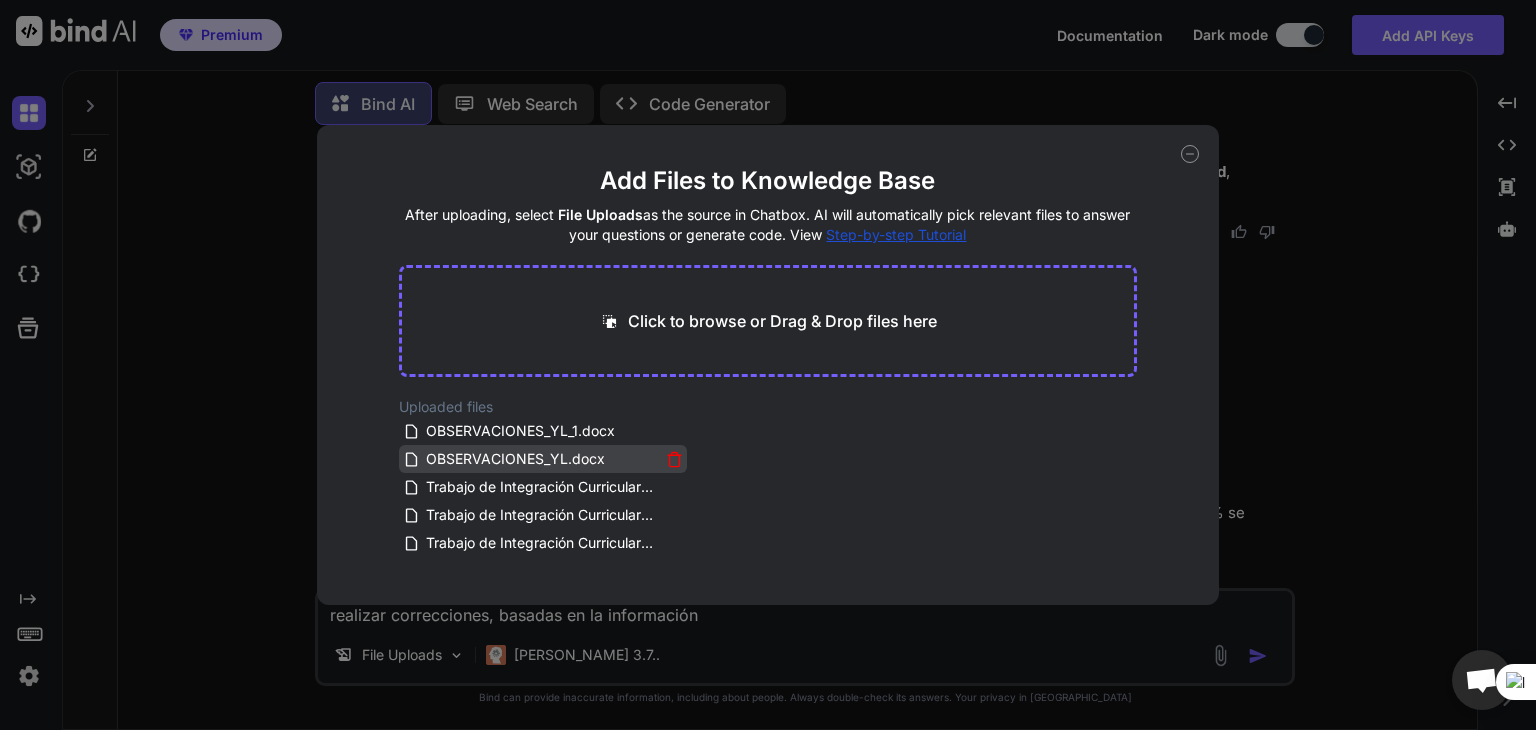 click 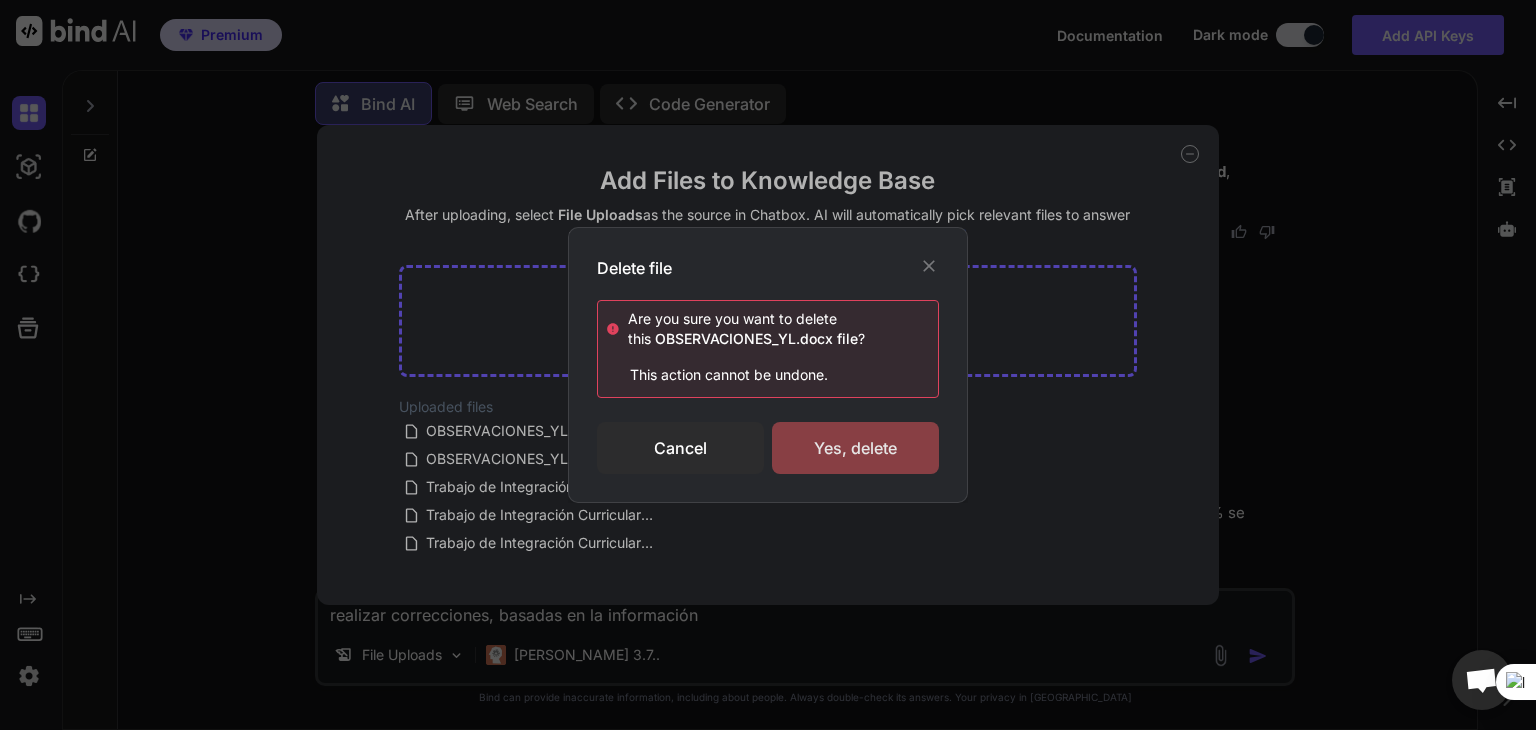 click on "Yes, delete" at bounding box center [855, 448] 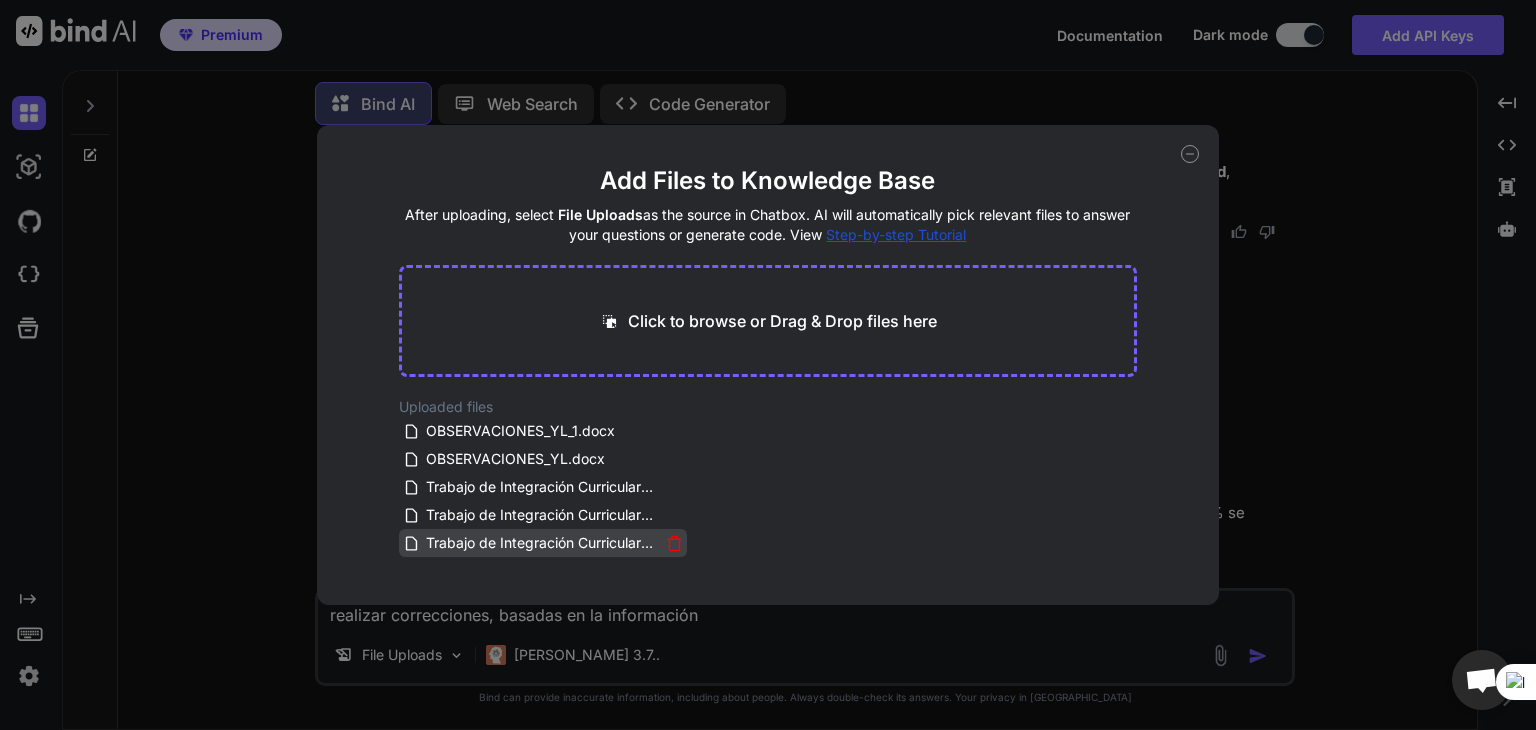 click 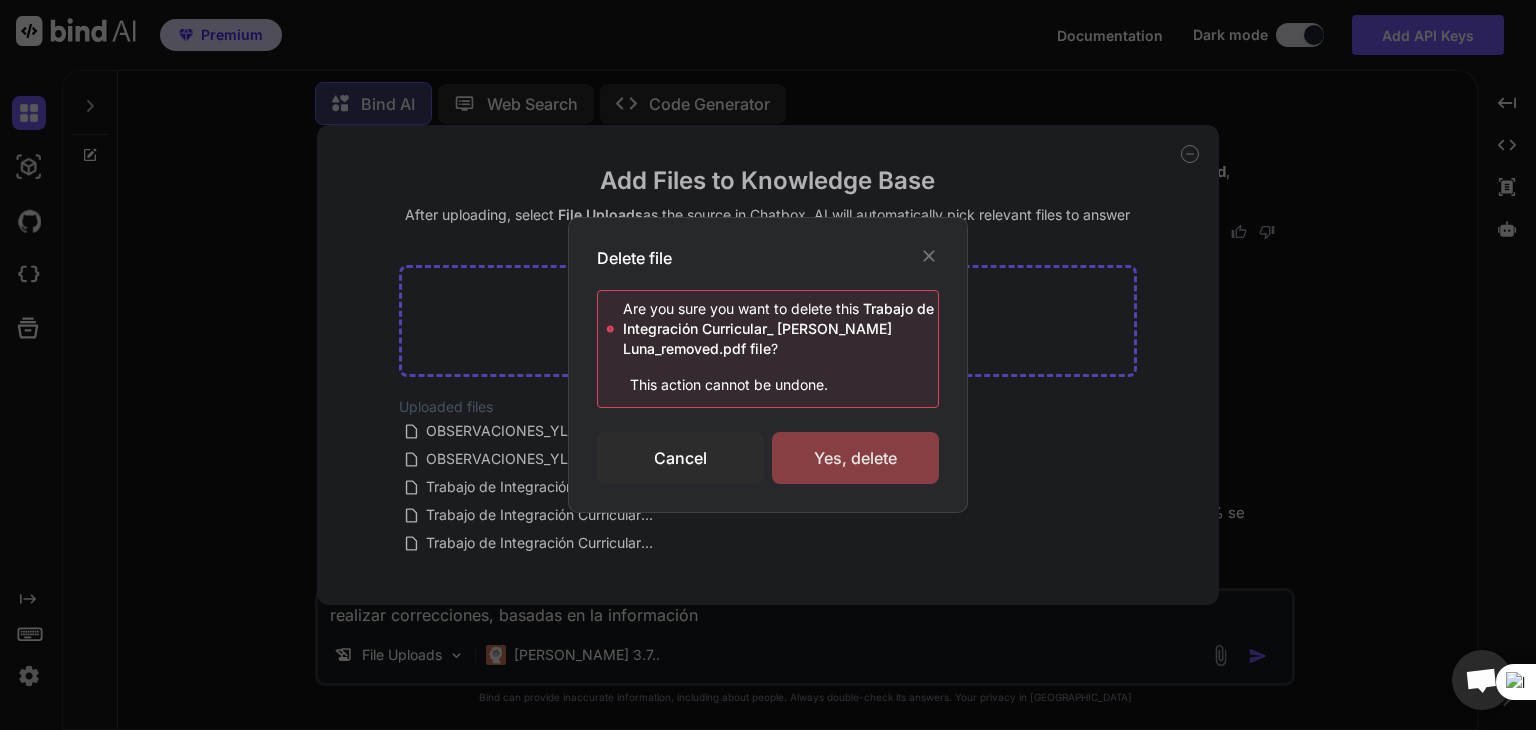 click on "Yes, delete" at bounding box center [855, 458] 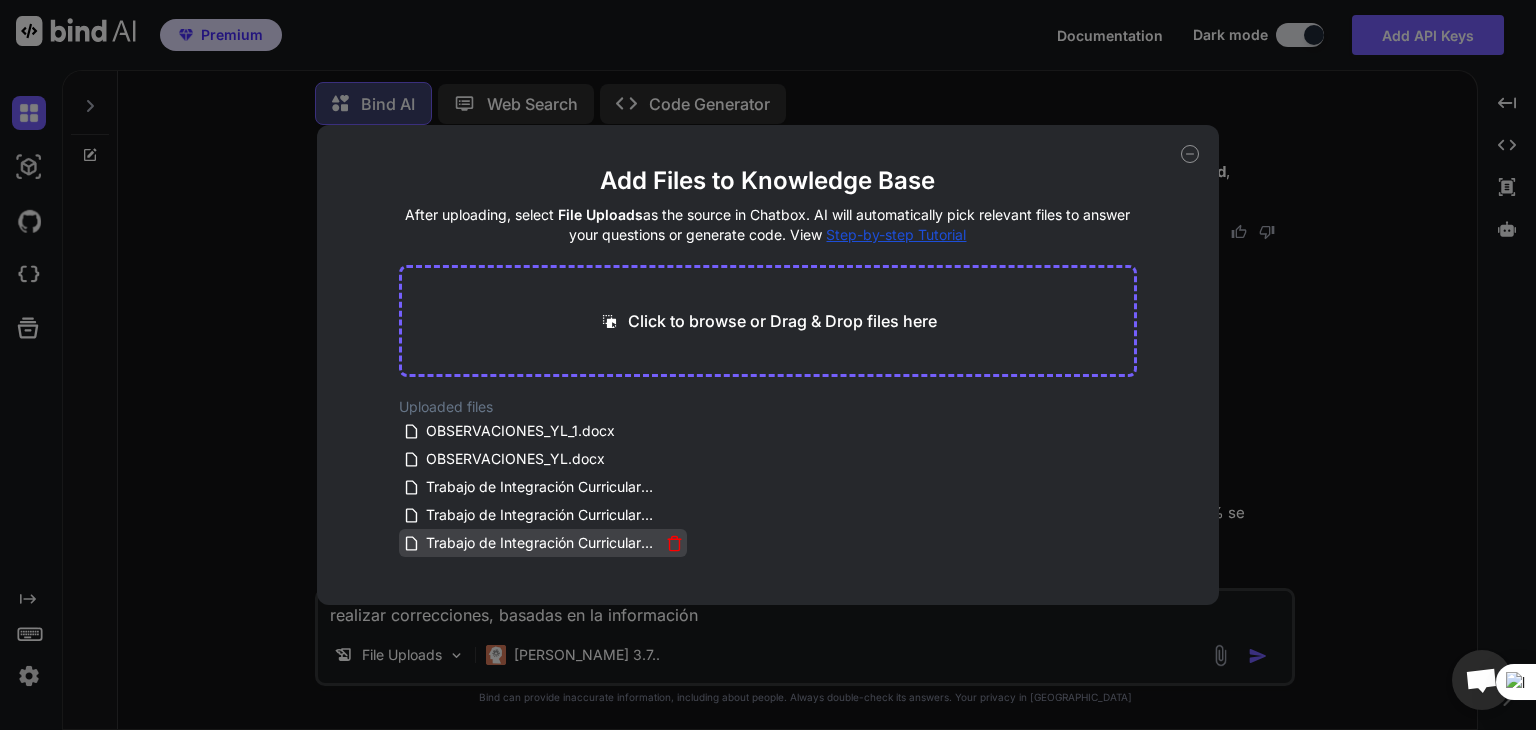 click on "Trabajo de Integración Curricular_ Yessenia Luna_removed.pdf" at bounding box center (542, 543) 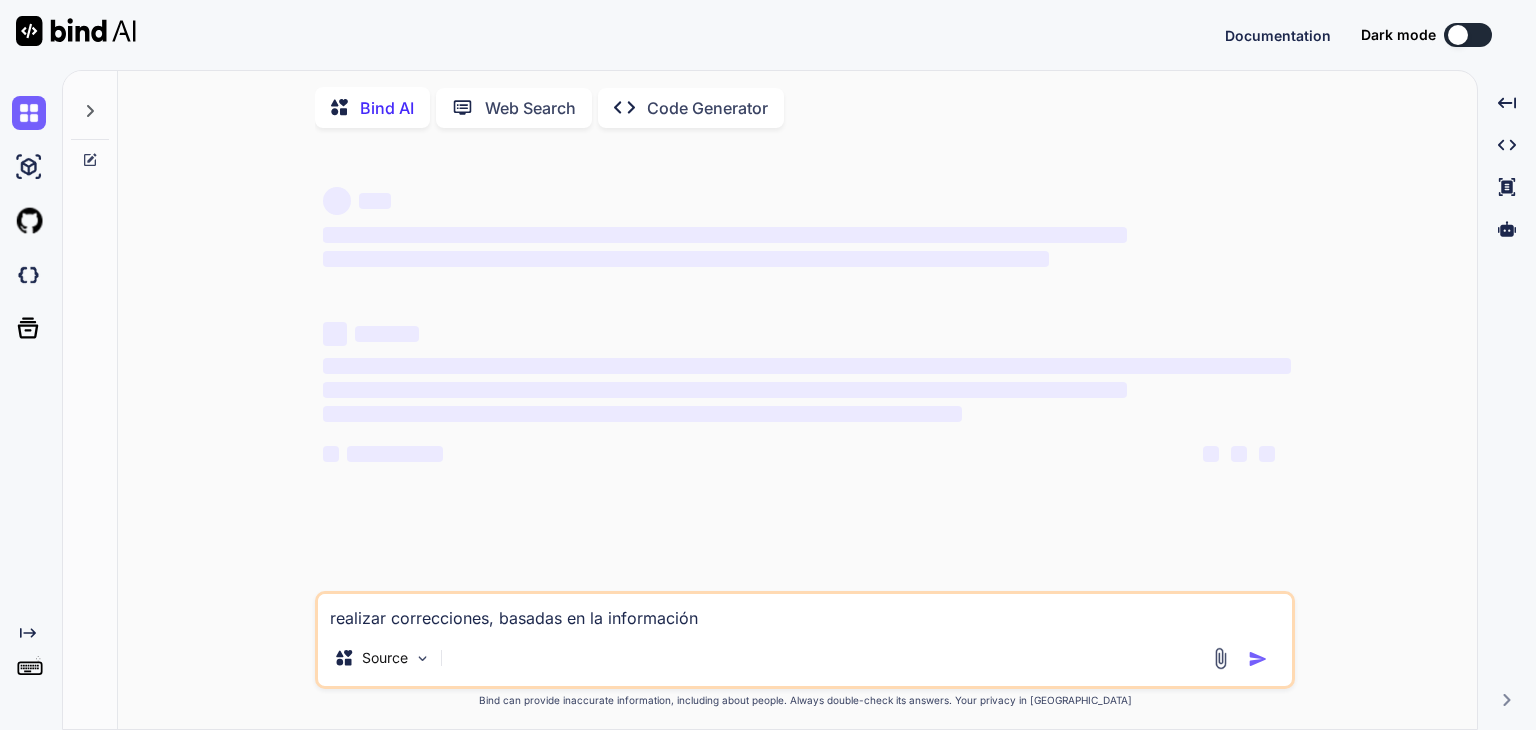 scroll, scrollTop: 0, scrollLeft: 0, axis: both 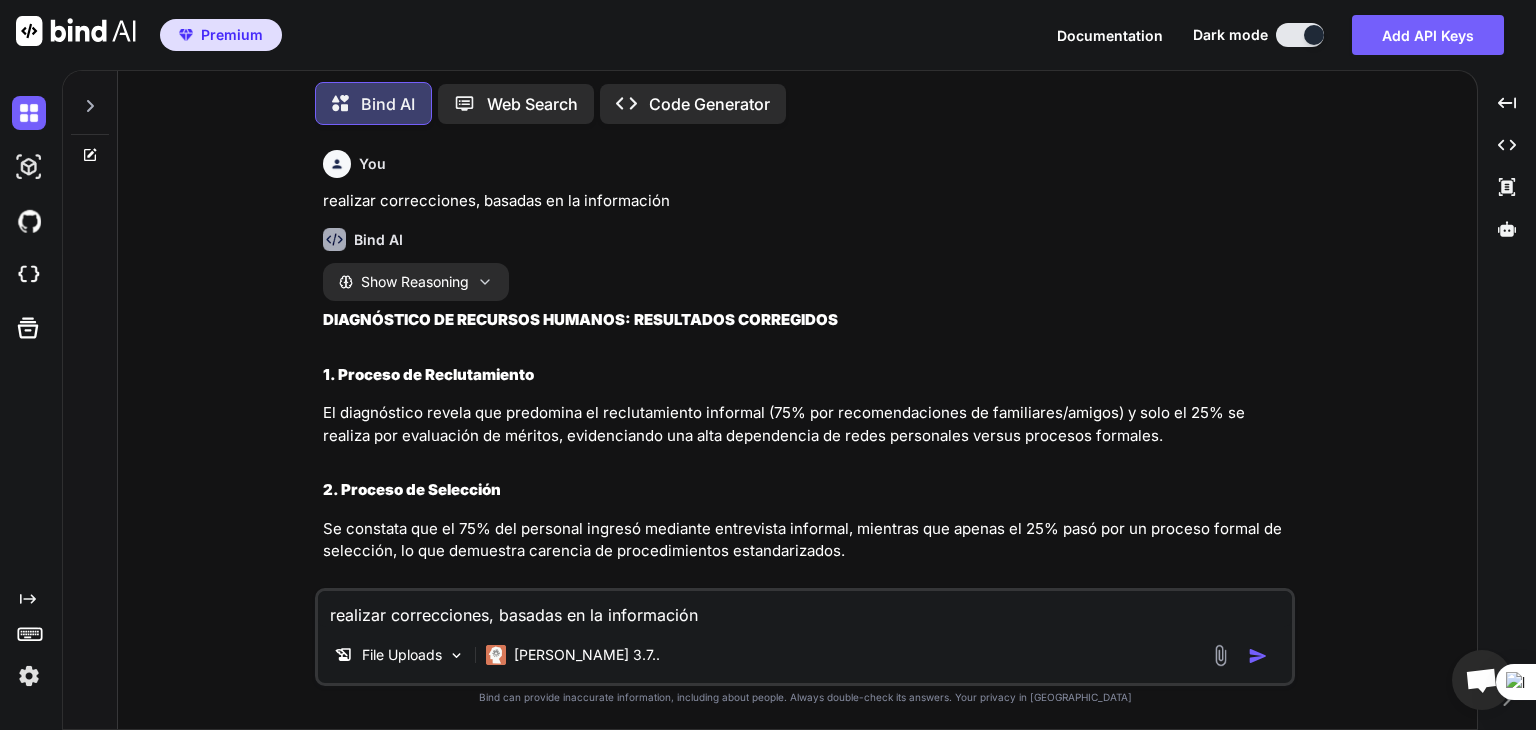 click at bounding box center (1220, 655) 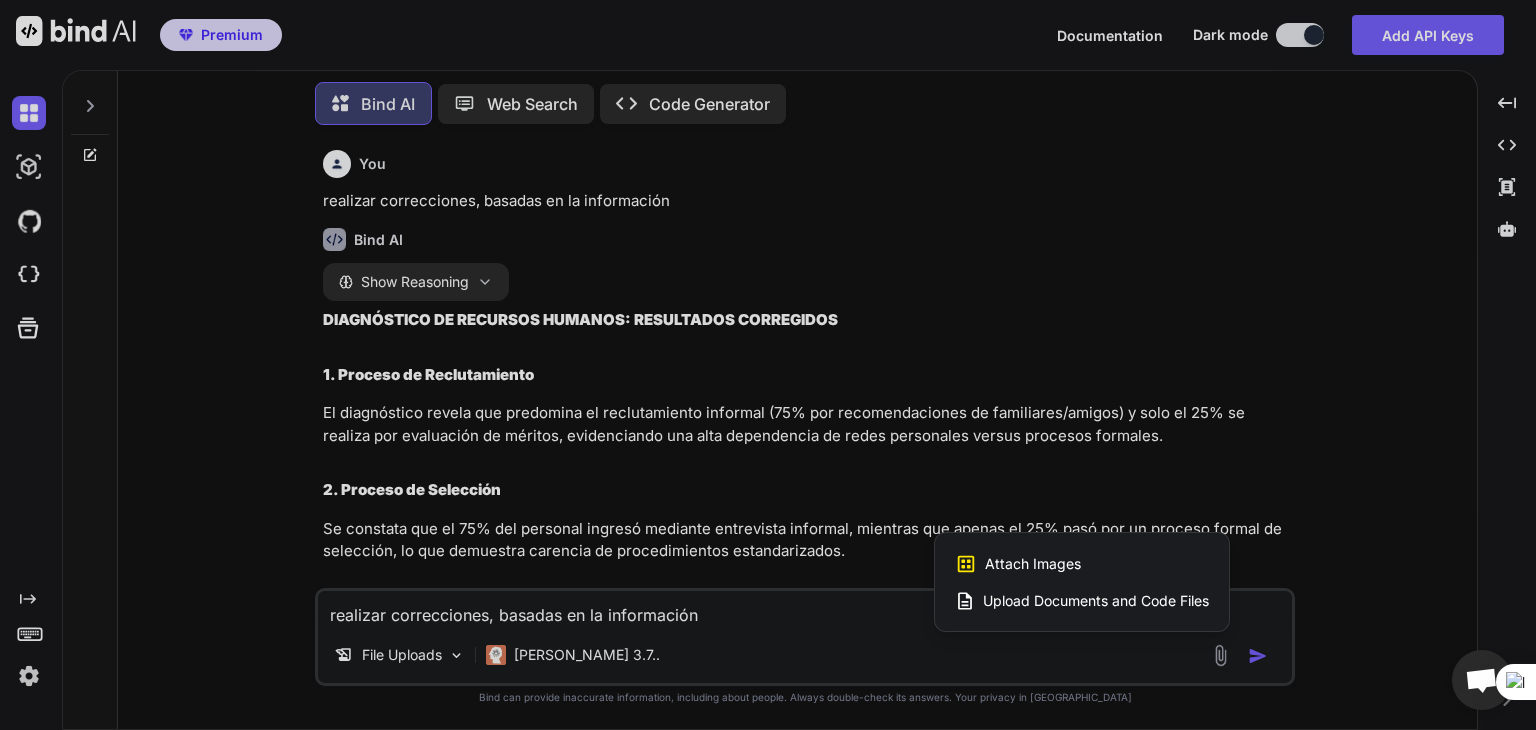 click on "Upload Documents and Code Files" at bounding box center [1096, 601] 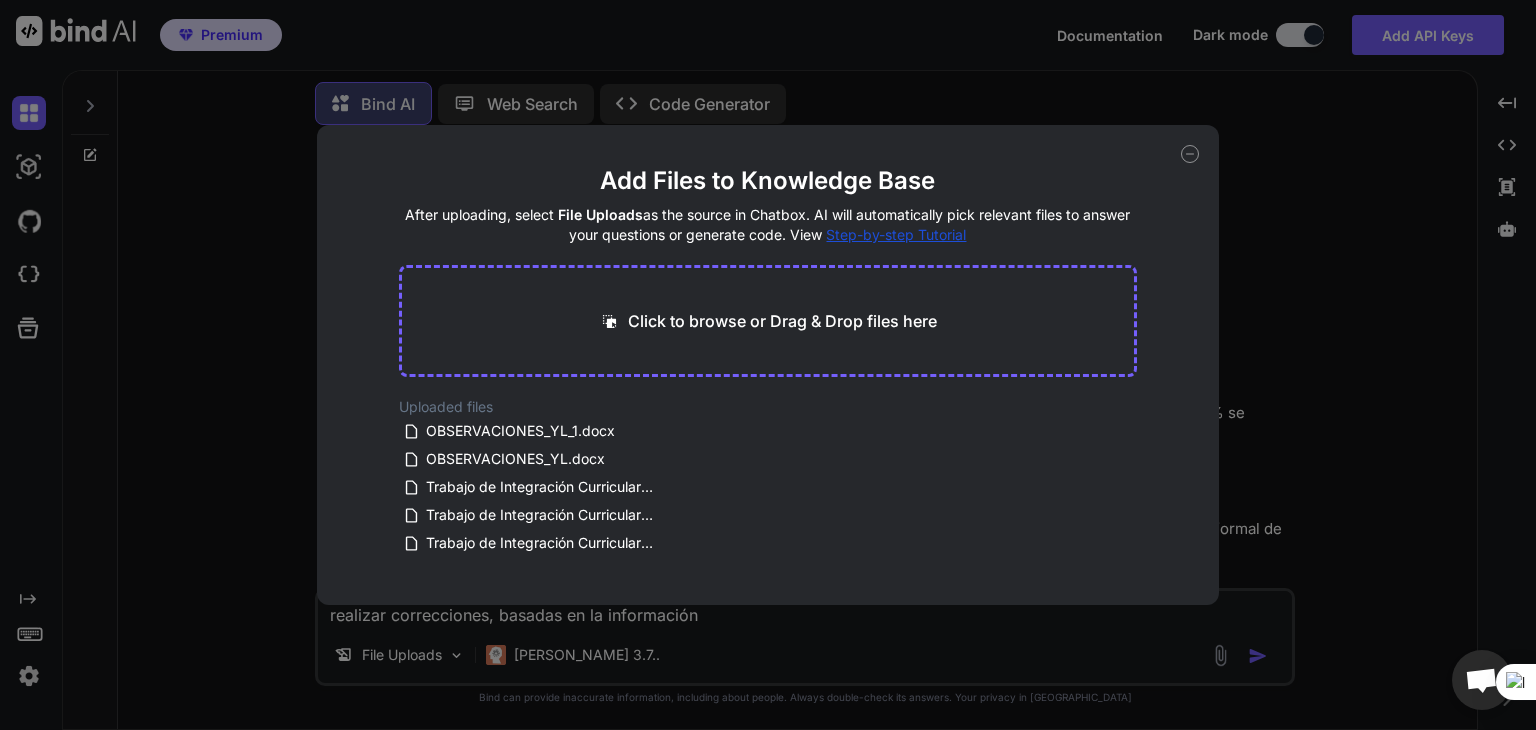 type on "x" 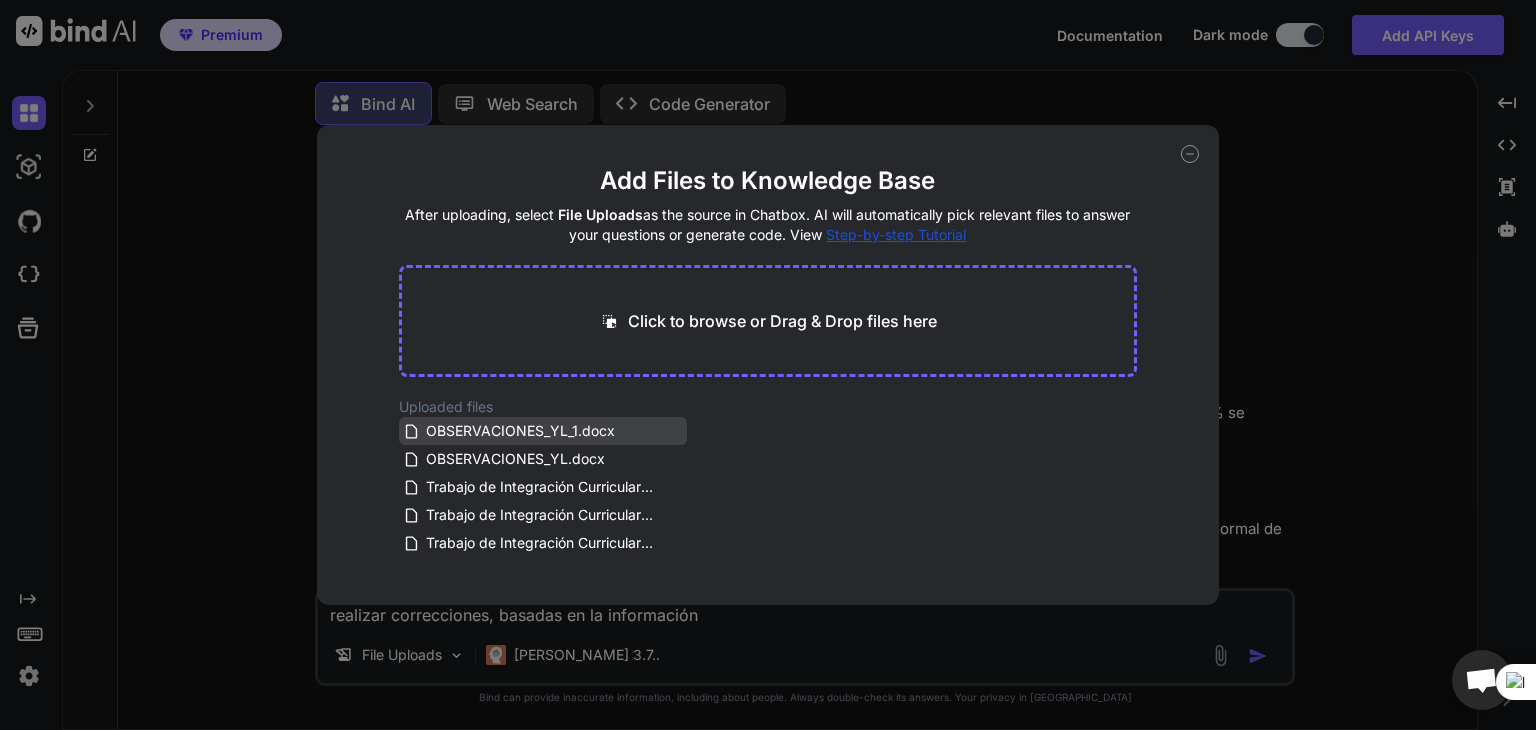 click on "OBSERVACIONES_YL_1.docx" at bounding box center [543, 431] 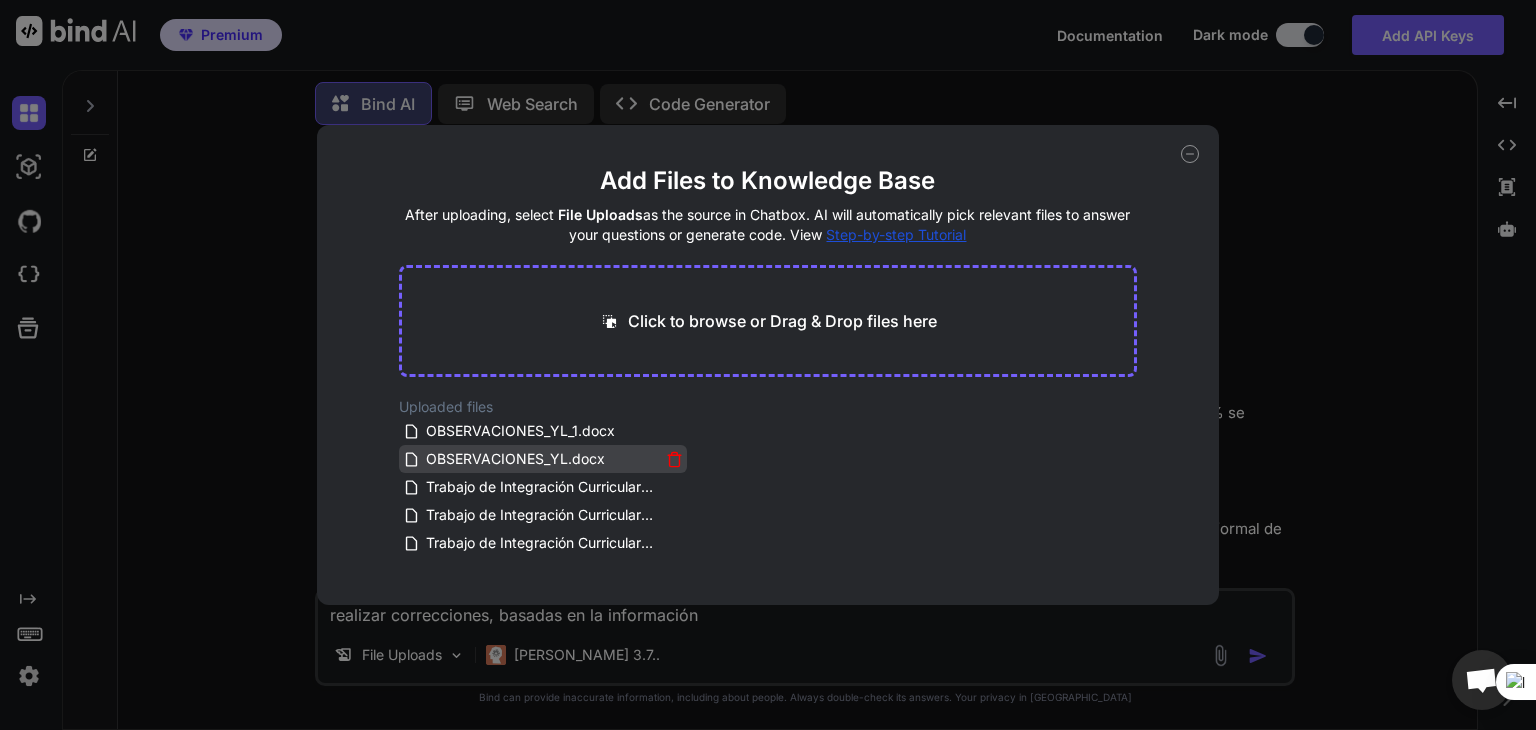 click 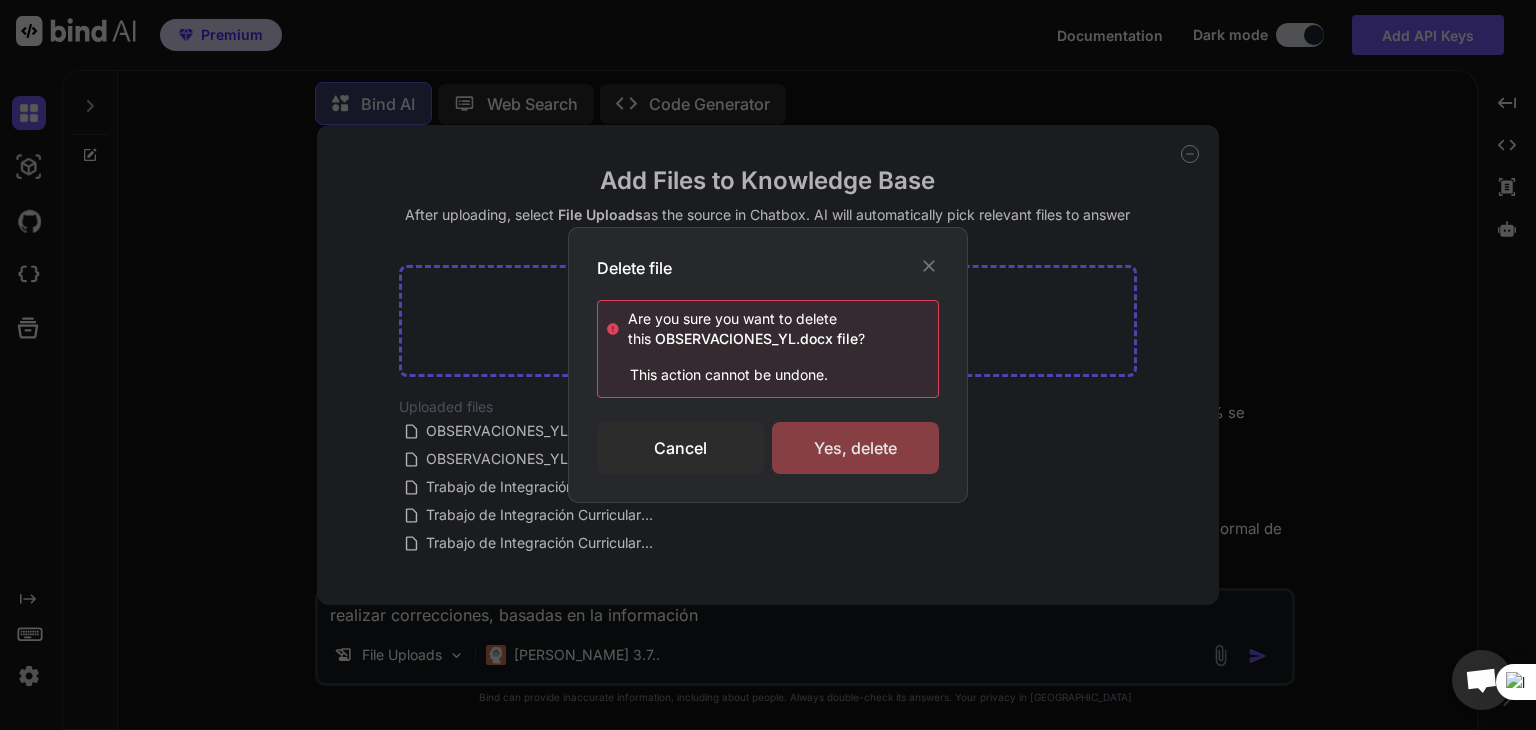 click on "Yes, delete" at bounding box center [855, 448] 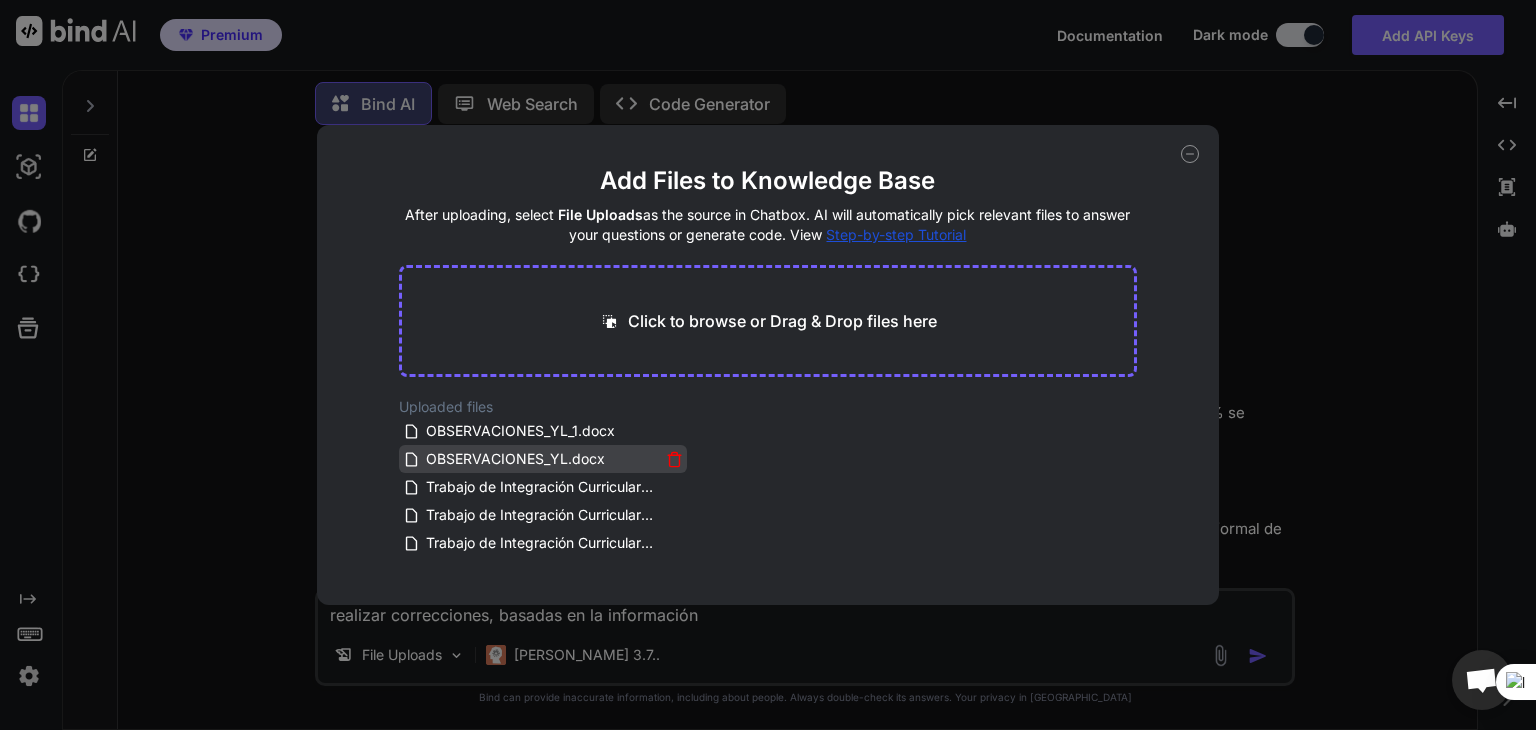 click on "OBSERVACIONES_YL.docx" at bounding box center [515, 459] 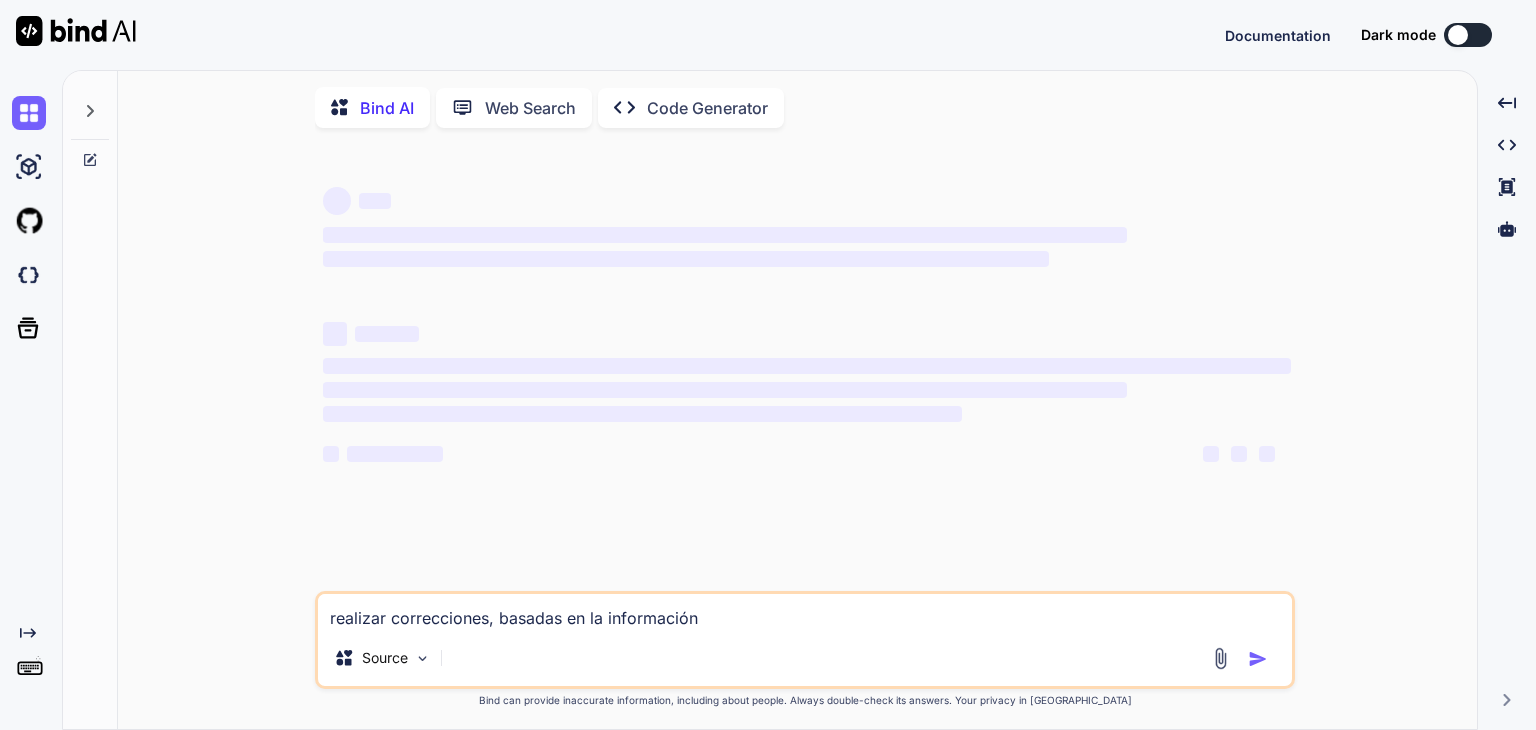 click at bounding box center [422, 658] 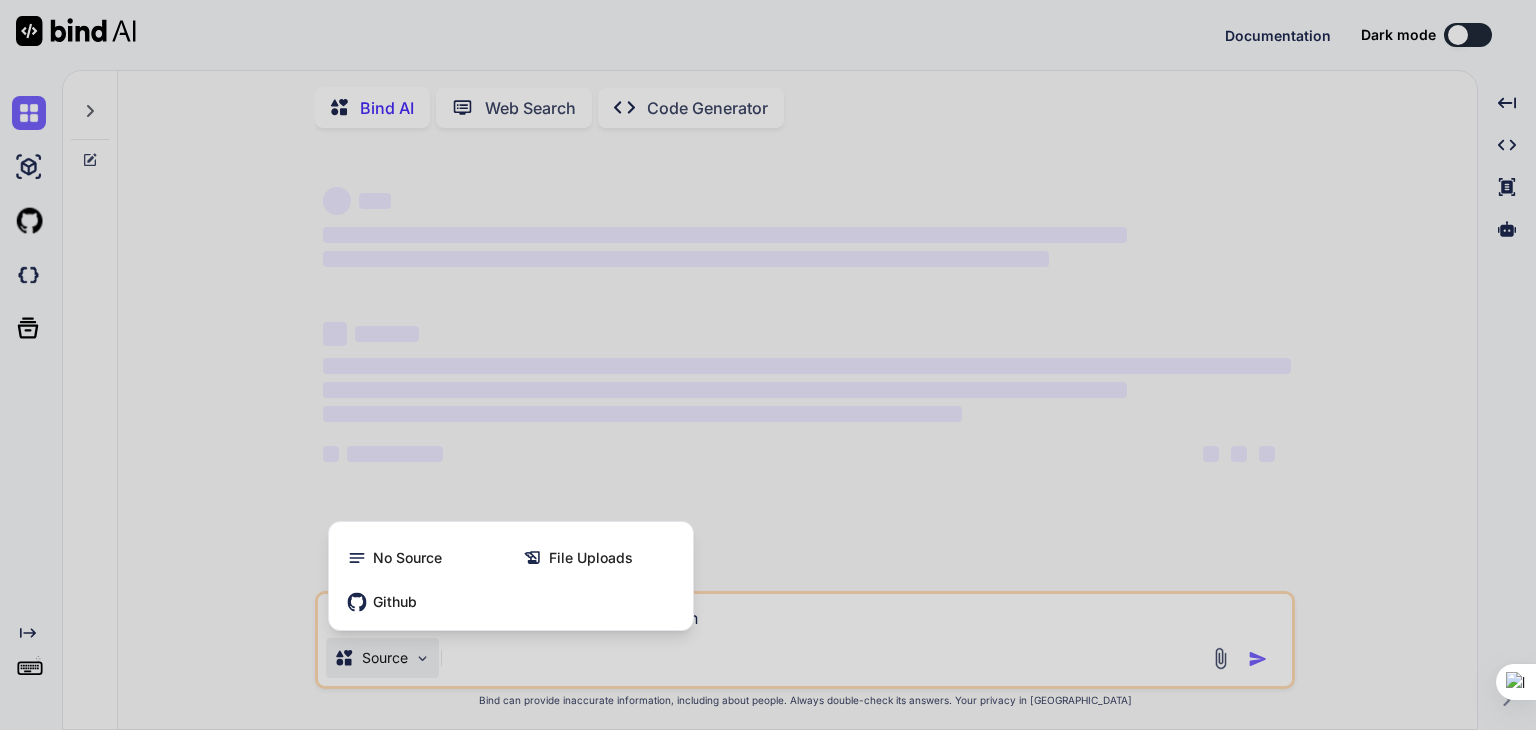 scroll, scrollTop: 0, scrollLeft: 0, axis: both 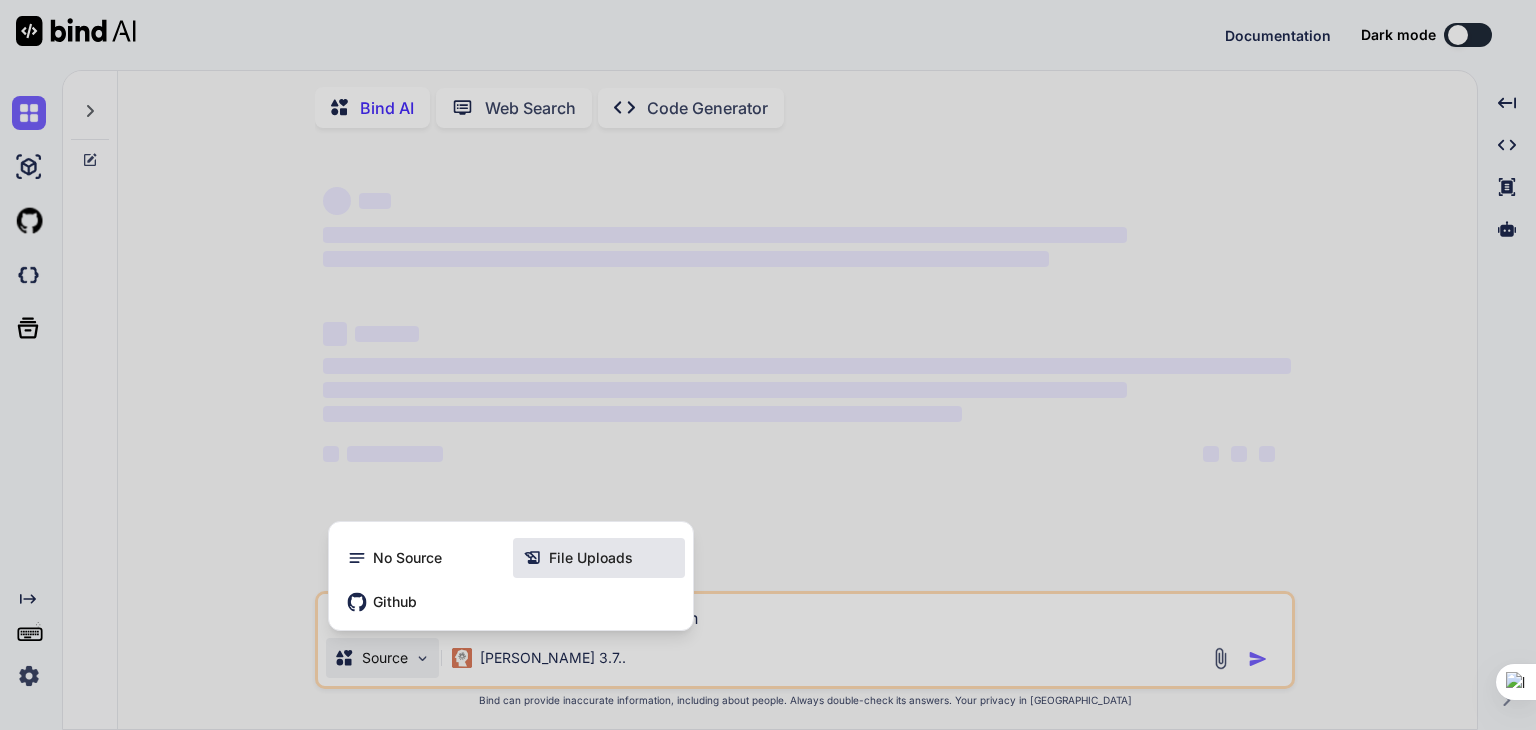 click on "File Uploads" at bounding box center [591, 558] 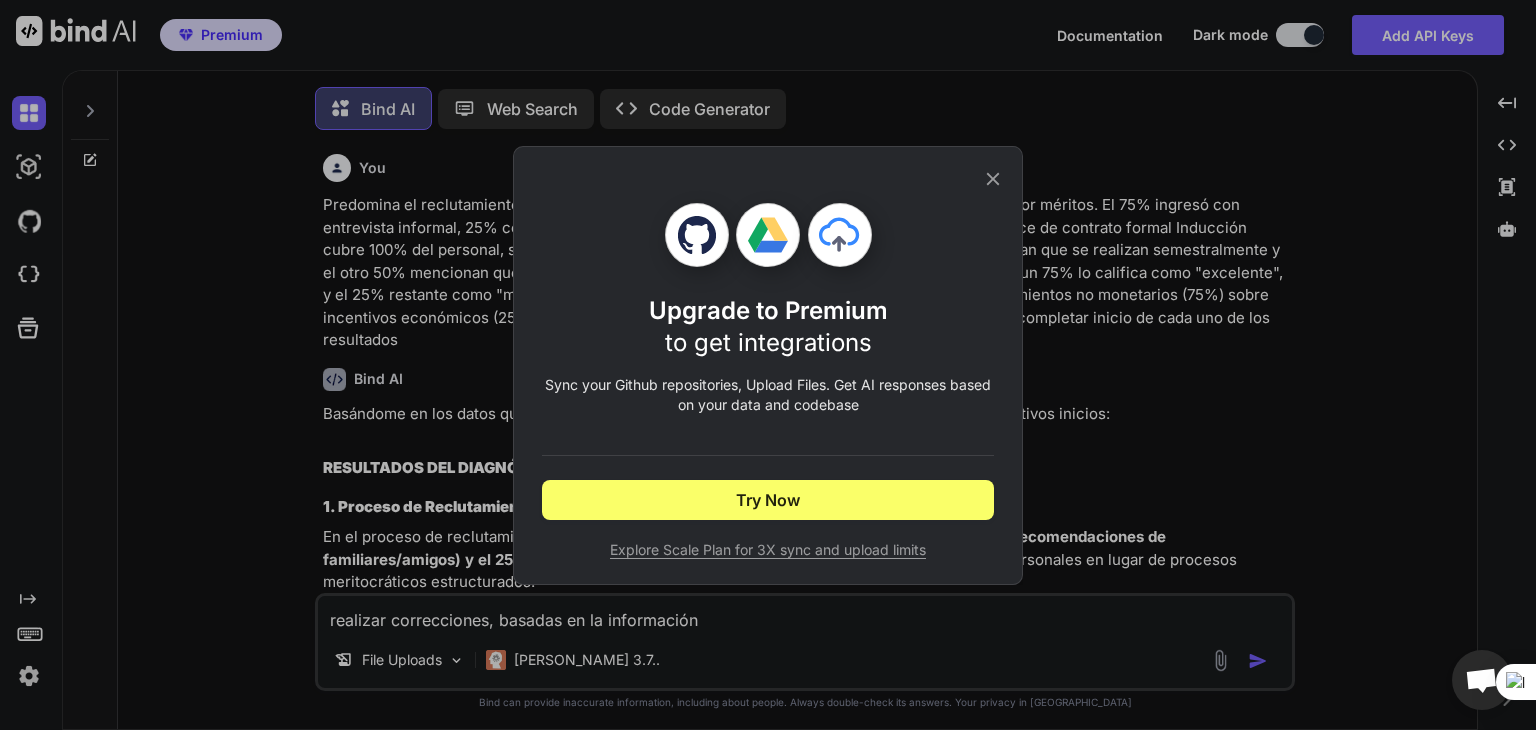 scroll, scrollTop: 399, scrollLeft: 0, axis: vertical 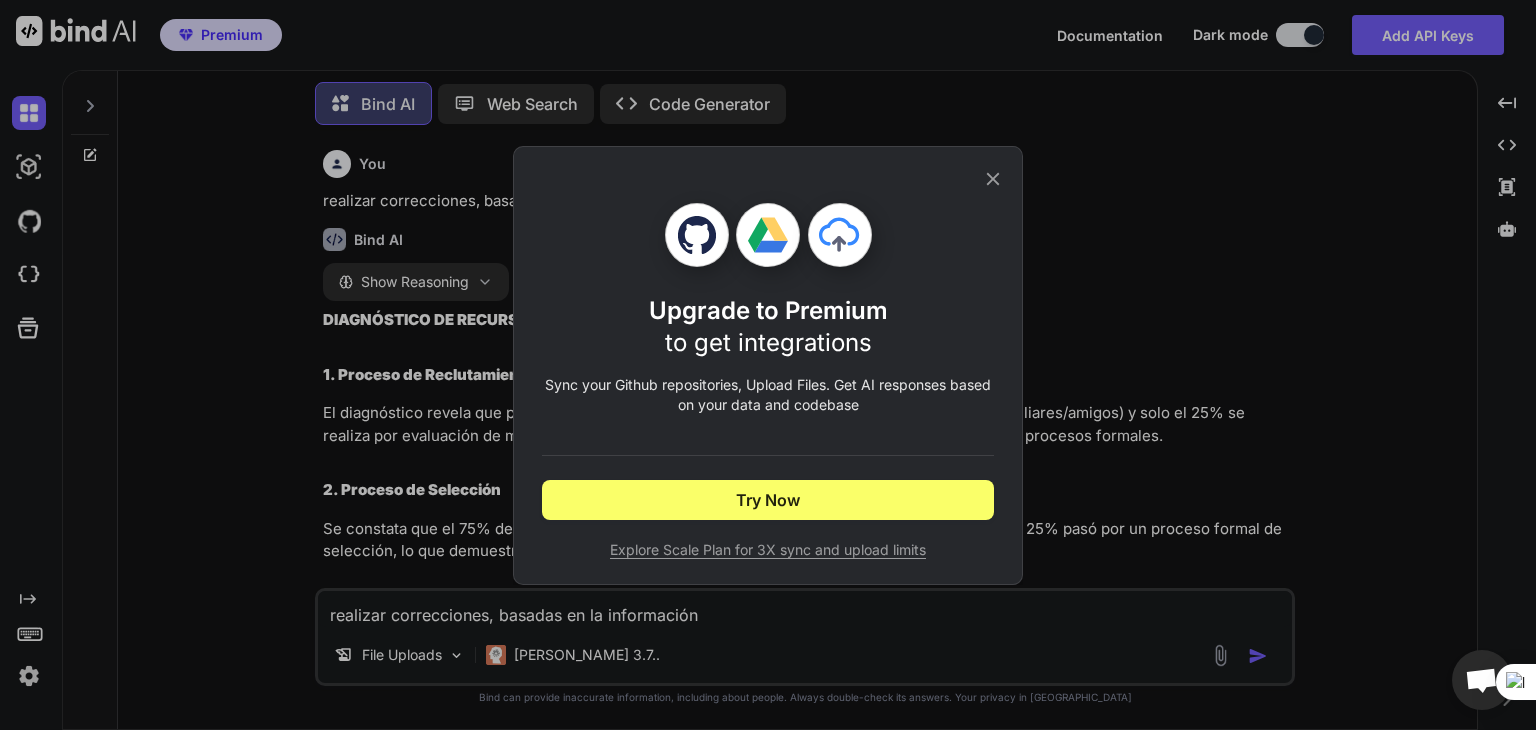 click 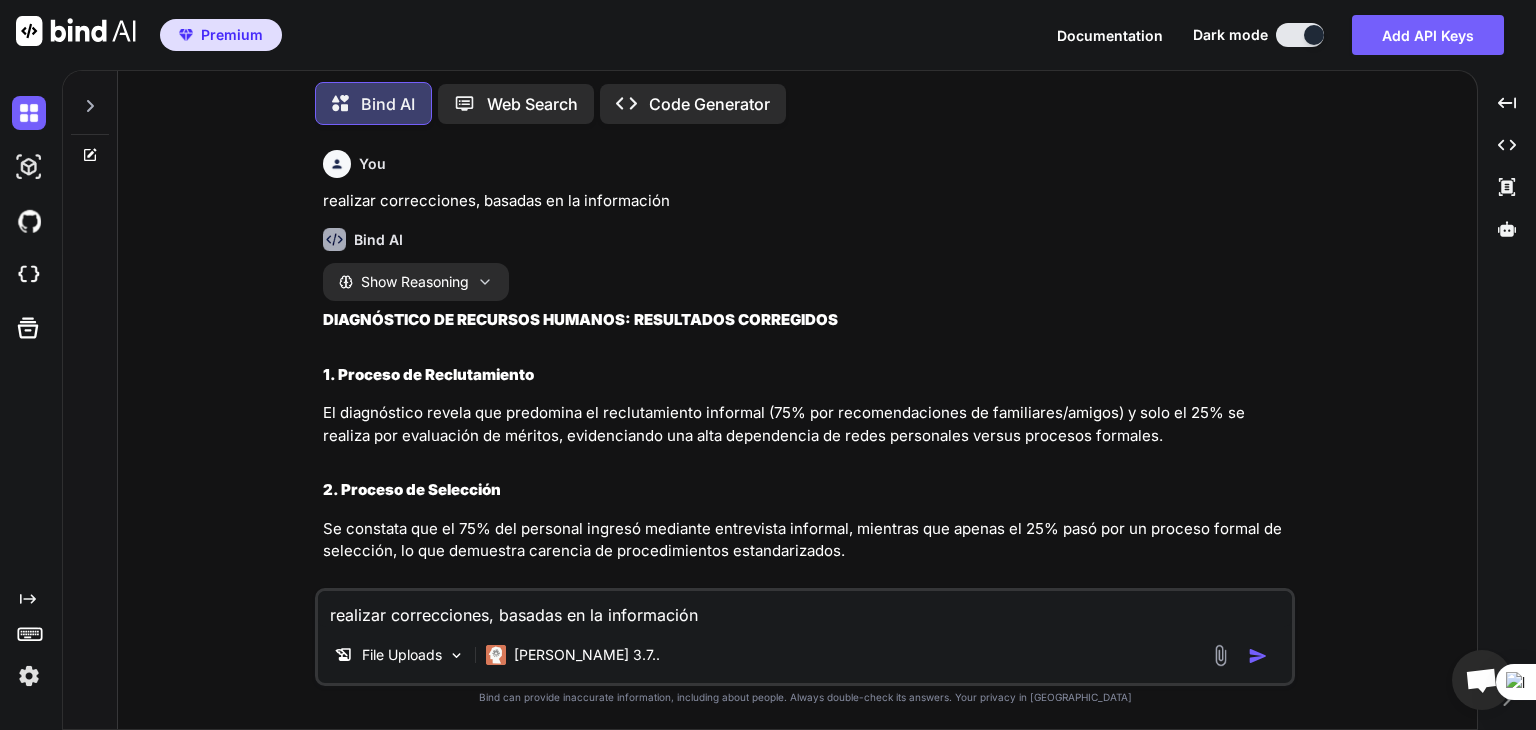 click at bounding box center (1258, 656) 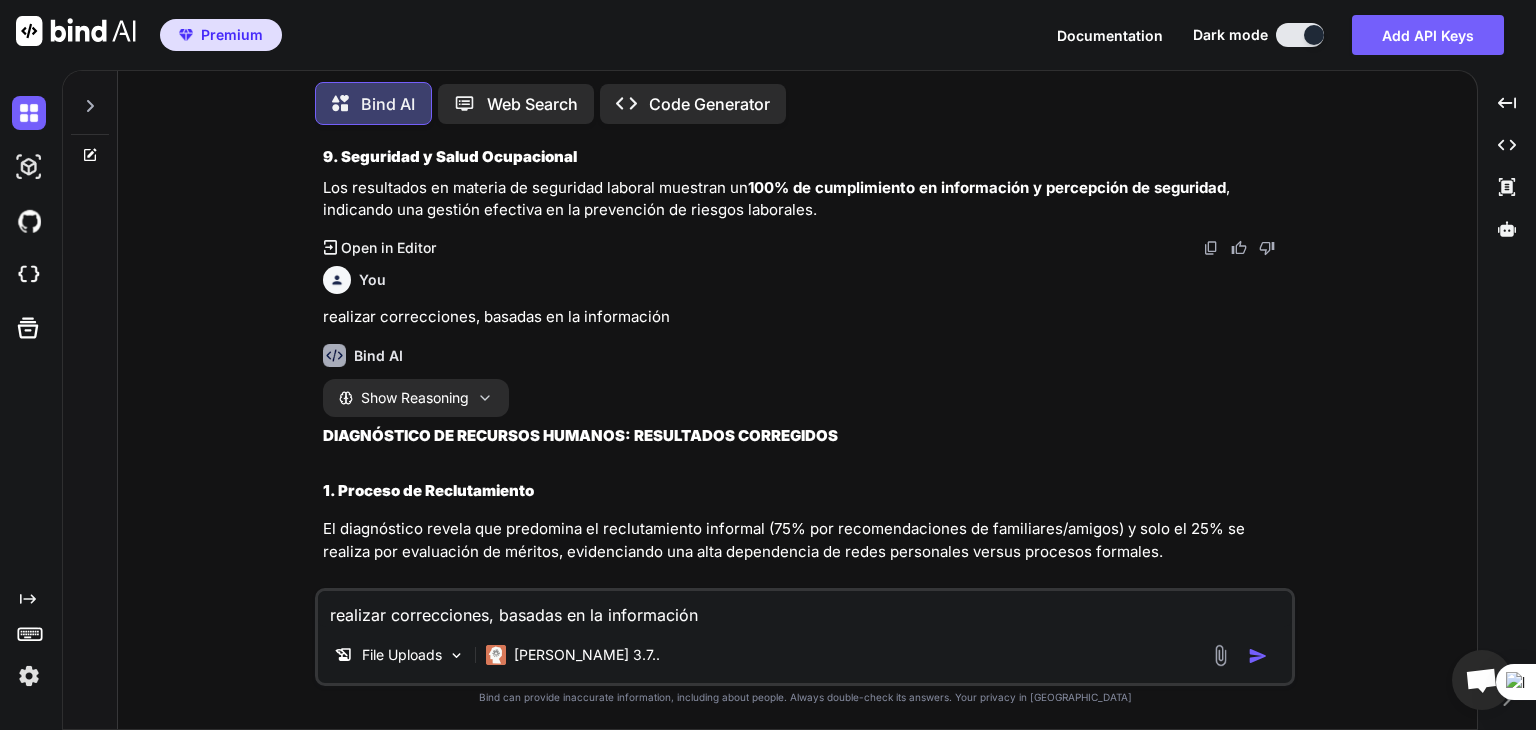 scroll, scrollTop: 1100, scrollLeft: 0, axis: vertical 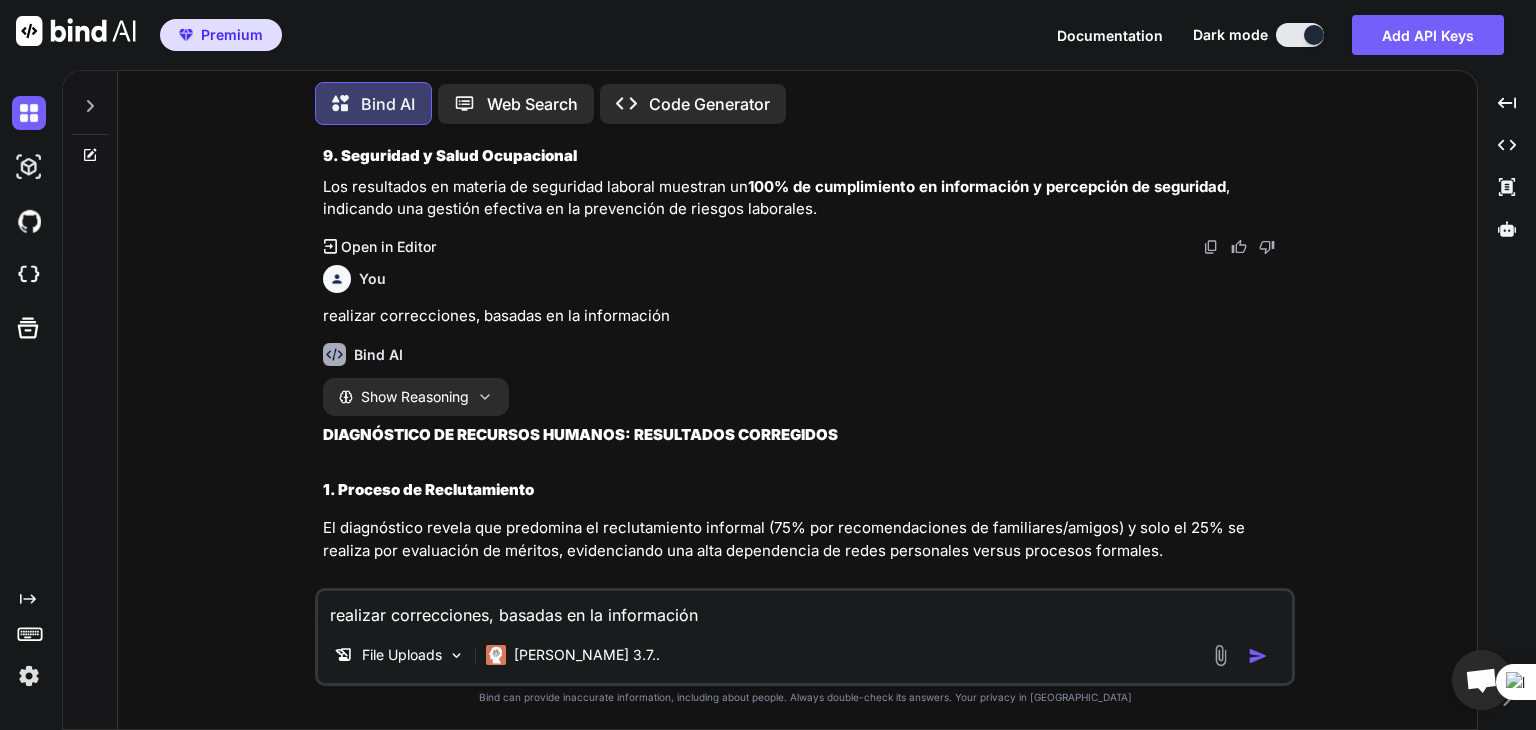 click at bounding box center (337, 279) 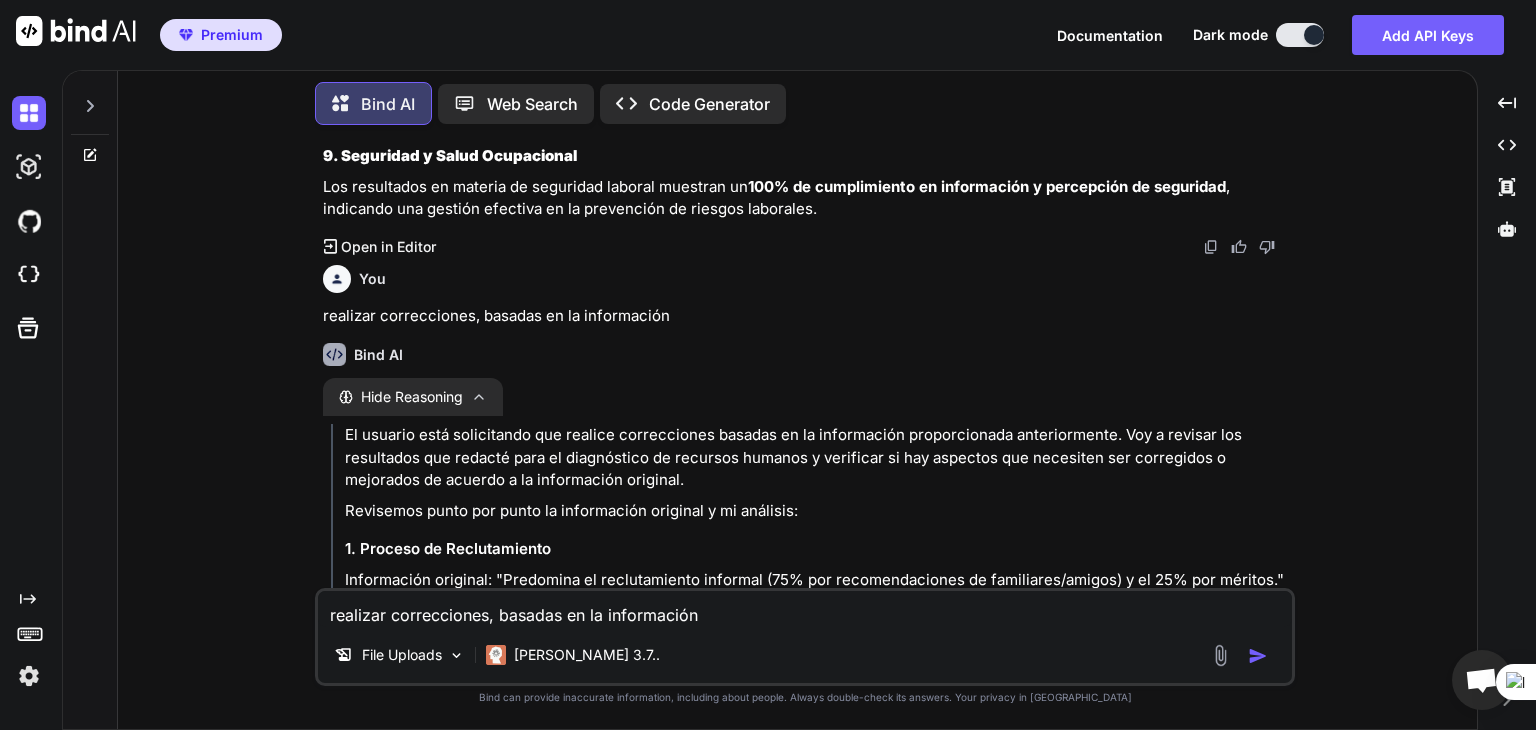 click 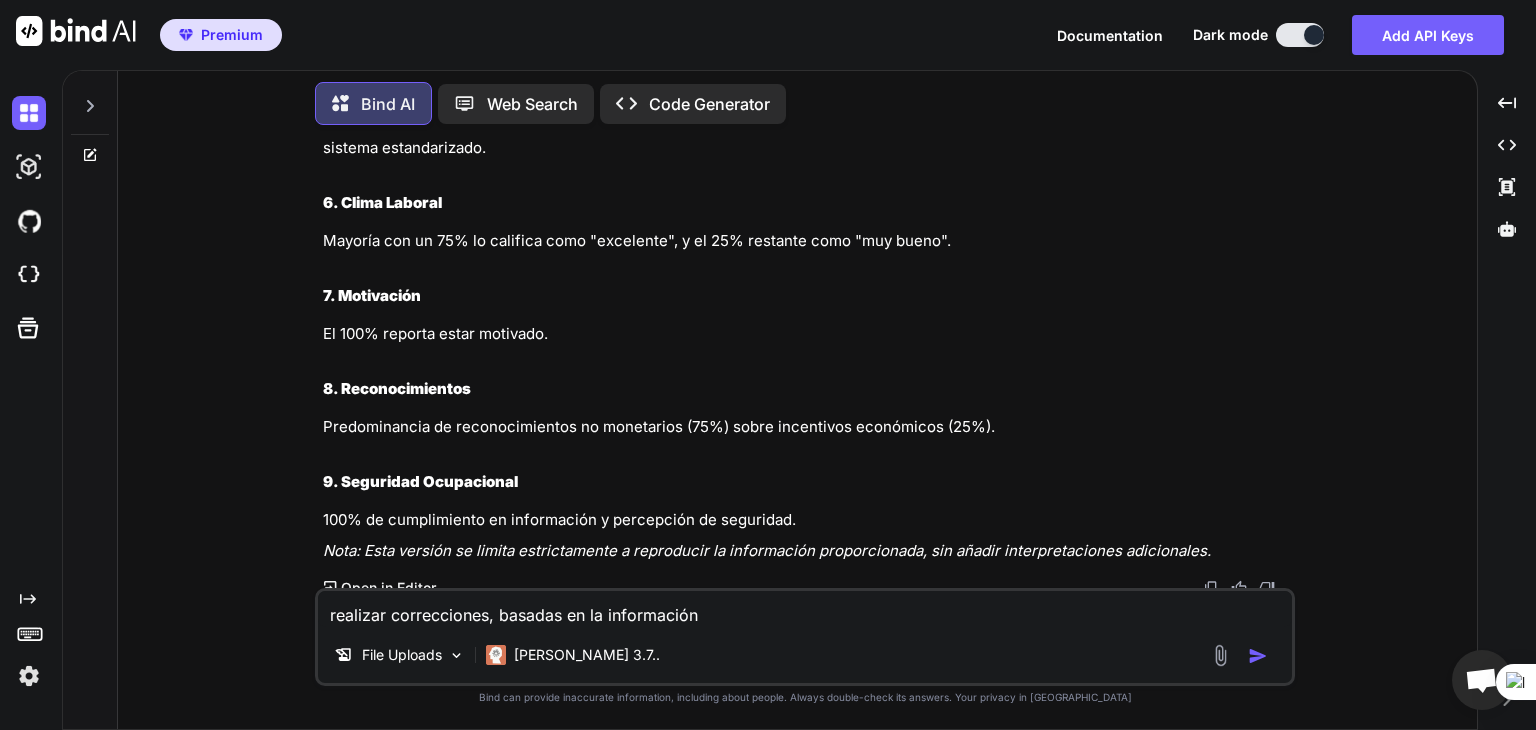 scroll, scrollTop: 3201, scrollLeft: 0, axis: vertical 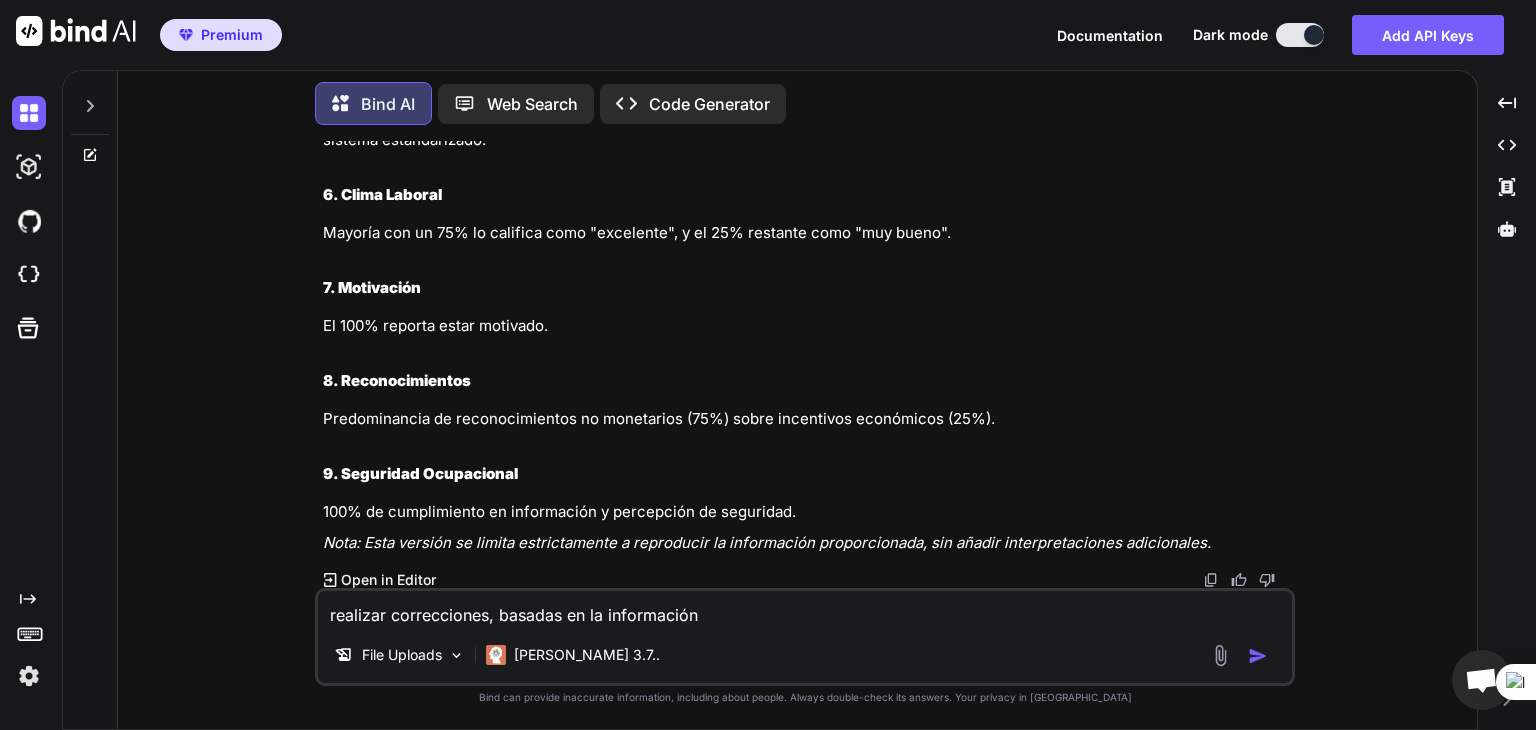 click at bounding box center [1220, 655] 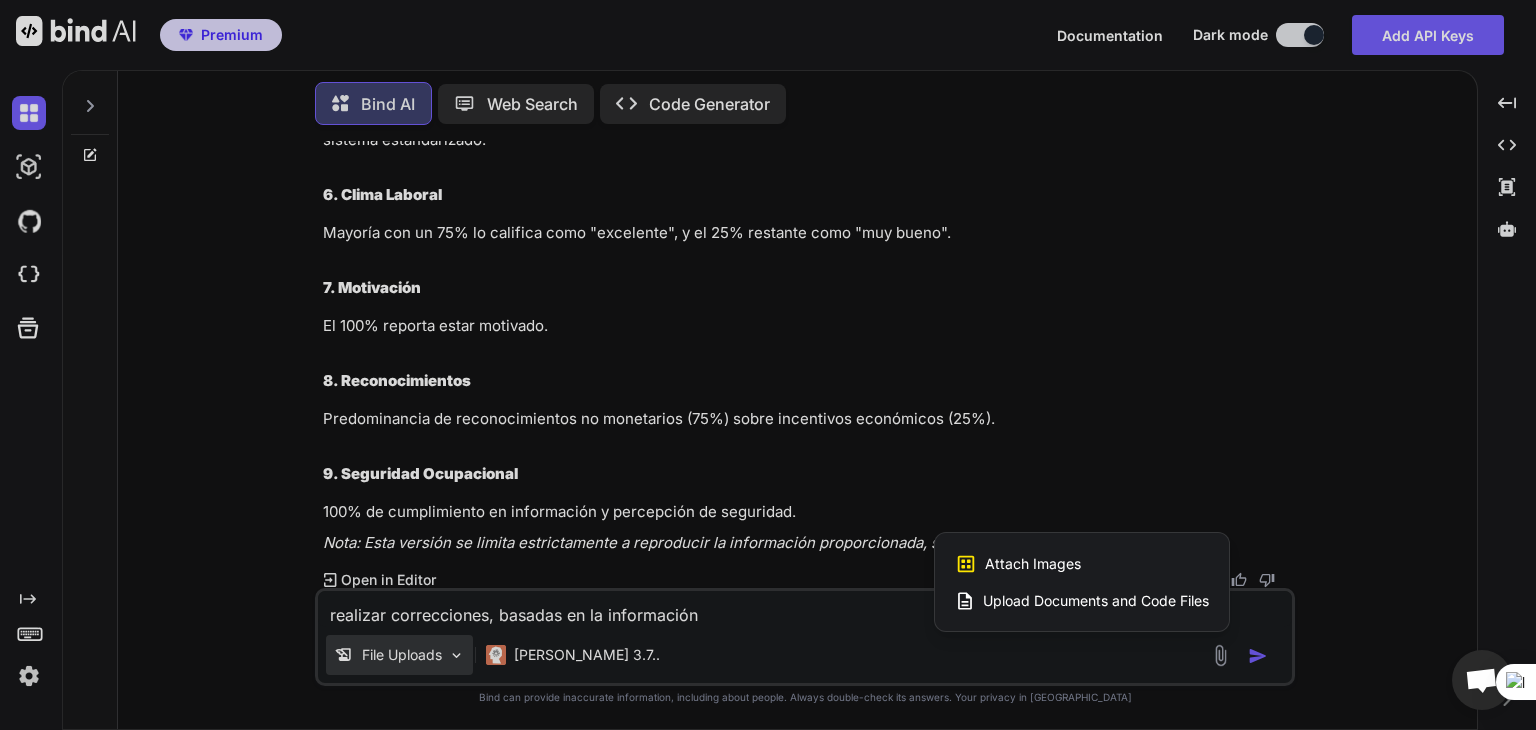 click at bounding box center [768, 365] 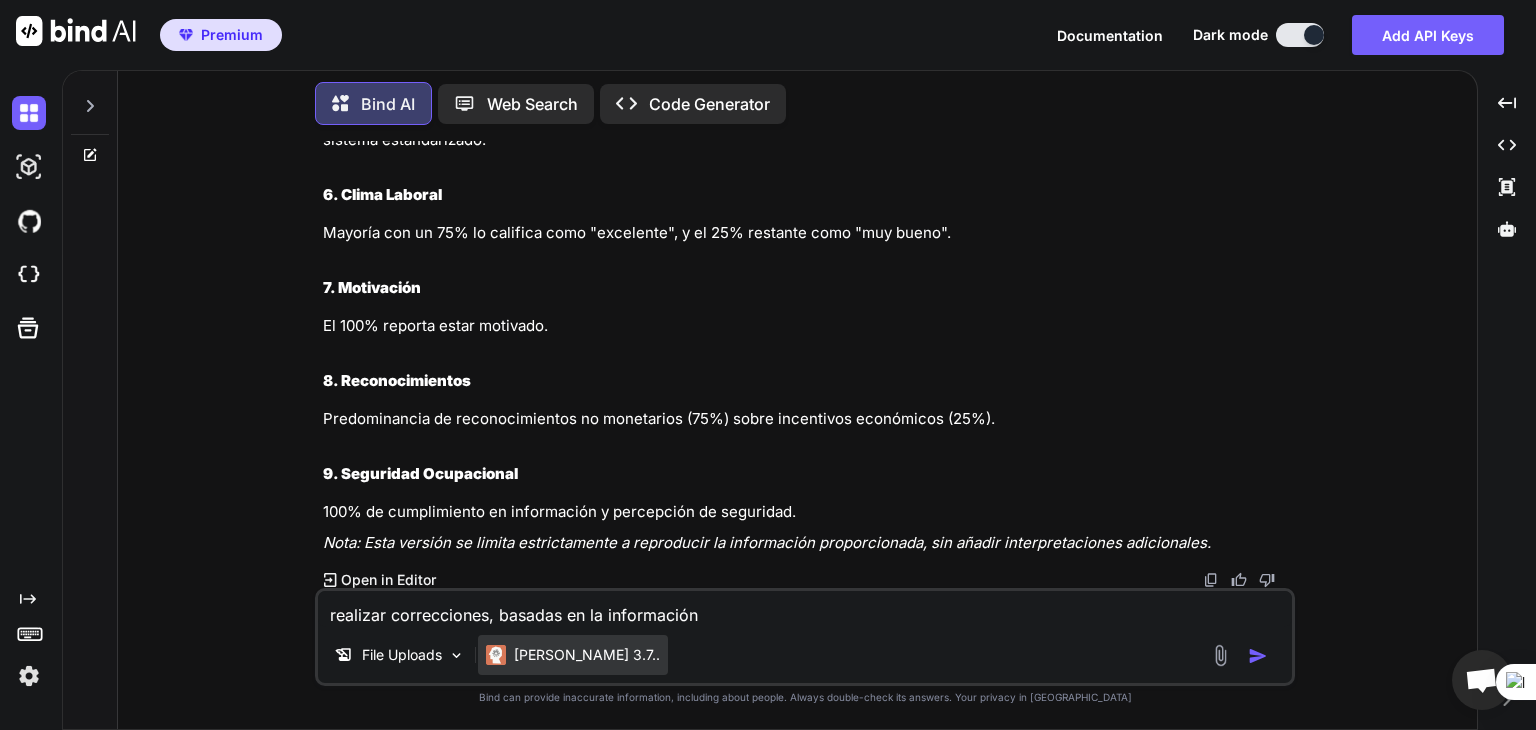 click on "Claude 3.7.." at bounding box center [587, 655] 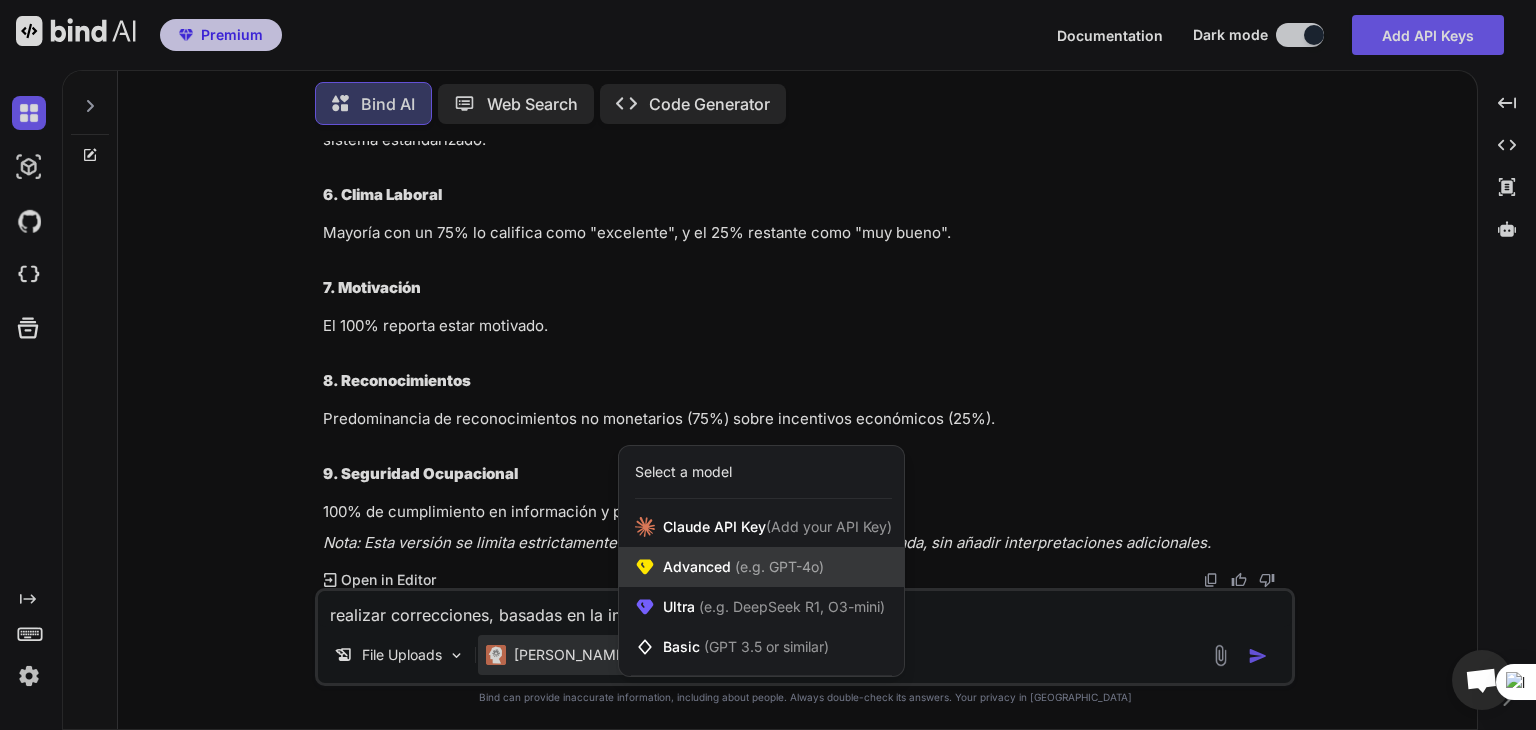 click on "Advanced     (e.g. GPT-4o)" at bounding box center (743, 567) 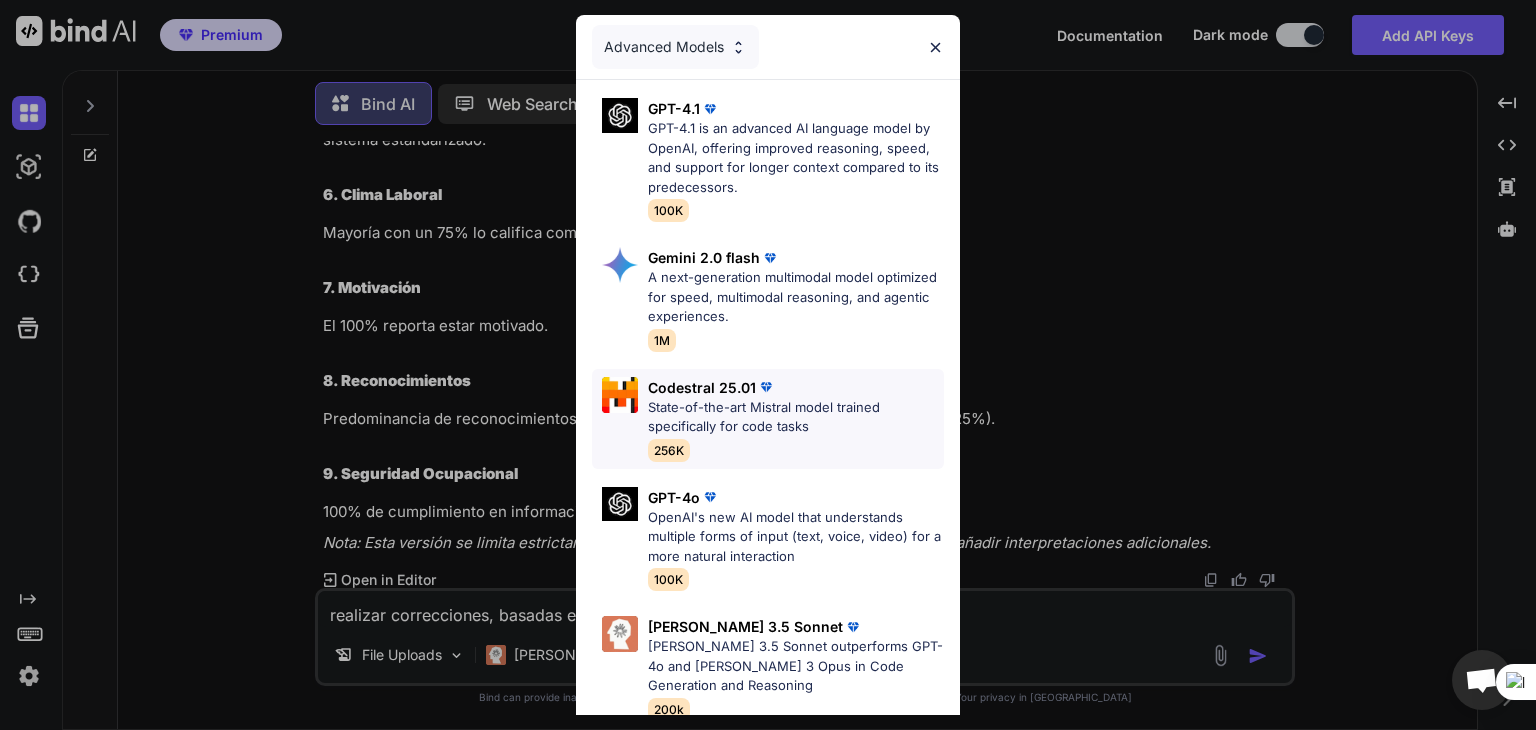 scroll, scrollTop: 16, scrollLeft: 0, axis: vertical 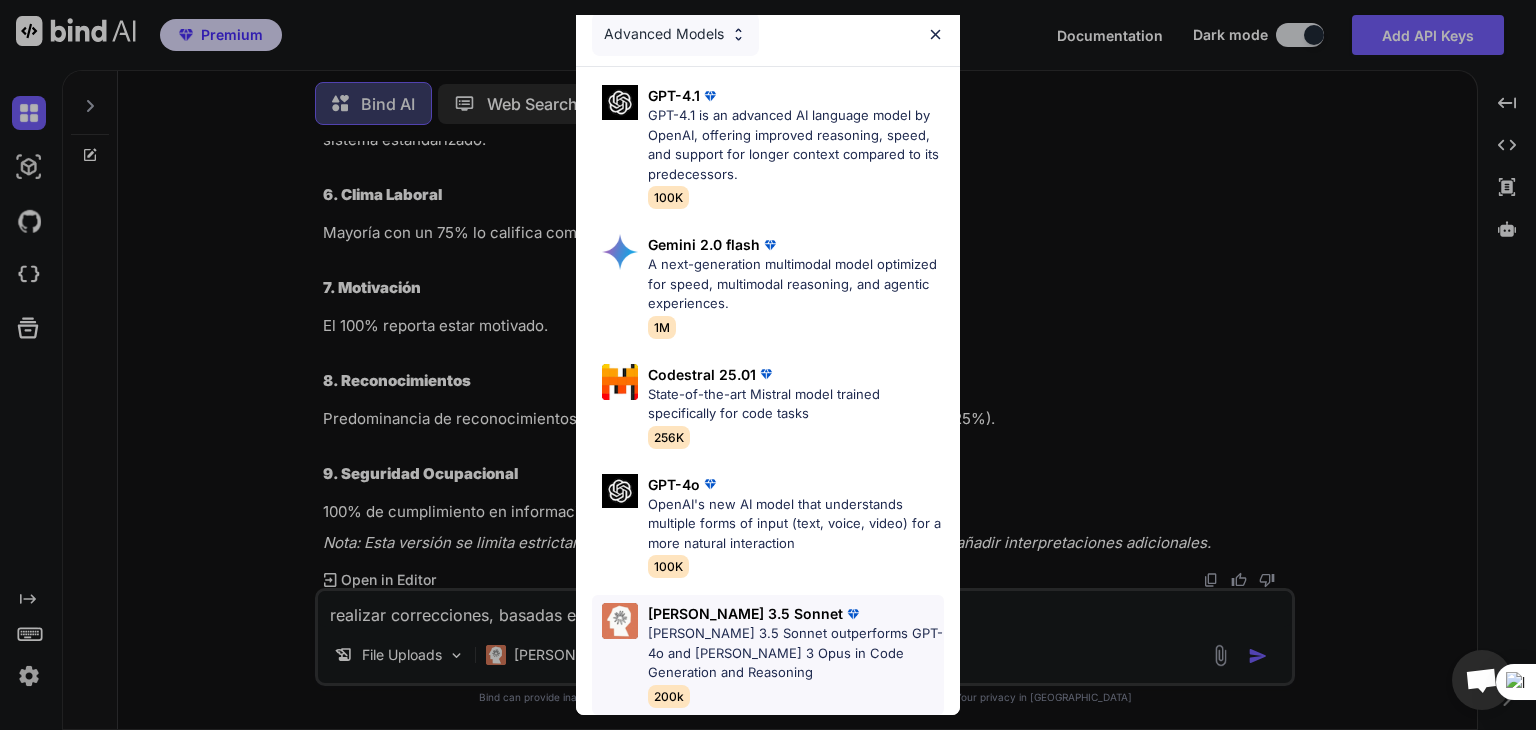 click on "Claude 3.5 Sonnet outperforms GPT-4o and Claude 3 Opus in Code Generation and Reasoning" at bounding box center [796, 653] 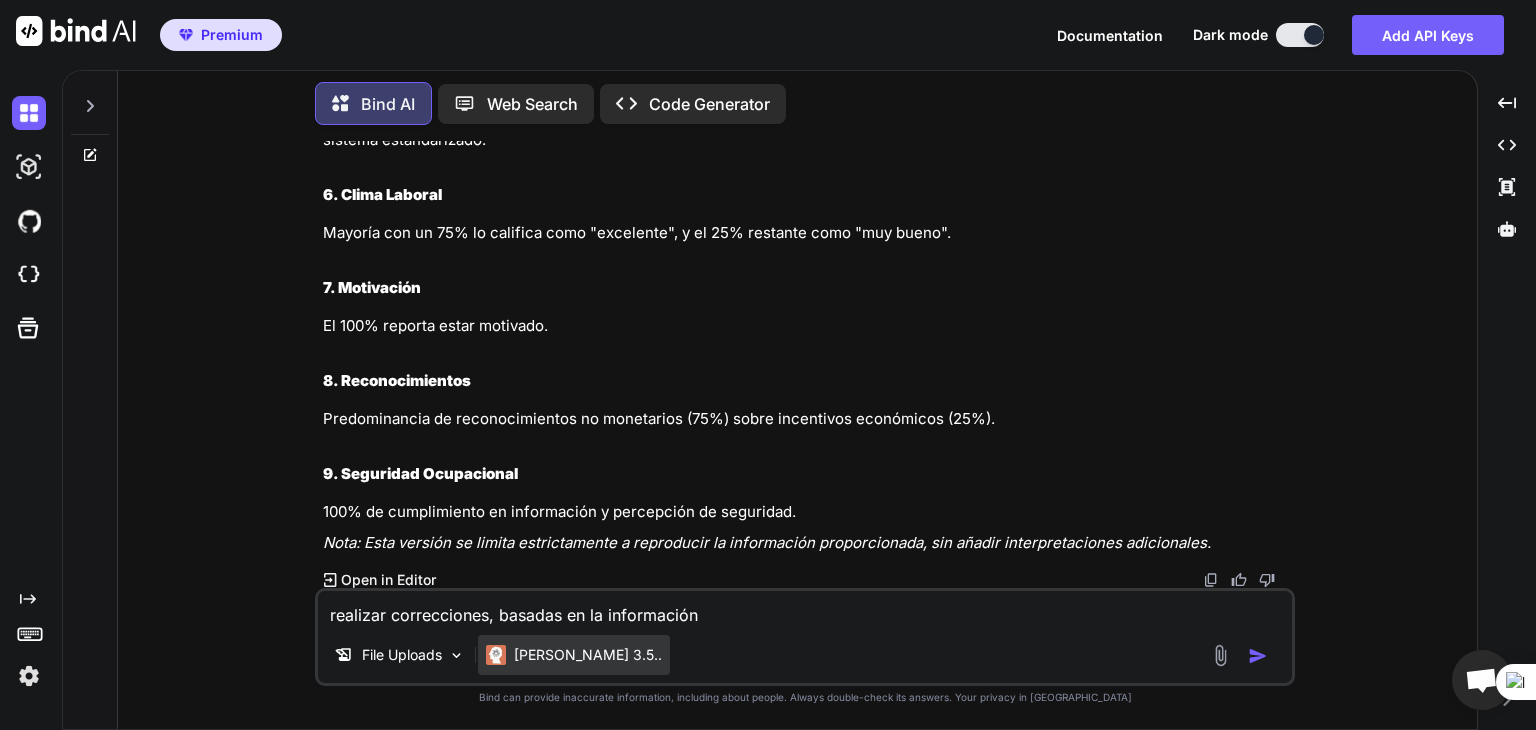 click on "Claude 3.5.." at bounding box center (588, 655) 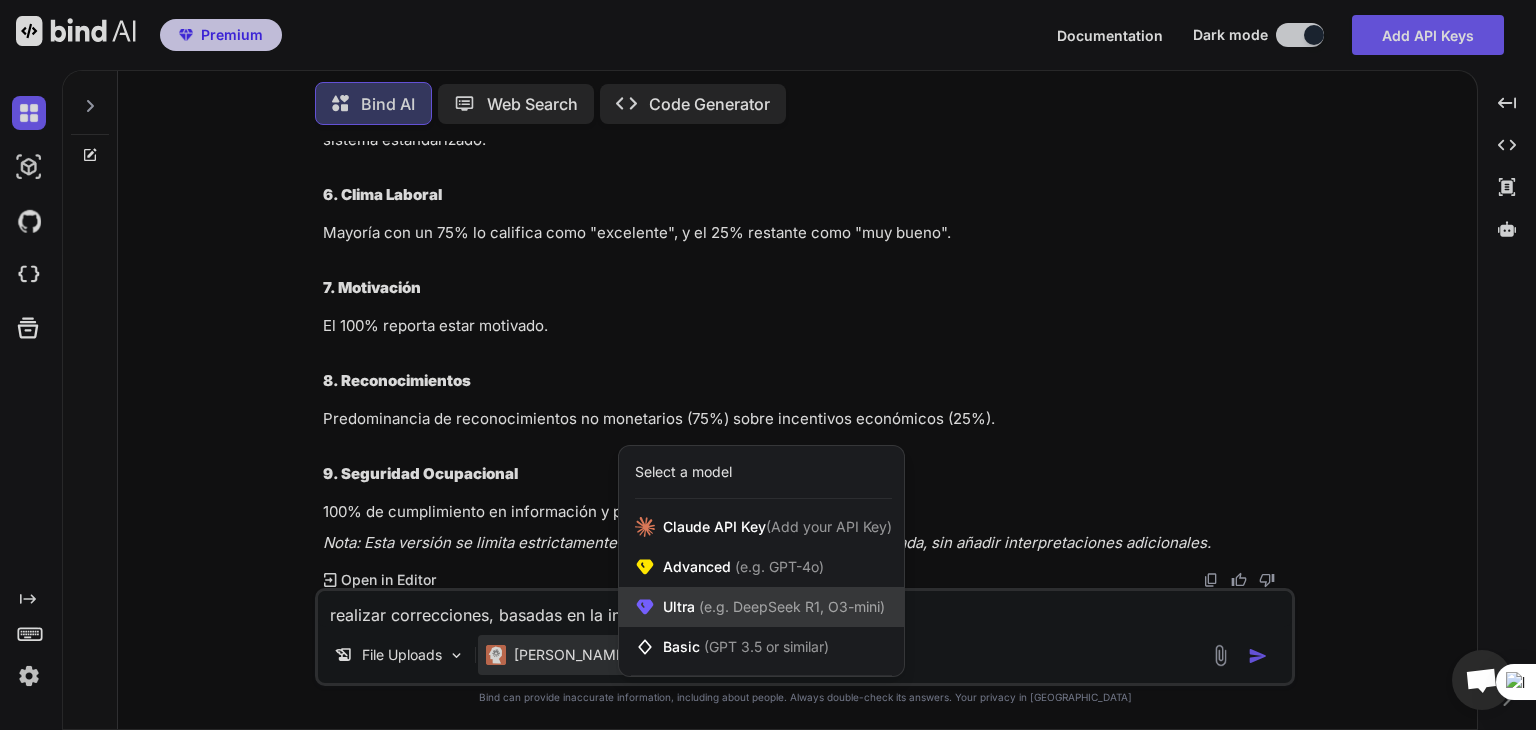 click on "(e.g. DeepSeek R1, O3-mini)" at bounding box center (790, 606) 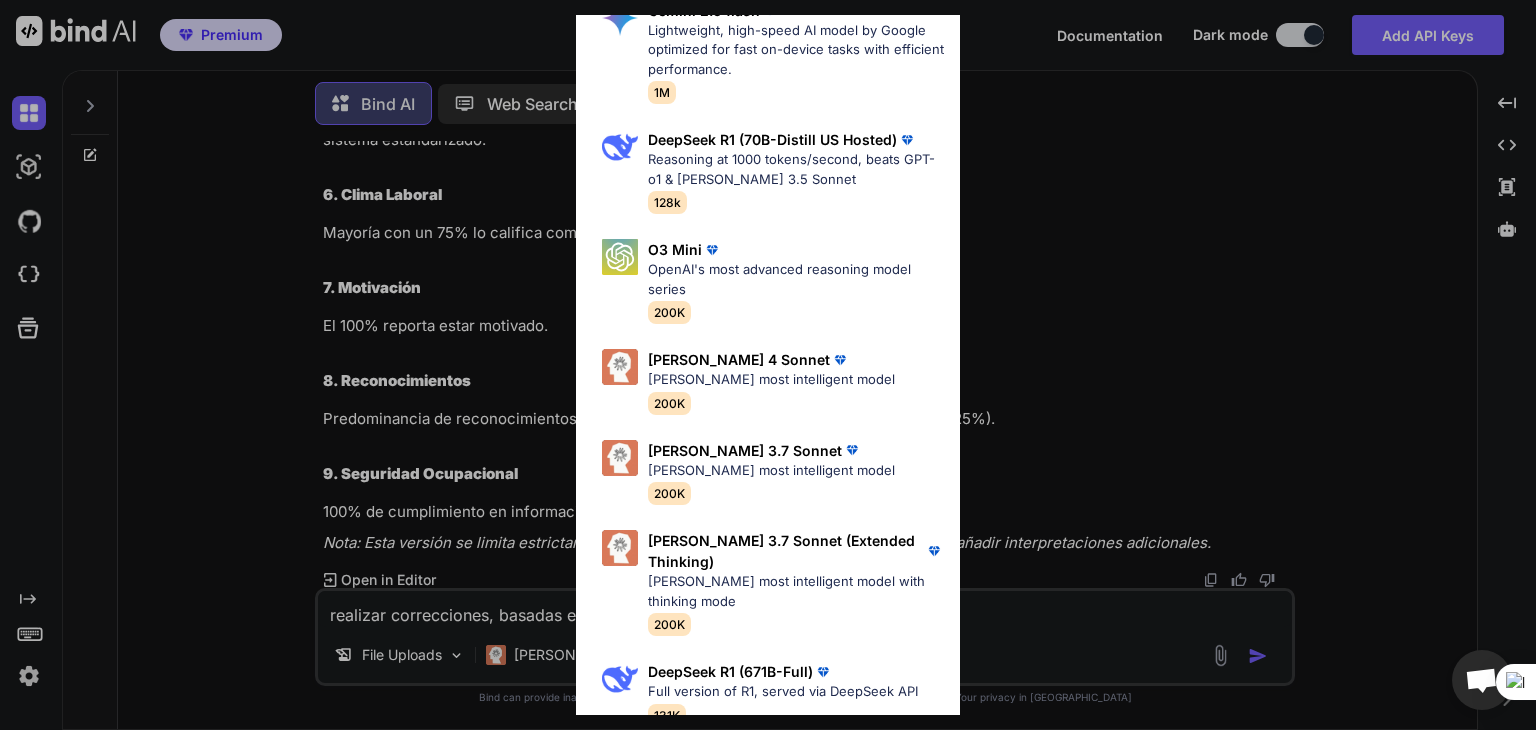 scroll, scrollTop: 488, scrollLeft: 0, axis: vertical 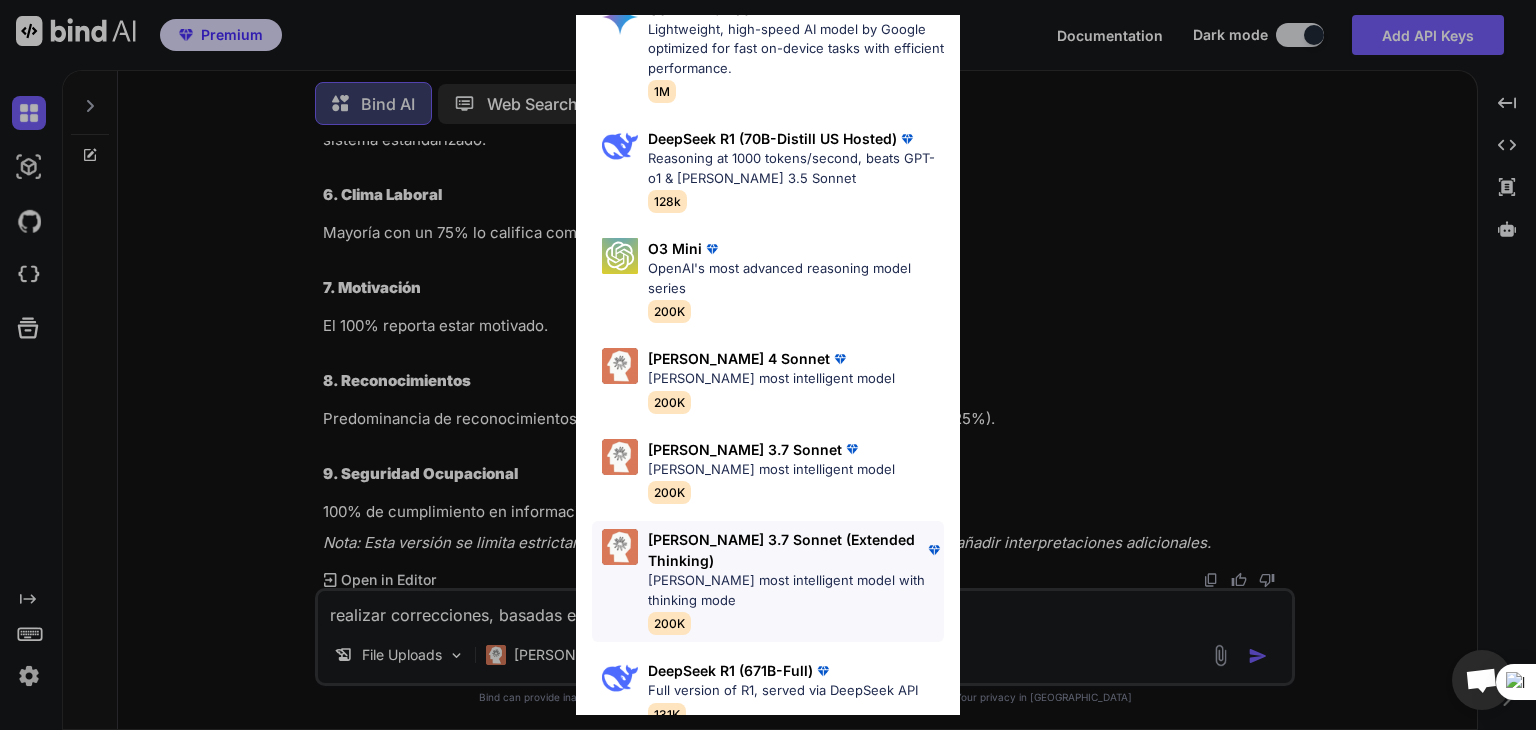 click on "Claude's most intelligent model with thinking mode" at bounding box center (796, 590) 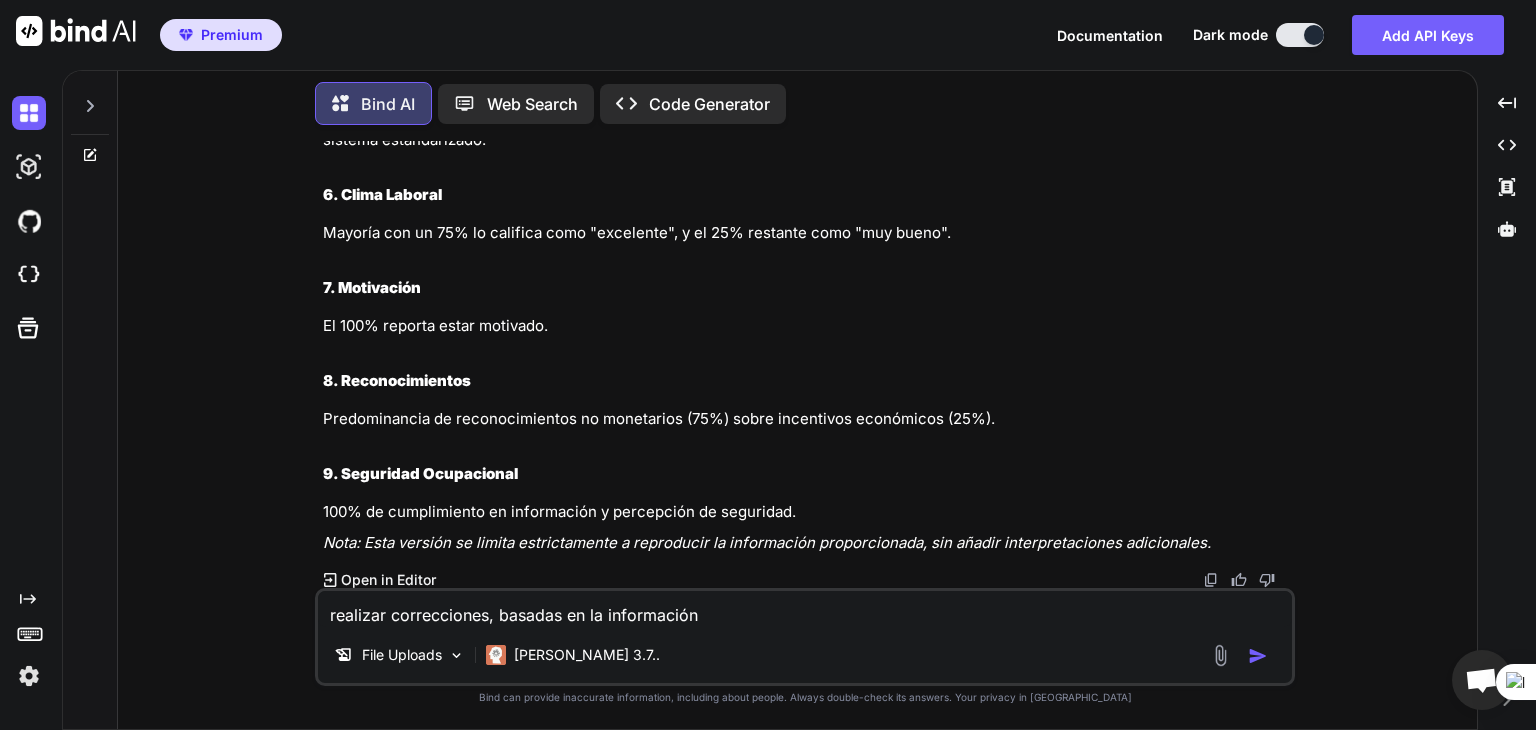 click at bounding box center [1220, 655] 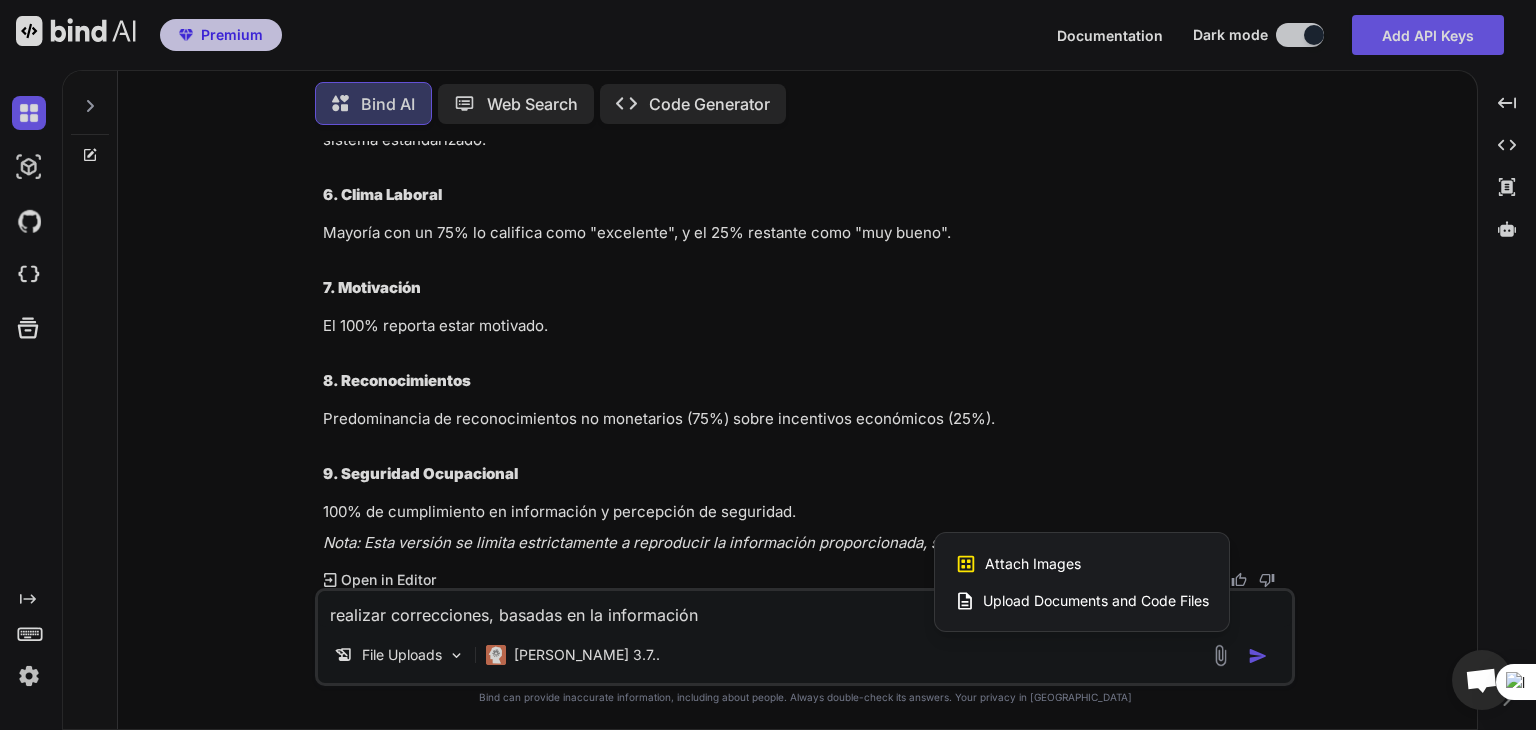 click on "Upload Documents and Code Files" at bounding box center [1096, 601] 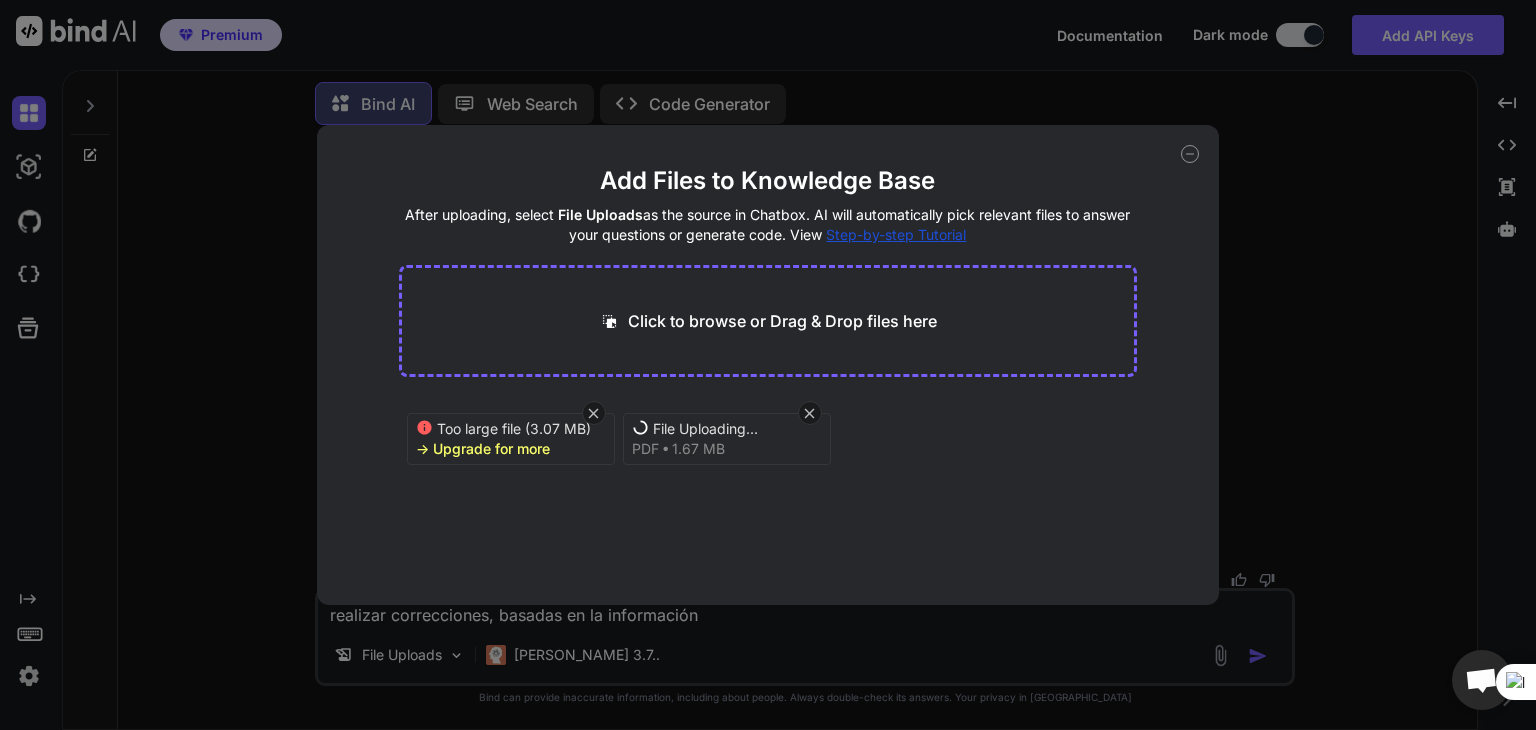 click 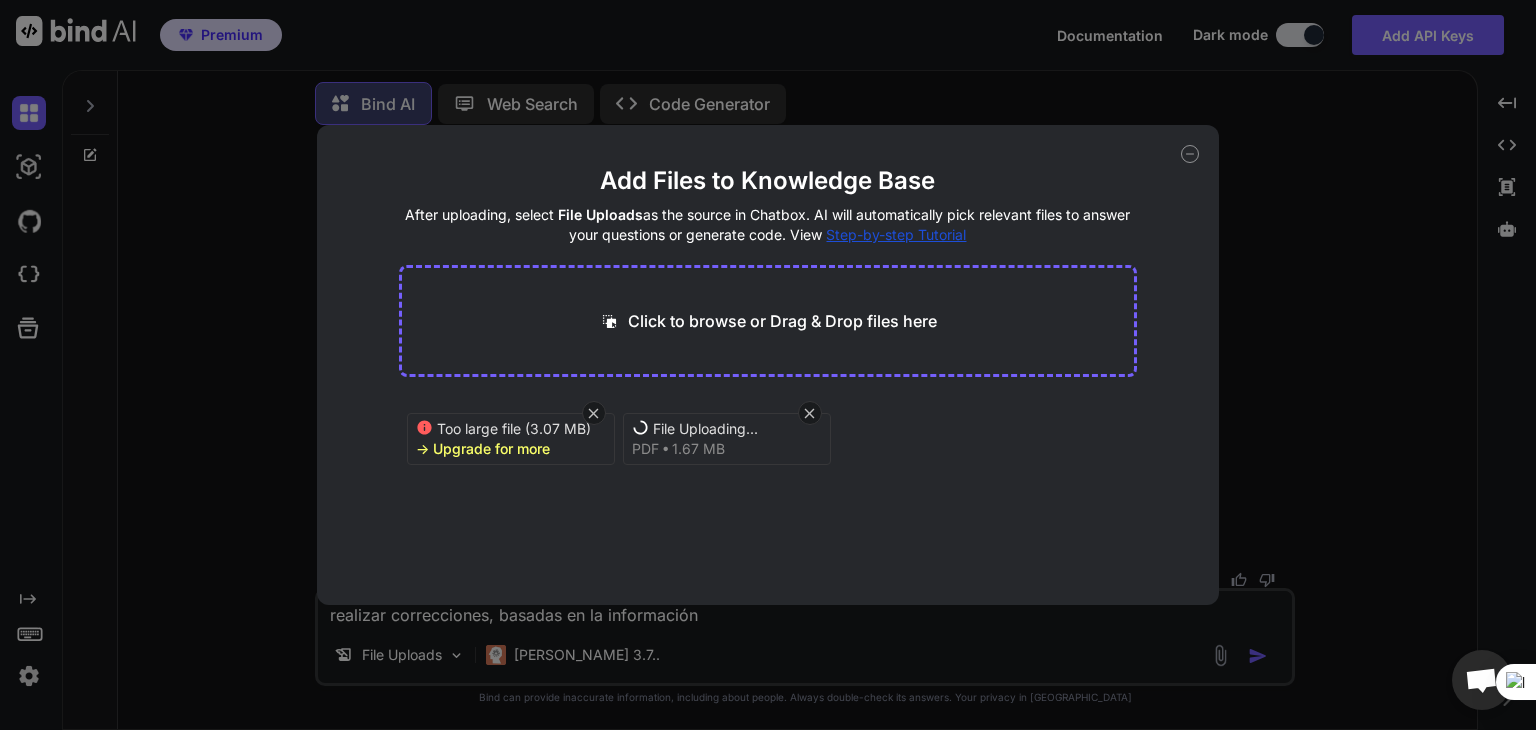 click on "Add Files to Knowledge Base After uploading, select   File Uploads  as the source in Chatbox. AI will automatically pick relevant files to answer your questions or generate code. View   Step-by-step Tutorial Click to browse or Drag & Drop files here Too large file (3.07 MB) -> Upgrade for more File Uploading... pdf 1.67 MB" at bounding box center (768, 385) 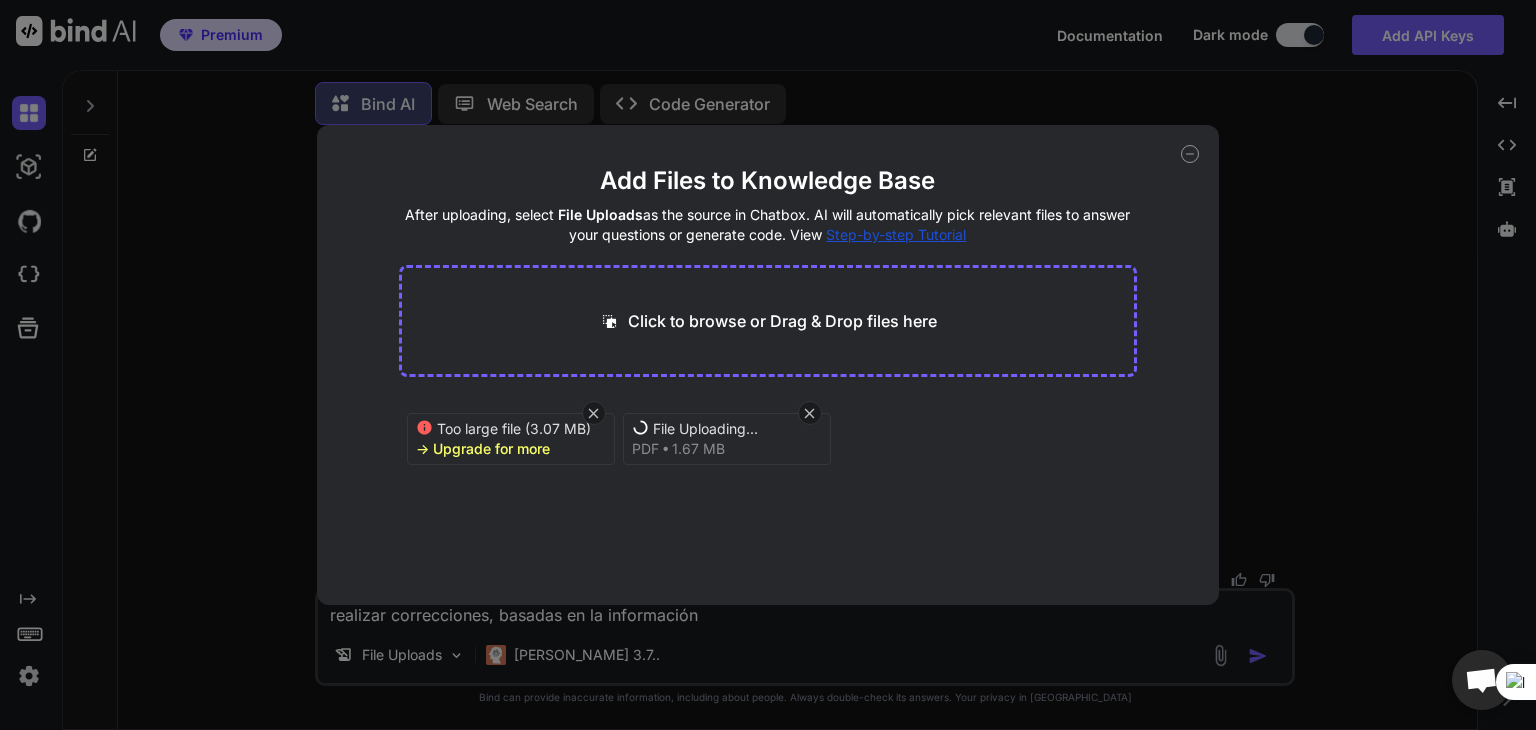 click 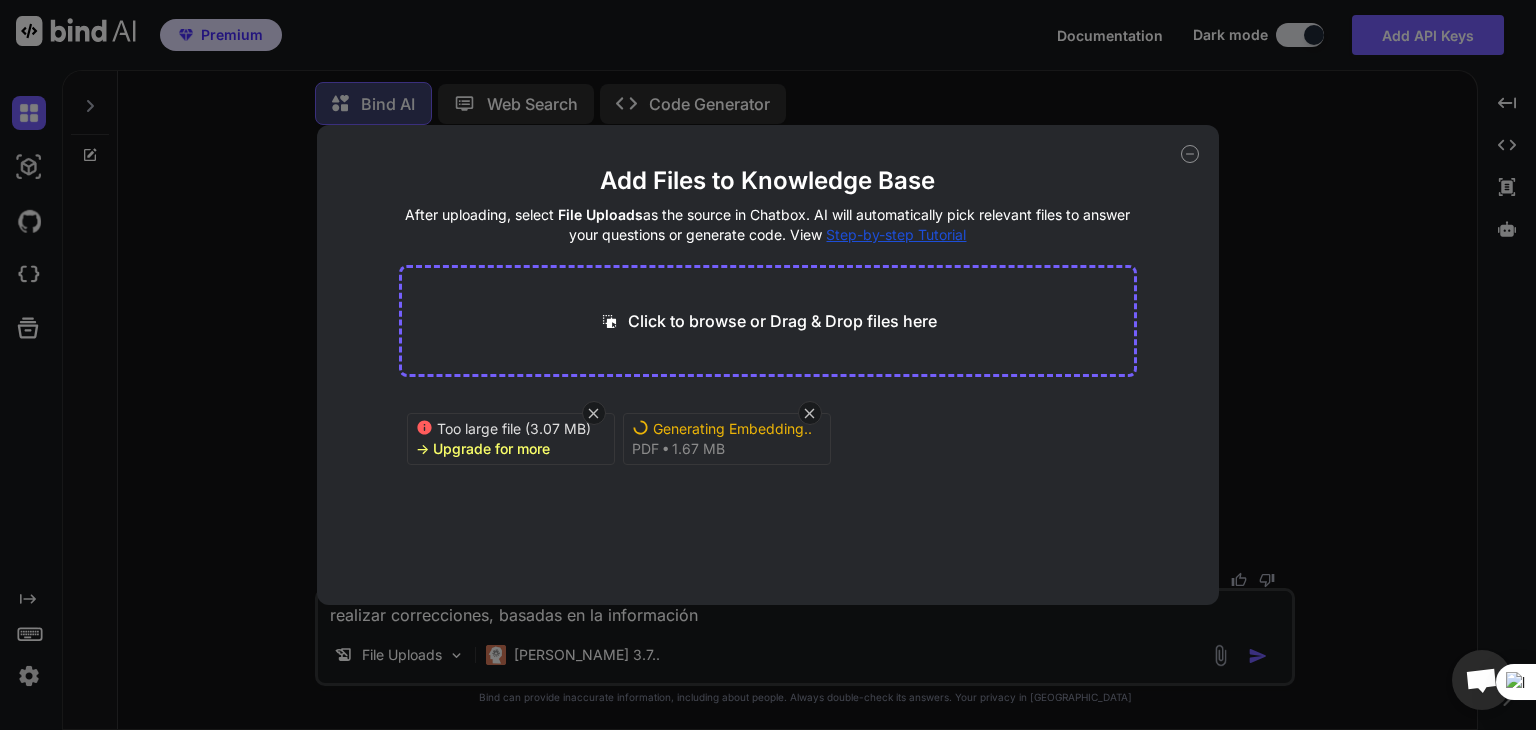 click on "Premium Documentation Dark mode Add API Keys Created with Pixso. Created with Pixso.   Bind AI Web Search Created with Pixso. Code Generator You Predomina el reclutamiento informal (75% por recomendaciones de familiares/amigos) y el 25% por méritos.
El 75% ingresó con entrevista informal, 25% con proceso formal
El 50% cuenta con un contrato formal y el 50% carece de contrato formal
Inducción cubre 100% del personal, sin embargo, es básica y no estructurada.
Las capacitaciones
50% indican que se realizan semestralmente y el otro 50% mencionan que no se realizan; refleja falta de un sistema estandarizado.
Mayoría con un 75% lo califica como "excelente", y el 25% restante como "muy bueno"
El 100% reporta estar motivado
Predominancia de reconocimientos no monetarios (75%) sobre incentivos económicos (25%)
100% de cumplimiento en información y percepción de seguridad.
completar inicio de cada uno de los resultados  Bind AI
RESULTADOS DEL DIAGNÓSTICO DE RECURSOS HUMANOS" at bounding box center (768, 365) 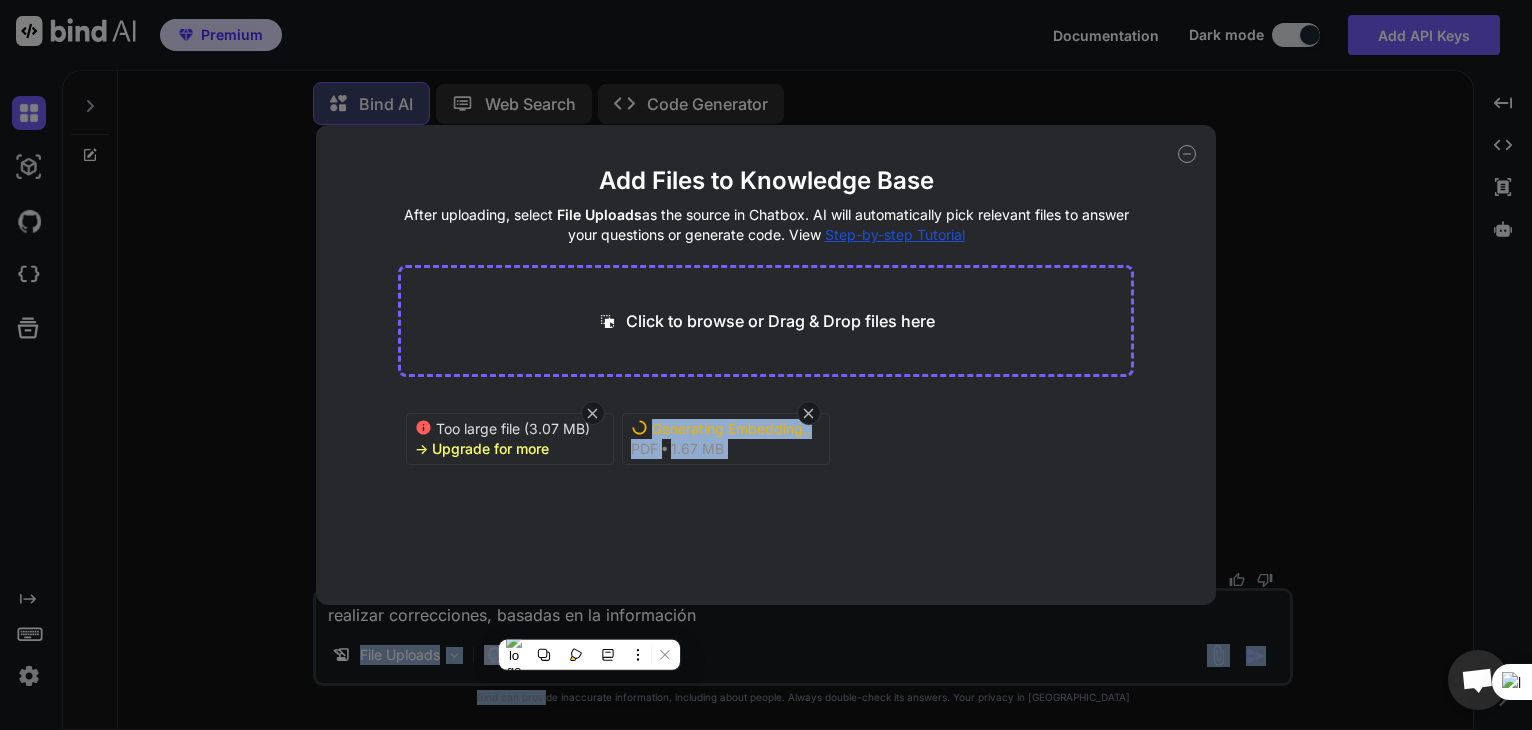 click on "Too large file (3.07 MB) -> Upgrade for more Generating Embedding... pdf 1.67 MB" at bounding box center (766, 461) 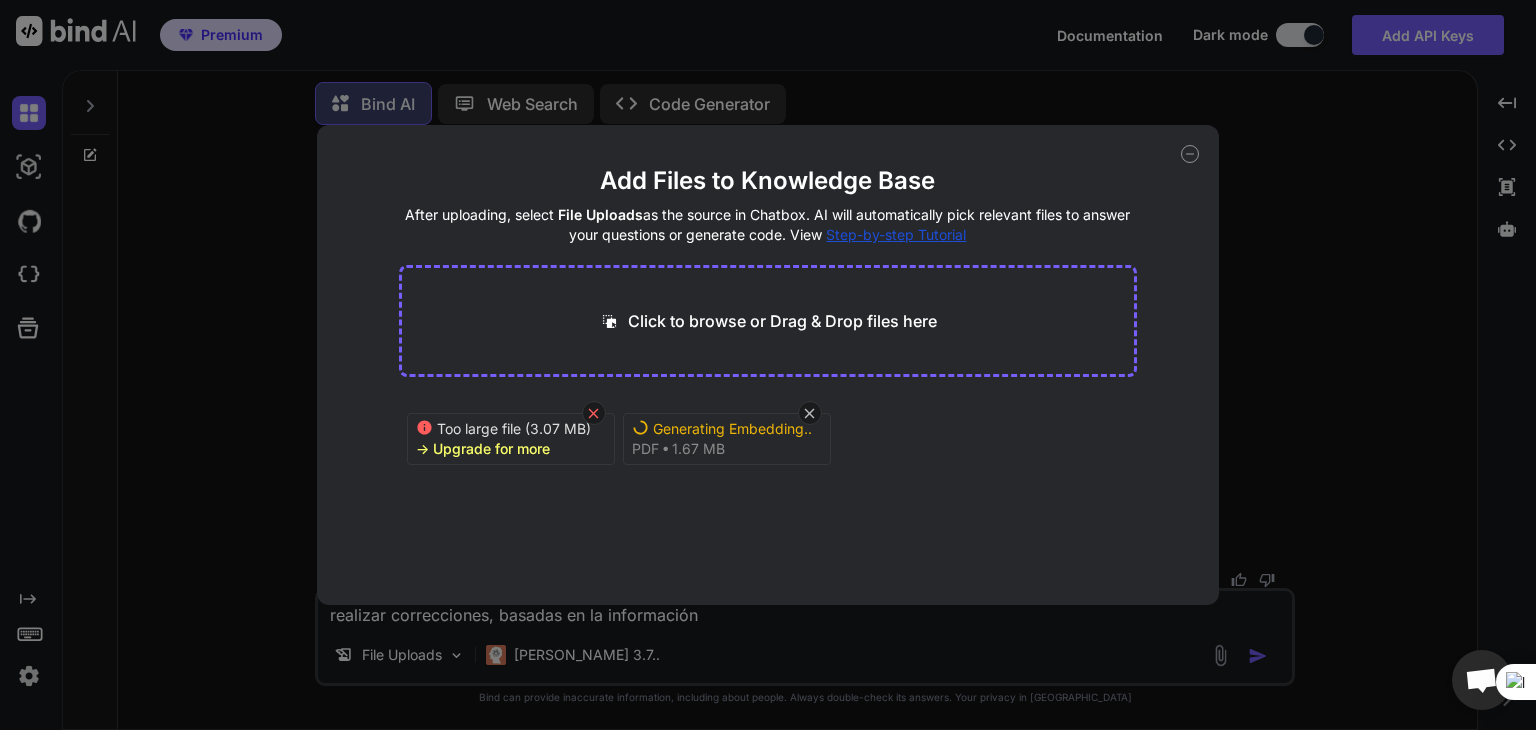 click 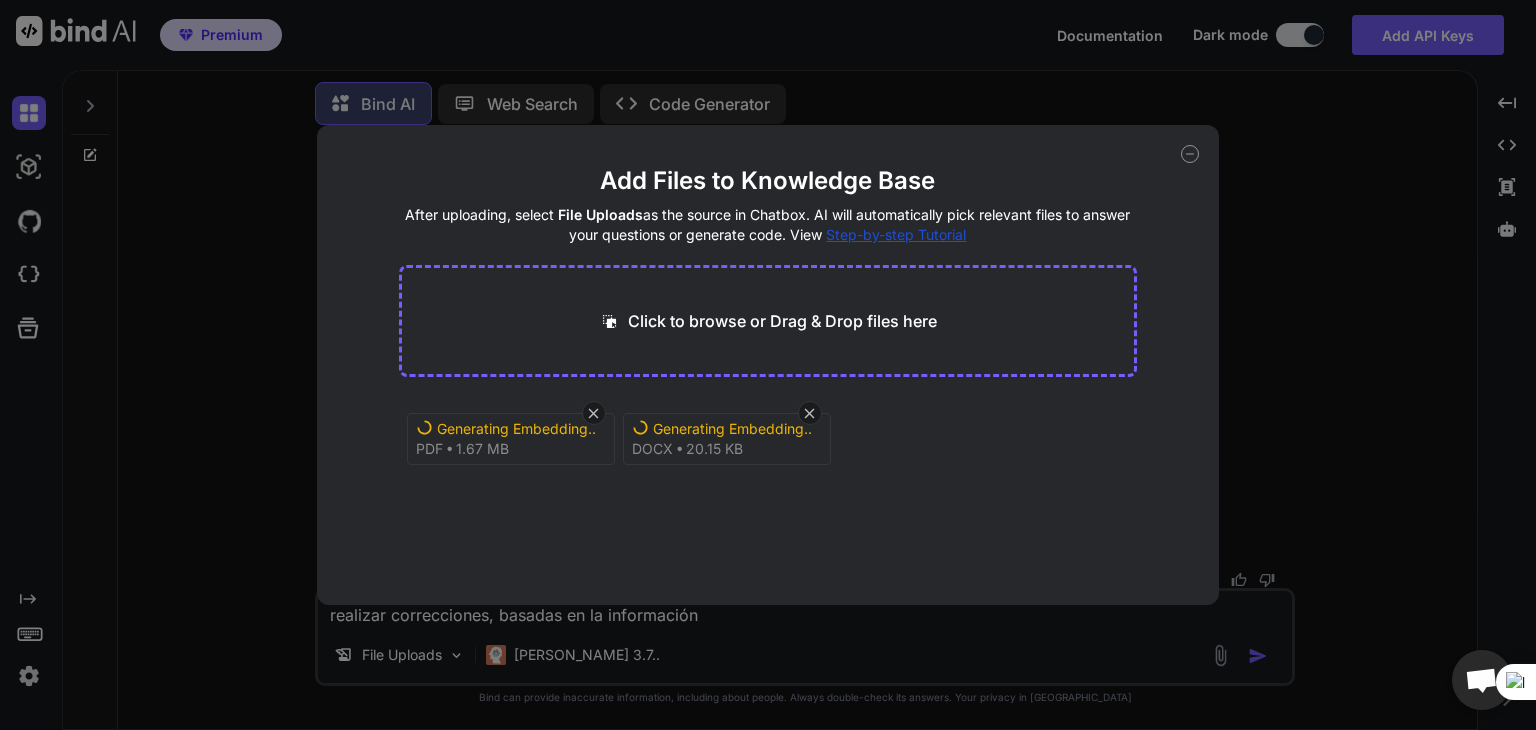 click on "1.67 MB" at bounding box center (482, 449) 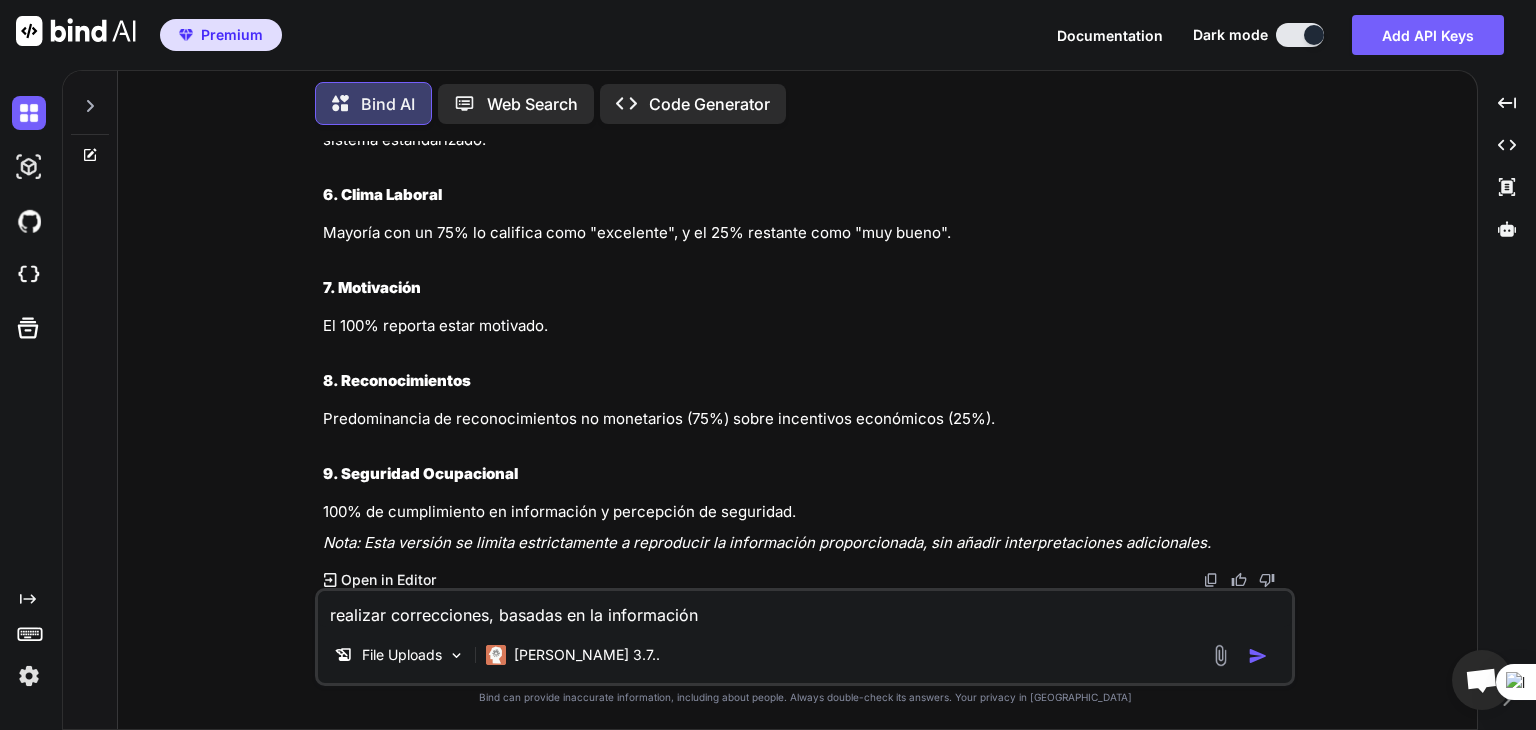 click on "realizar correcciones, basadas en la información" at bounding box center [805, 609] 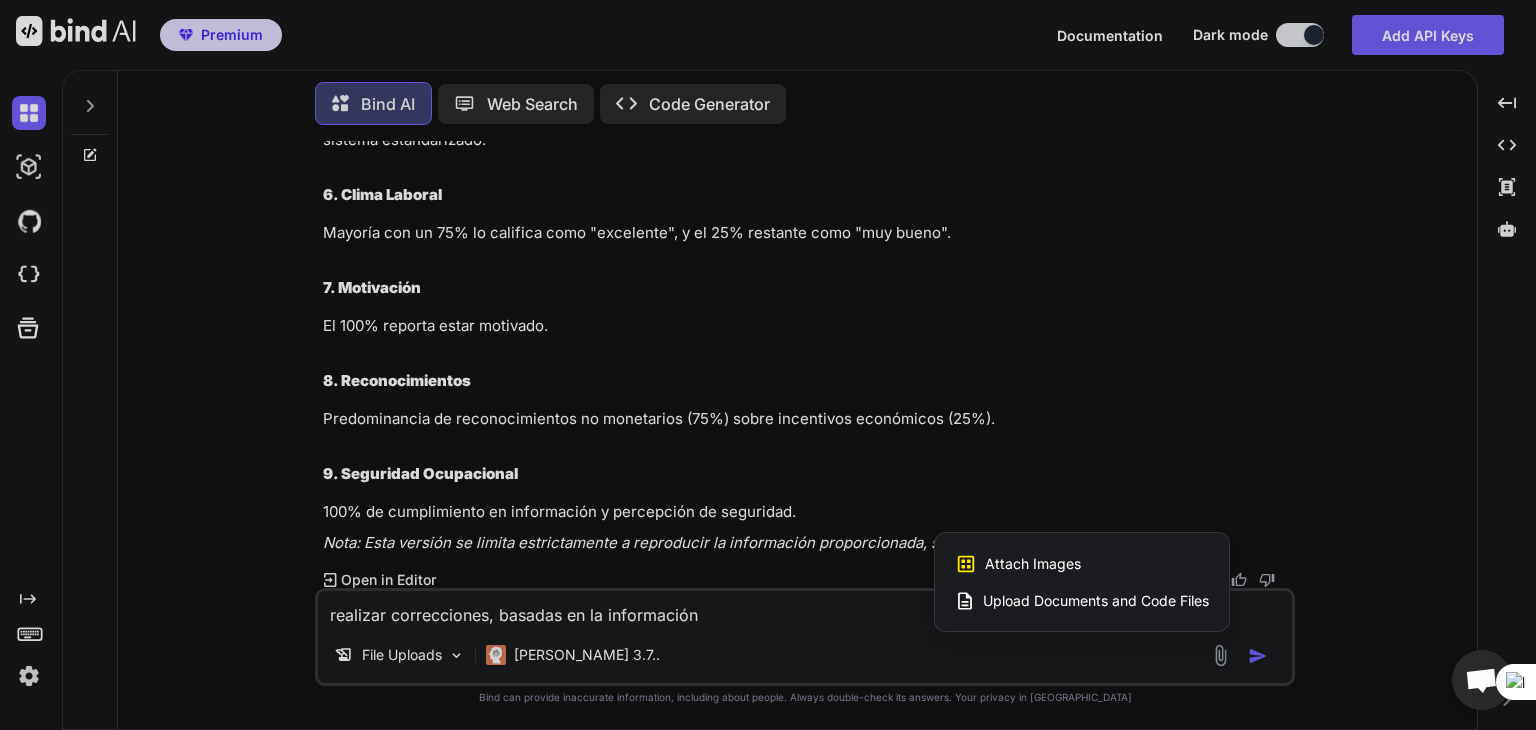click on "Upload Documents and Code Files" at bounding box center (1082, 601) 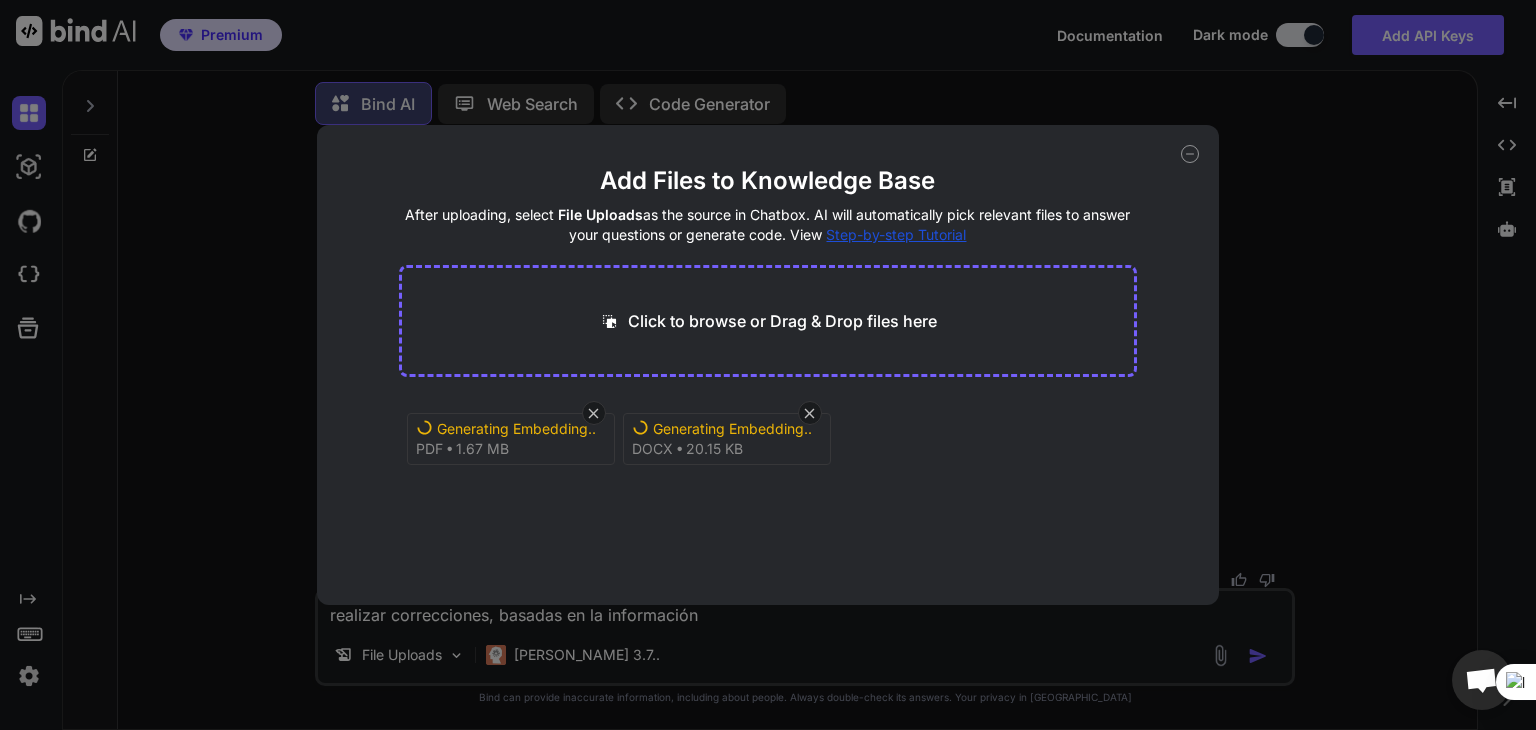click on "Add Files to Knowledge Base After uploading, select   File Uploads  as the source in Chatbox. AI will automatically pick relevant files to answer your questions or generate code. View   Step-by-step Tutorial Click to browse or Drag & Drop files here Generating Embedding... pdf 1.67 MB Generating Embedding... docx 20.15 KB" at bounding box center [768, 365] 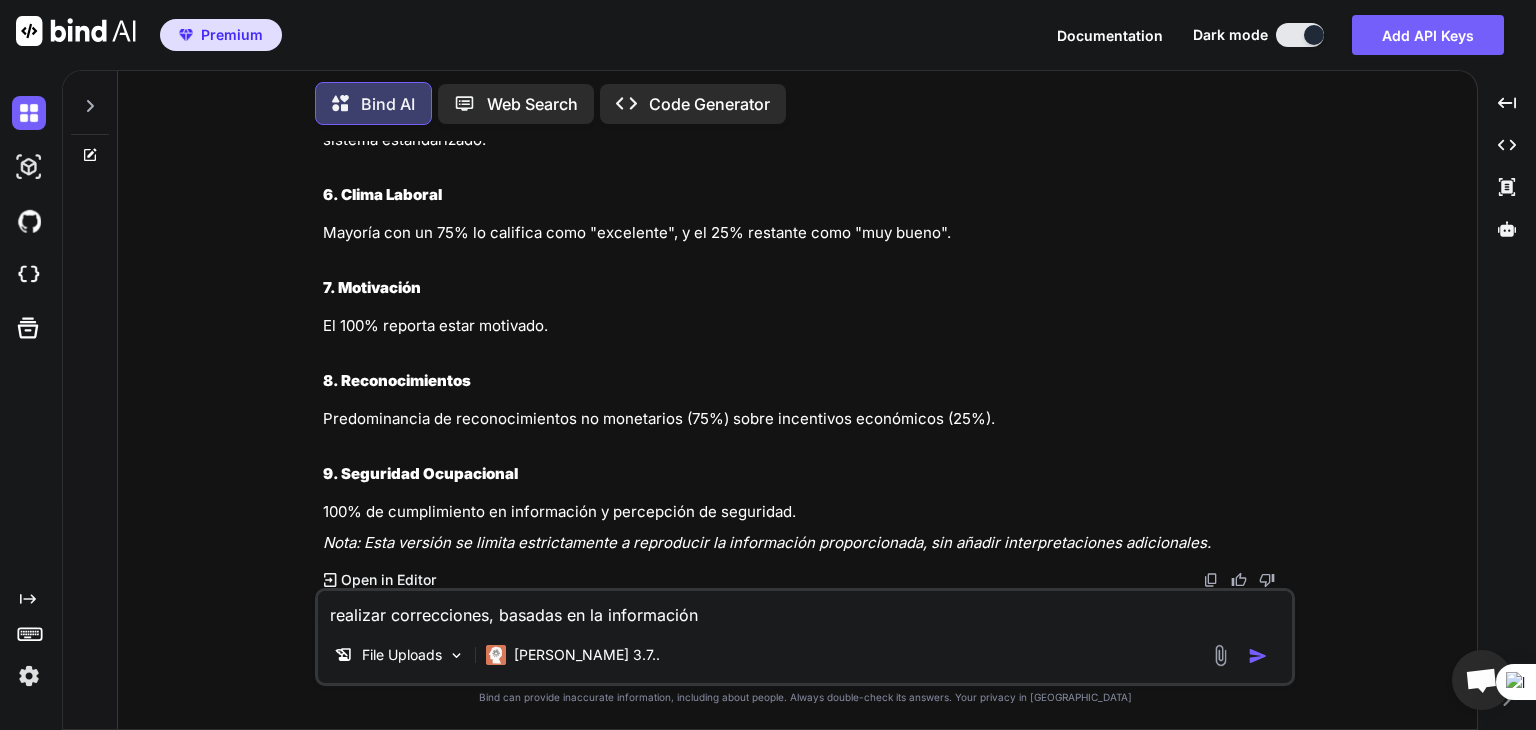 click on "realizar correcciones, basadas en la información" at bounding box center [805, 609] 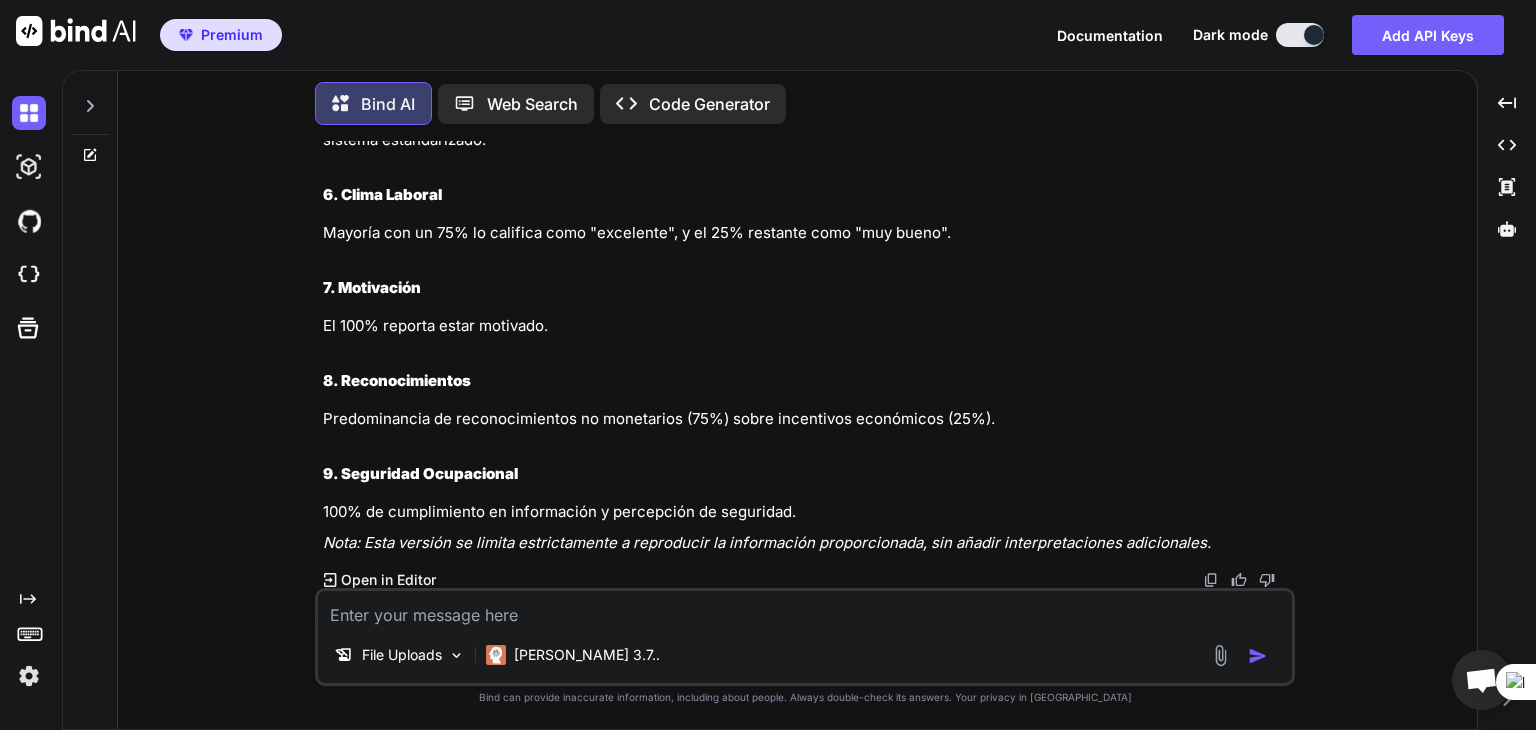 paste on "•	Los objetivos empresariales deben redactarse de manera clara y concisa, comenzando con un verbo en infinitivo que exprese acción, como: "Mejorar", "Optimizar", "Diseñar", "Implementar", etc." 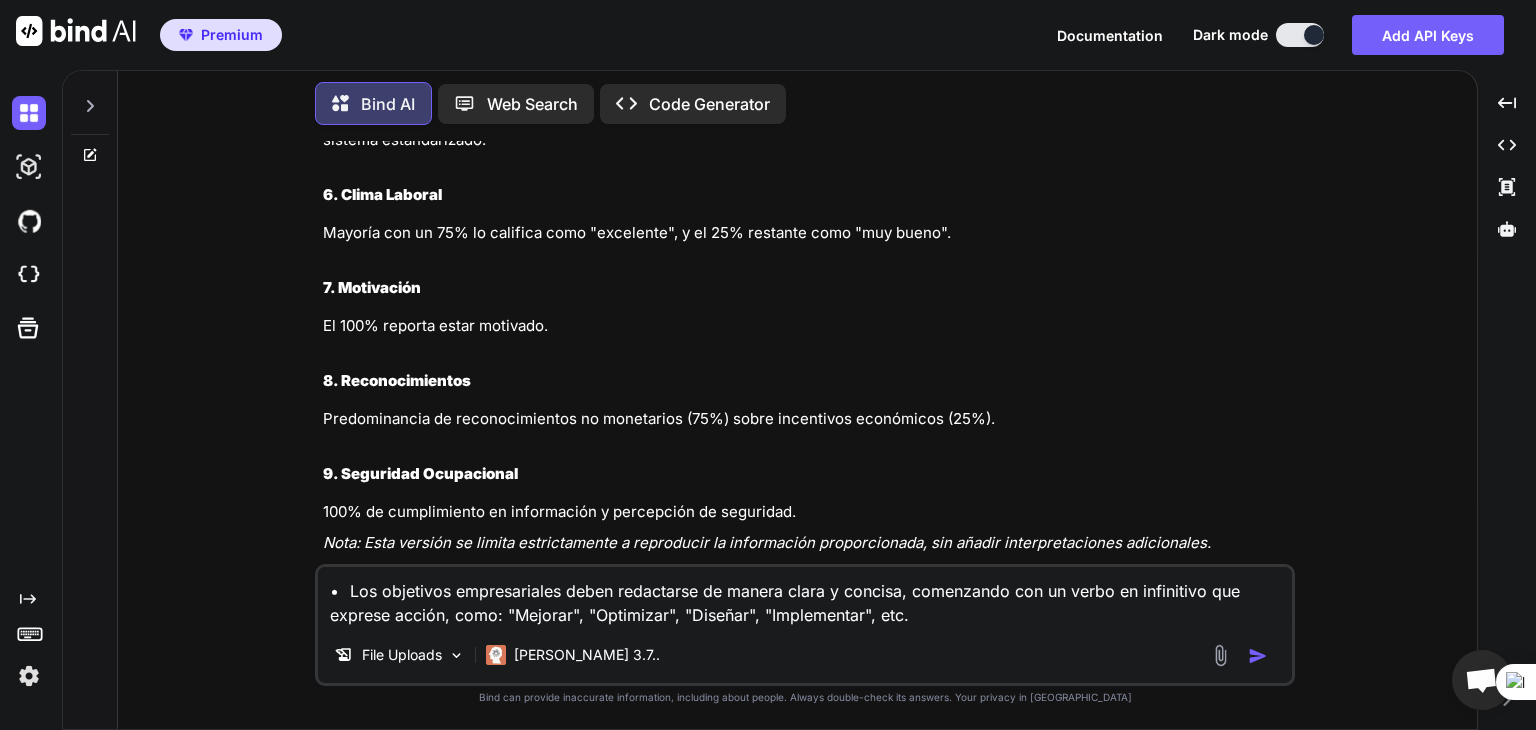 type on "x" 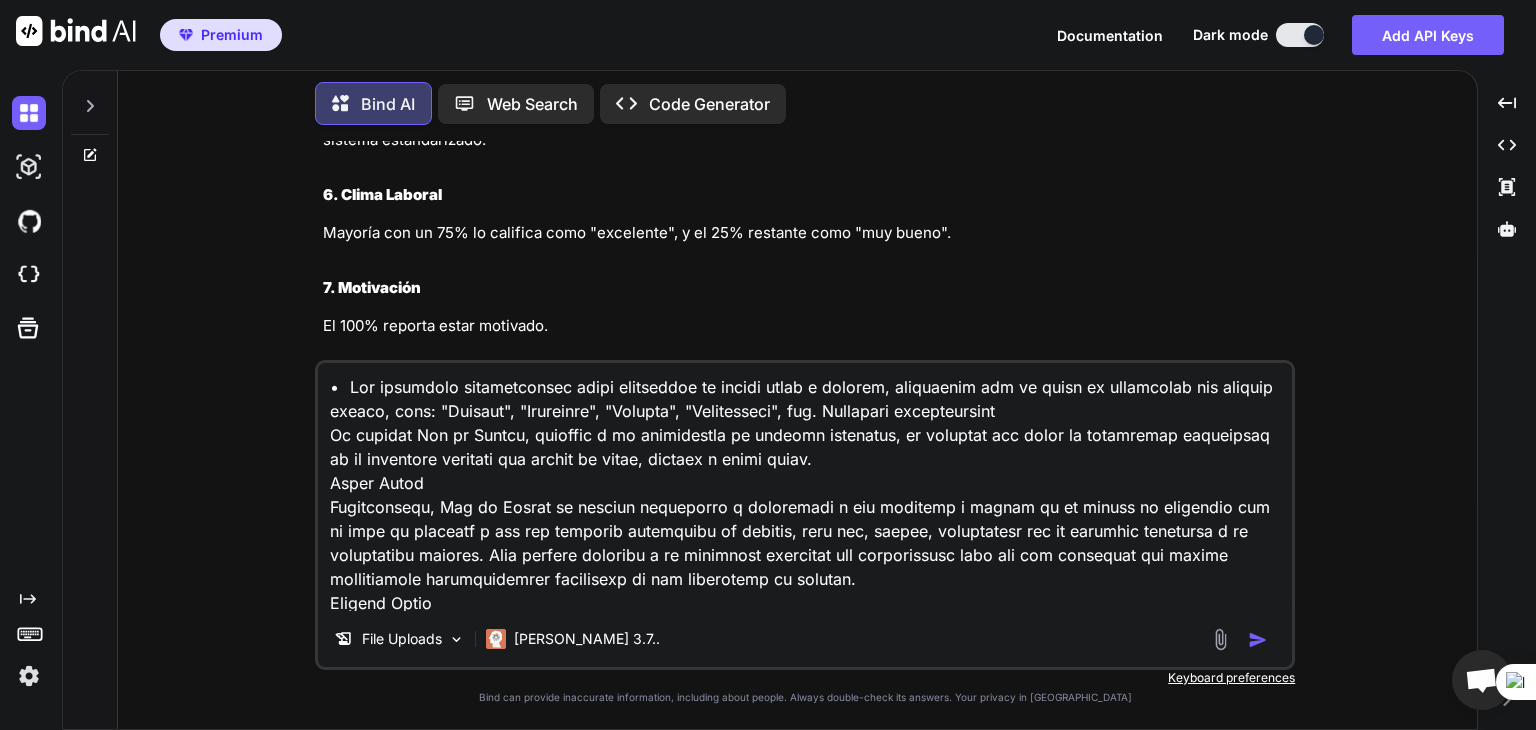 scroll, scrollTop: 314, scrollLeft: 0, axis: vertical 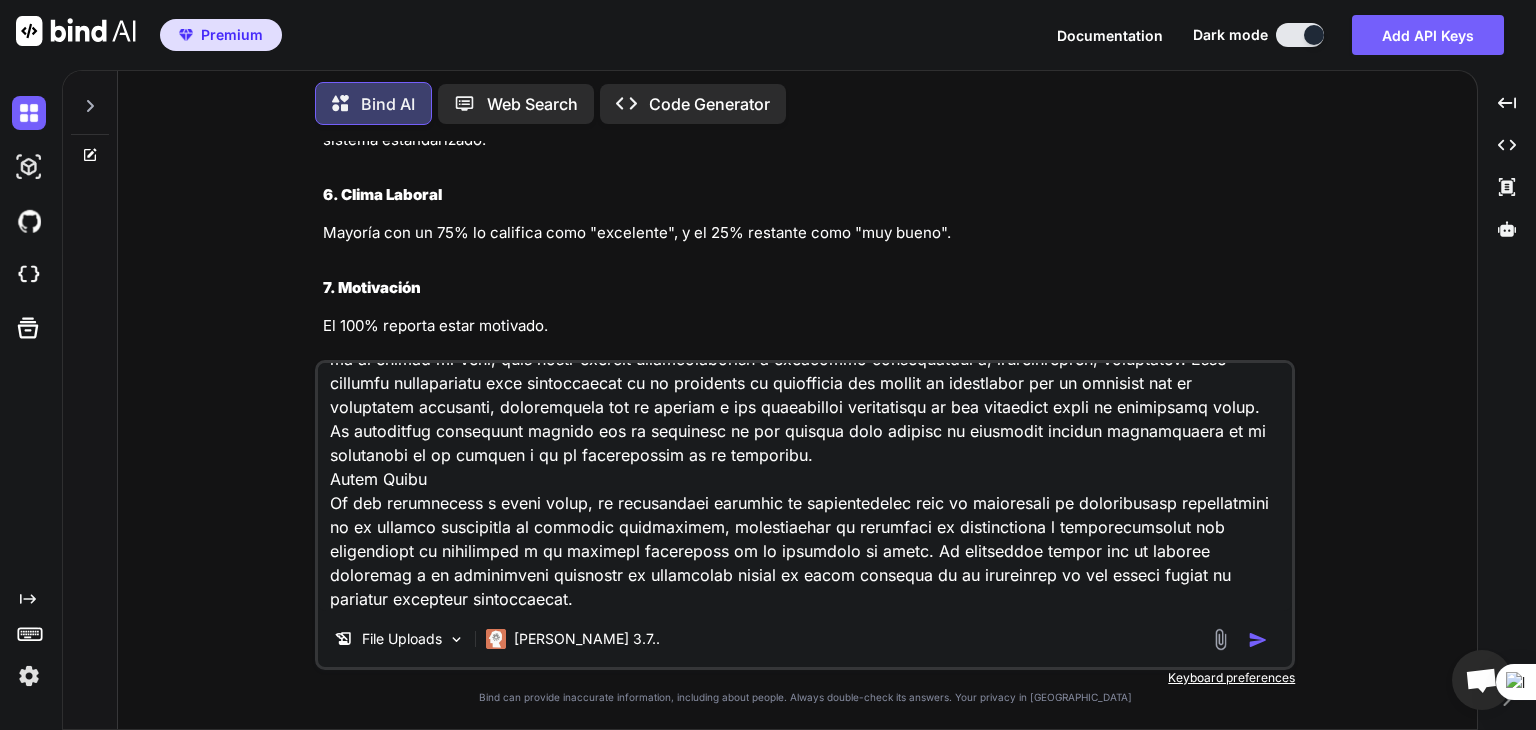 type on "•	Los objetivos empresariales deben redactarse de manera clara y concisa, comenzando con un verbo en infinitivo que exprese acción, como: "Mejorar", "Optimizar", "Diseñar", "Implementar", etc. Objetivos empresariales
La empresa Sol de Venado, dedicada a la elaboración de cerveza artesanal, ha esbozado una serie de propósitos delineados en un horizonte temporal que abarca el corto, mediano y largo plazo.
Corto Plazo
Inicialmente, Sol de Venado se propone garantizar y satisfacer a sus clientes a través de la oferta de productos que no solo se adhieran a los más elevados estándares de calidad, sino que, además, sobresalgan por su carácter innovador y su excepcional paladar. Este enfoque responde a la tendencia acentuada por consumidores cada vez más exigentes que buscan experiencias organolépticas singulares en sus elecciones de consumo.
Mediano Plazo
Proyectándose hacia el futuro, Sol de Venado aspira a expandir la distribución de sus productos, inicialmente en el ámbito de la ciudad de Loja, para luego esca..." 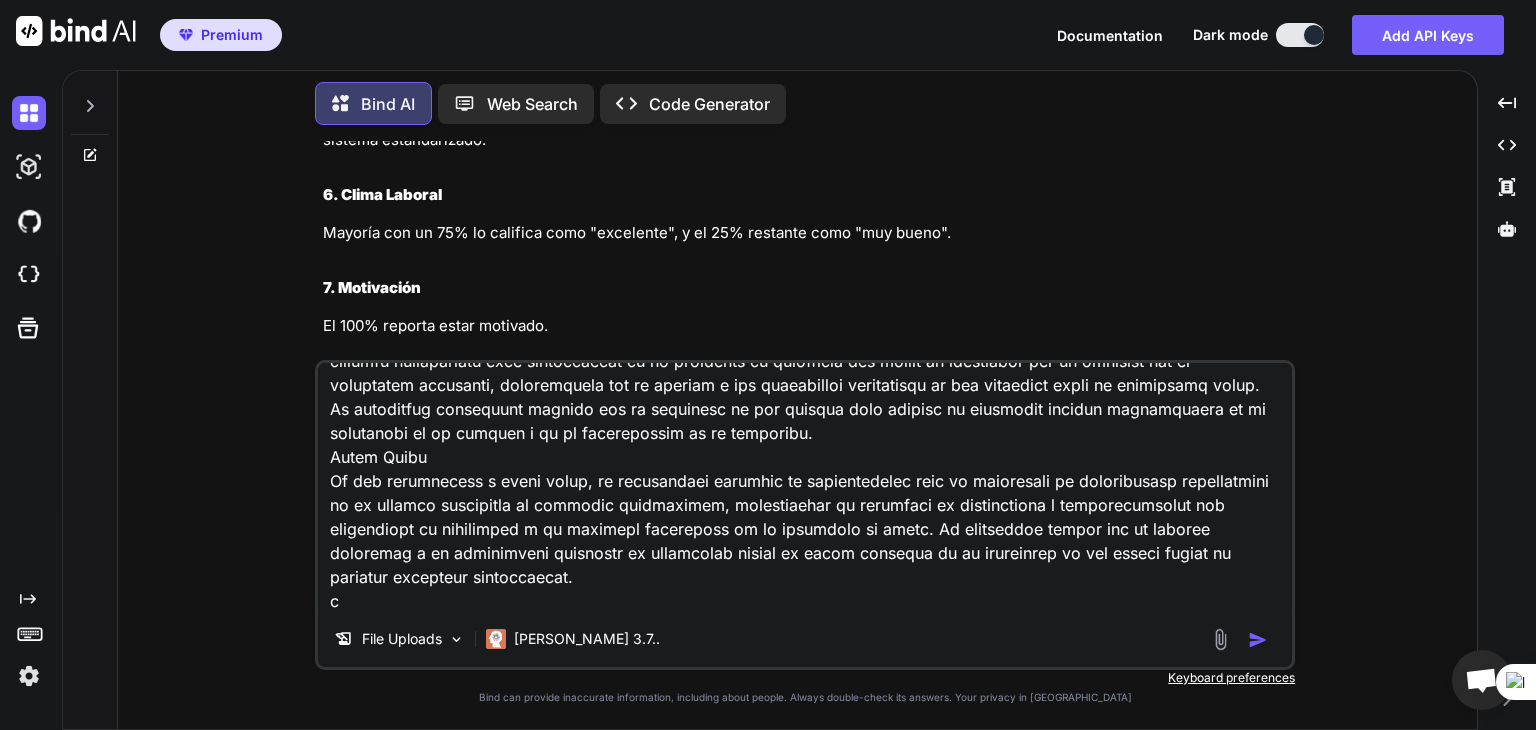 type on "•	Los objetivos empresariales deben redactarse de manera clara y concisa, comenzando con un verbo en infinitivo que exprese acción, como: "Mejorar", "Optimizar", "Diseñar", "Implementar", etc. Objetivos empresariales
La empresa Sol de Venado, dedicada a la elaboración de cerveza artesanal, ha esbozado una serie de propósitos delineados en un horizonte temporal que abarca el corto, mediano y largo plazo.
Corto Plazo
Inicialmente, Sol de Venado se propone garantizar y satisfacer a sus clientes a través de la oferta de productos que no solo se adhieran a los más elevados estándares de calidad, sino que, además, sobresalgan por su carácter innovador y su excepcional paladar. Este enfoque responde a la tendencia acentuada por consumidores cada vez más exigentes que buscan experiencias organolépticas singulares en sus elecciones de consumo.
Mediano Plazo
Proyectándose hacia el futuro, Sol de Venado aspira a expandir la distribución de sus productos, inicialmente en el ámbito de la ciudad de Loja, para luego esca..." 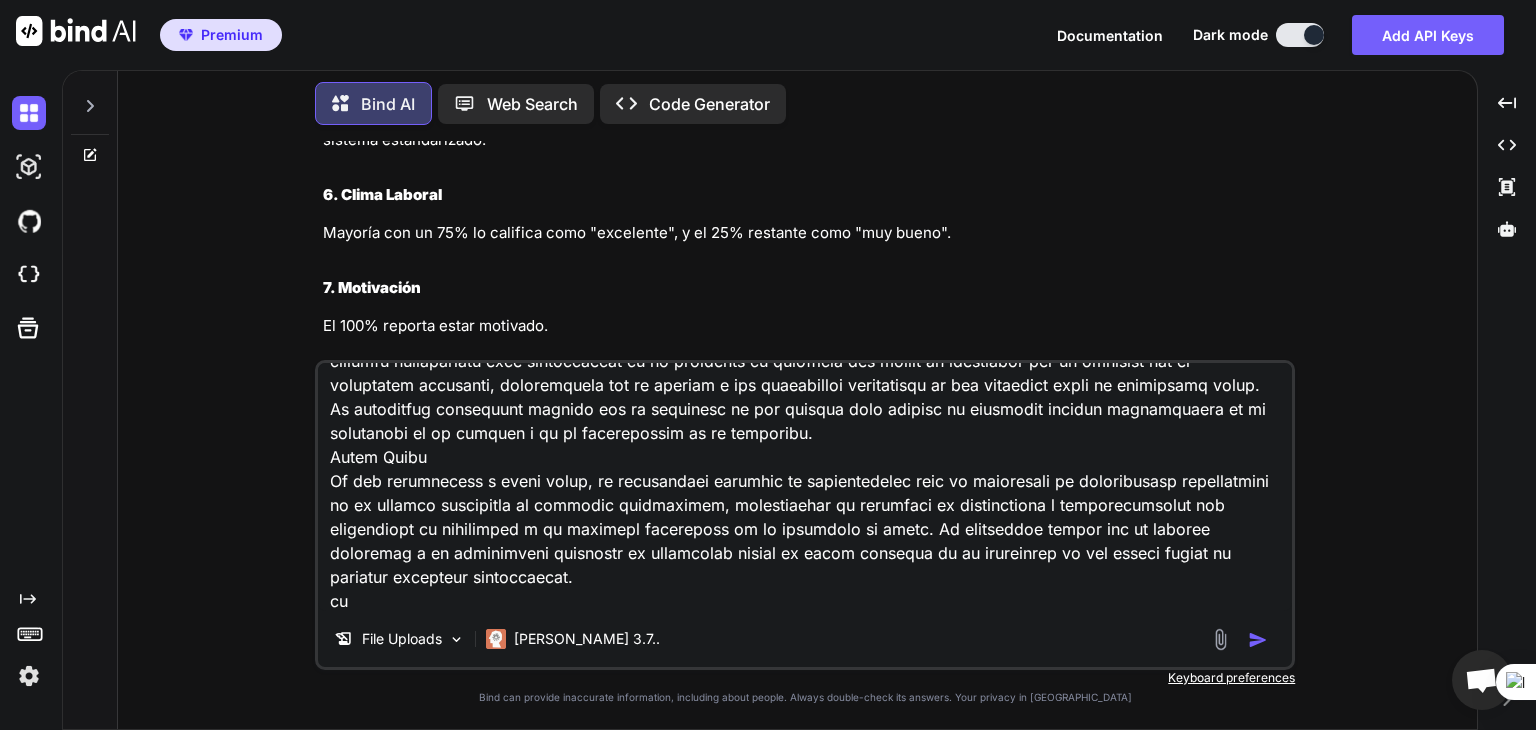 type on "x" 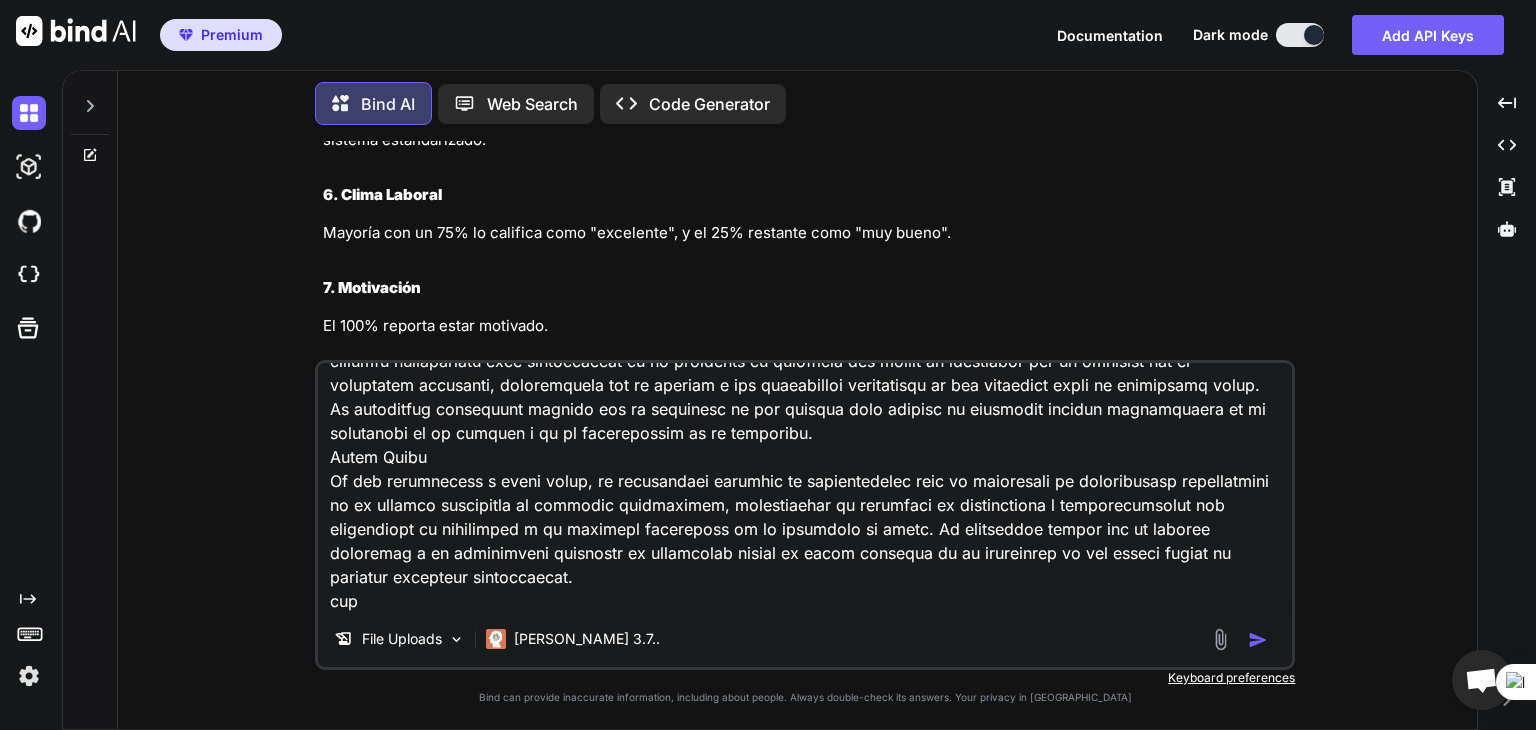 type on "•	Los objetivos empresariales deben redactarse de manera clara y concisa, comenzando con un verbo en infinitivo que exprese acción, como: "Mejorar", "Optimizar", "Diseñar", "Implementar", etc. Objetivos empresariales
La empresa Sol de Venado, dedicada a la elaboración de cerveza artesanal, ha esbozado una serie de propósitos delineados en un horizonte temporal que abarca el corto, mediano y largo plazo.
Corto Plazo
Inicialmente, Sol de Venado se propone garantizar y satisfacer a sus clientes a través de la oferta de productos que no solo se adhieran a los más elevados estándares de calidad, sino que, además, sobresalgan por su carácter innovador y su excepcional paladar. Este enfoque responde a la tendencia acentuada por consumidores cada vez más exigentes que buscan experiencias organolépticas singulares en sus elecciones de consumo.
Mediano Plazo
Proyectándose hacia el futuro, Sol de Venado aspira a expandir la distribución de sus productos, inicialmente en el ámbito de la ciudad de Loja, para luego esca..." 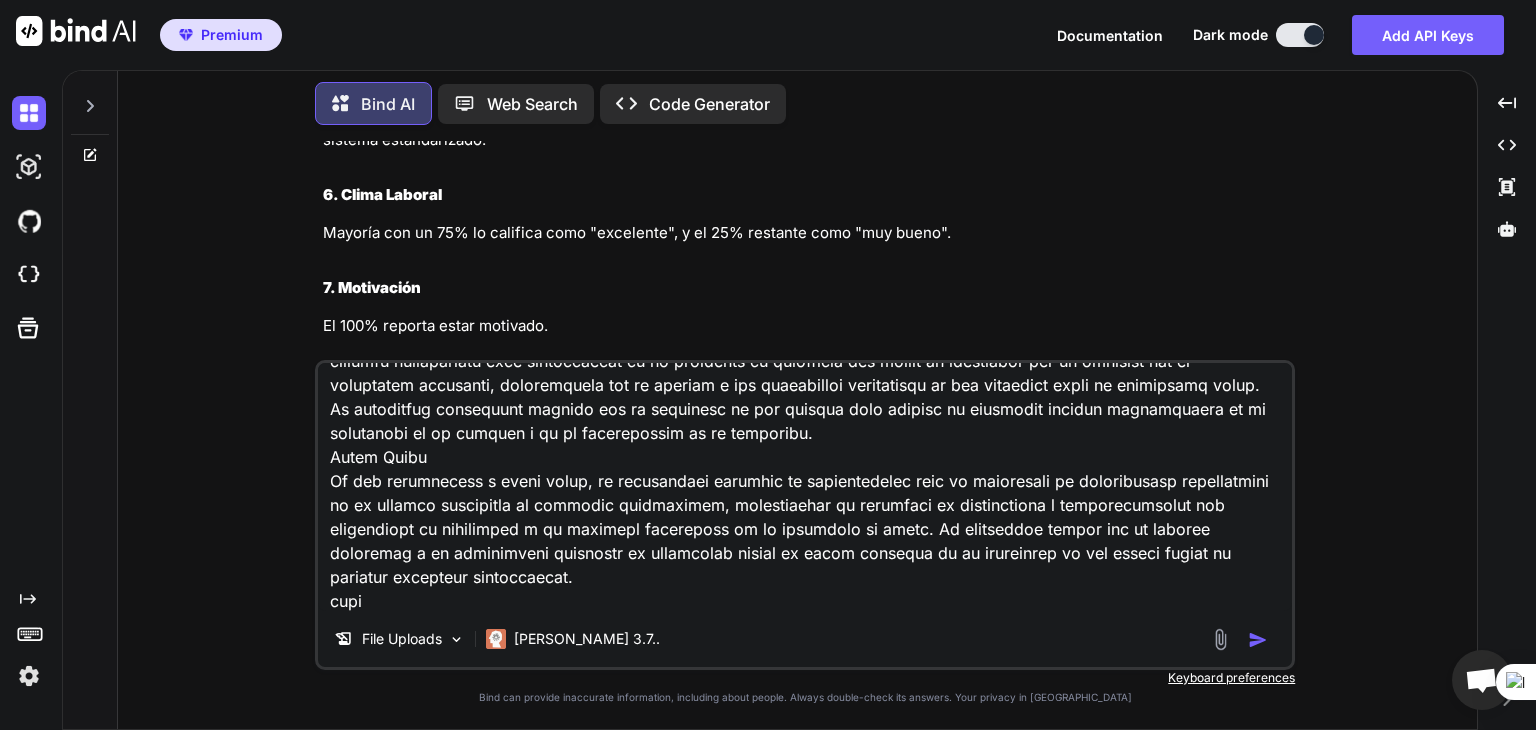type on "•	Los objetivos empresariales deben redactarse de manera clara y concisa, comenzando con un verbo en infinitivo que exprese acción, como: "Mejorar", "Optimizar", "Diseñar", "Implementar", etc. Objetivos empresariales
La empresa Sol de Venado, dedicada a la elaboración de cerveza artesanal, ha esbozado una serie de propósitos delineados en un horizonte temporal que abarca el corto, mediano y largo plazo.
Corto Plazo
Inicialmente, Sol de Venado se propone garantizar y satisfacer a sus clientes a través de la oferta de productos que no solo se adhieran a los más elevados estándares de calidad, sino que, además, sobresalgan por su carácter innovador y su excepcional paladar. Este enfoque responde a la tendencia acentuada por consumidores cada vez más exigentes que buscan experiencias organolépticas singulares en sus elecciones de consumo.
Mediano Plazo
Proyectándose hacia el futuro, Sol de Venado aspira a expandir la distribución de sus productos, inicialmente en el ámbito de la ciudad de Loja, para luego esca..." 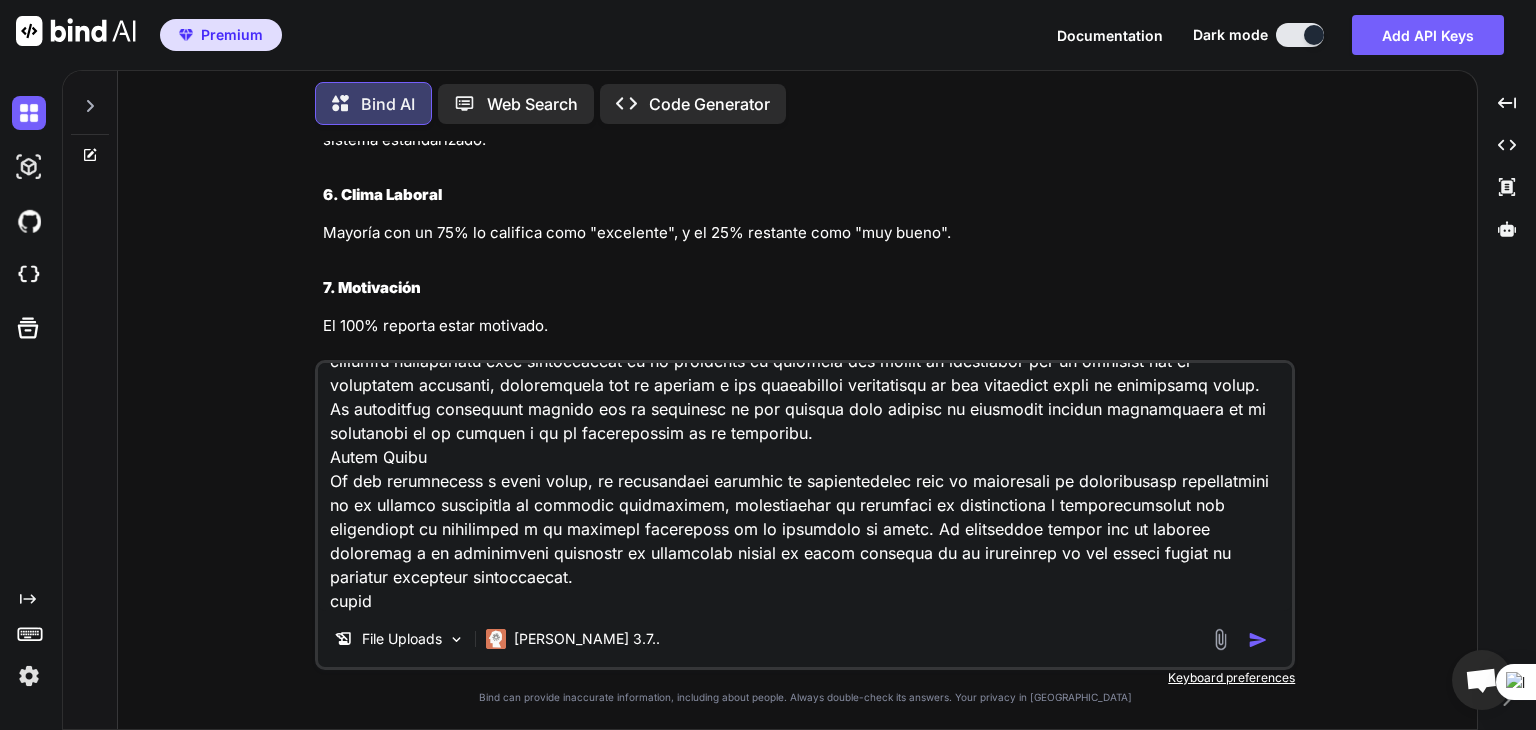 type on "•	Los objetivos empresariales deben redactarse de manera clara y concisa, comenzando con un verbo en infinitivo que exprese acción, como: "Mejorar", "Optimizar", "Diseñar", "Implementar", etc. Objetivos empresariales
La empresa Sol de Venado, dedicada a la elaboración de cerveza artesanal, ha esbozado una serie de propósitos delineados en un horizonte temporal que abarca el corto, mediano y largo plazo.
Corto Plazo
Inicialmente, Sol de Venado se propone garantizar y satisfacer a sus clientes a través de la oferta de productos que no solo se adhieran a los más elevados estándares de calidad, sino que, además, sobresalgan por su carácter innovador y su excepcional paladar. Este enfoque responde a la tendencia acentuada por consumidores cada vez más exigentes que buscan experiencias organolépticas singulares en sus elecciones de consumo.
Mediano Plazo
Proyectándose hacia el futuro, Sol de Venado aspira a expandir la distribución de sus productos, inicialmente en el ámbito de la ciudad de Loja, para luego esca..." 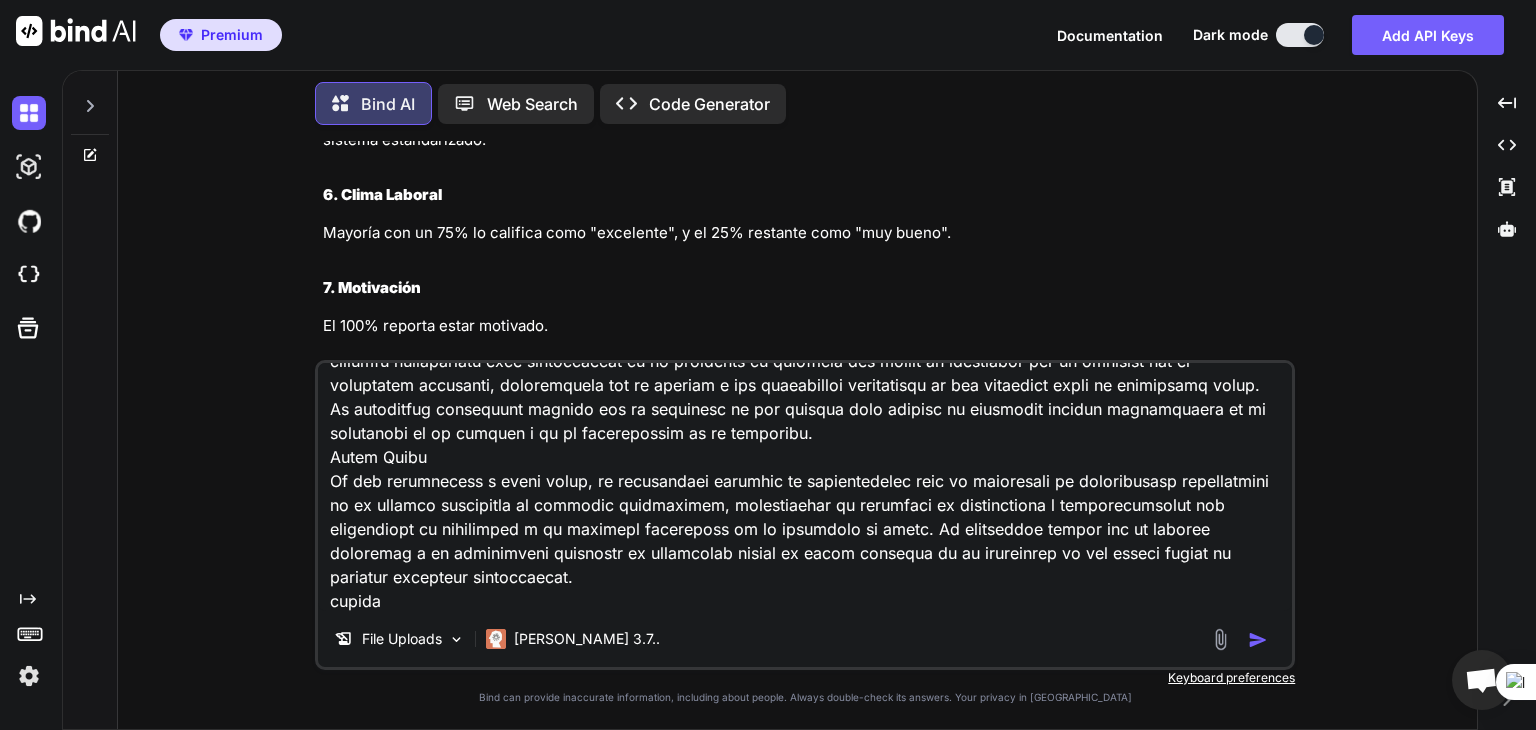 type on "•	Los objetivos empresariales deben redactarse de manera clara y concisa, comenzando con un verbo en infinitivo que exprese acción, como: "Mejorar", "Optimizar", "Diseñar", "Implementar", etc. Objetivos empresariales
La empresa Sol de Venado, dedicada a la elaboración de cerveza artesanal, ha esbozado una serie de propósitos delineados en un horizonte temporal que abarca el corto, mediano y largo plazo.
Corto Plazo
Inicialmente, Sol de Venado se propone garantizar y satisfacer a sus clientes a través de la oferta de productos que no solo se adhieran a los más elevados estándares de calidad, sino que, además, sobresalgan por su carácter innovador y su excepcional paladar. Este enfoque responde a la tendencia acentuada por consumidores cada vez más exigentes que buscan experiencias organolépticas singulares en sus elecciones de consumo.
Mediano Plazo
Proyectándose hacia el futuro, Sol de Venado aspira a expandir la distribución de sus productos, inicialmente en el ámbito de la ciudad de Loja, para luego esca..." 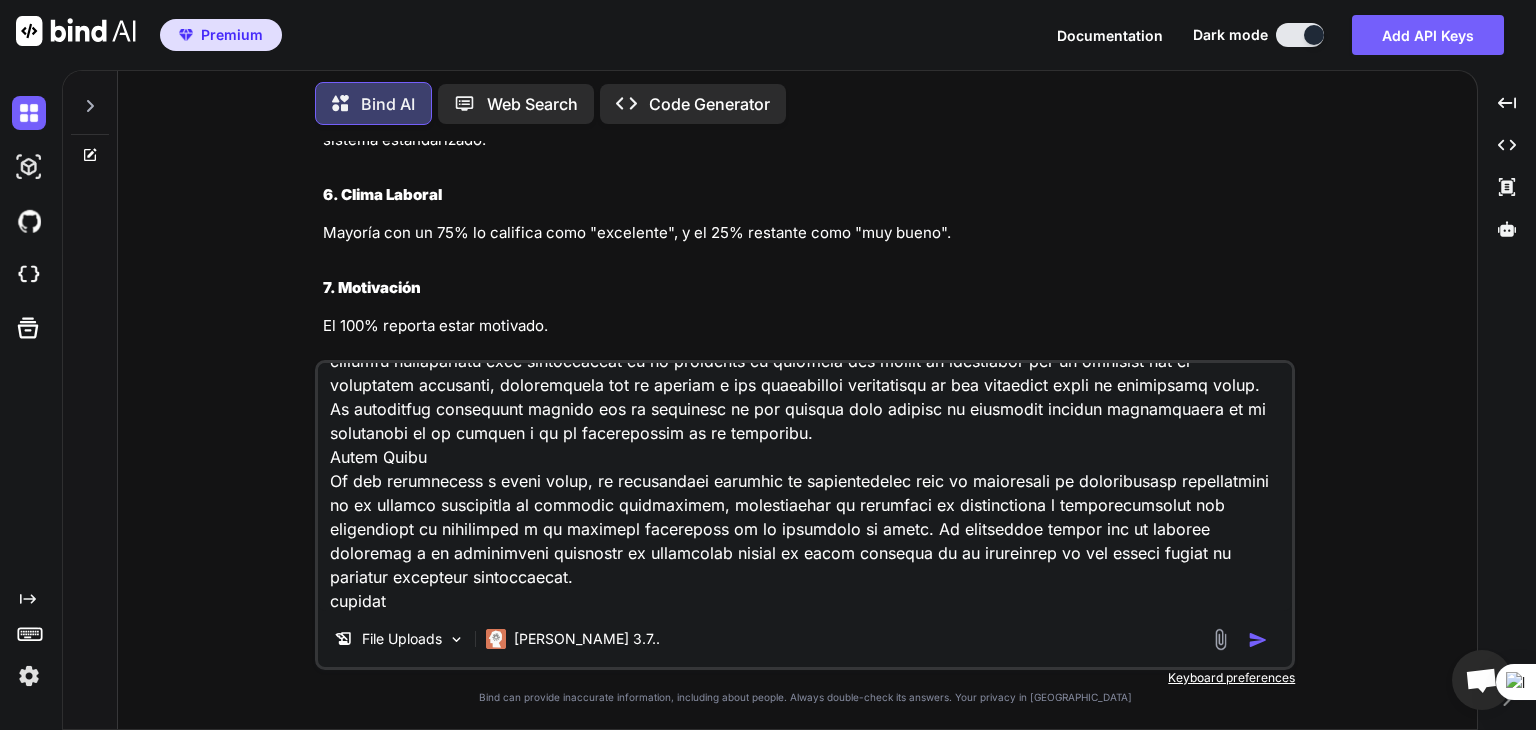 type on "•	Los objetivos empresariales deben redactarse de manera clara y concisa, comenzando con un verbo en infinitivo que exprese acción, como: "Mejorar", "Optimizar", "Diseñar", "Implementar", etc. Objetivos empresariales
La empresa Sol de Venado, dedicada a la elaboración de cerveza artesanal, ha esbozado una serie de propósitos delineados en un horizonte temporal que abarca el corto, mediano y largo plazo.
Corto Plazo
Inicialmente, Sol de Venado se propone garantizar y satisfacer a sus clientes a través de la oferta de productos que no solo se adhieran a los más elevados estándares de calidad, sino que, además, sobresalgan por su carácter innovador y su excepcional paladar. Este enfoque responde a la tendencia acentuada por consumidores cada vez más exigentes que buscan experiencias organolépticas singulares en sus elecciones de consumo.
Mediano Plazo
Proyectándose hacia el futuro, Sol de Venado aspira a expandir la distribución de sus productos, inicialmente en el ámbito de la ciudad de Loja, para luego esca..." 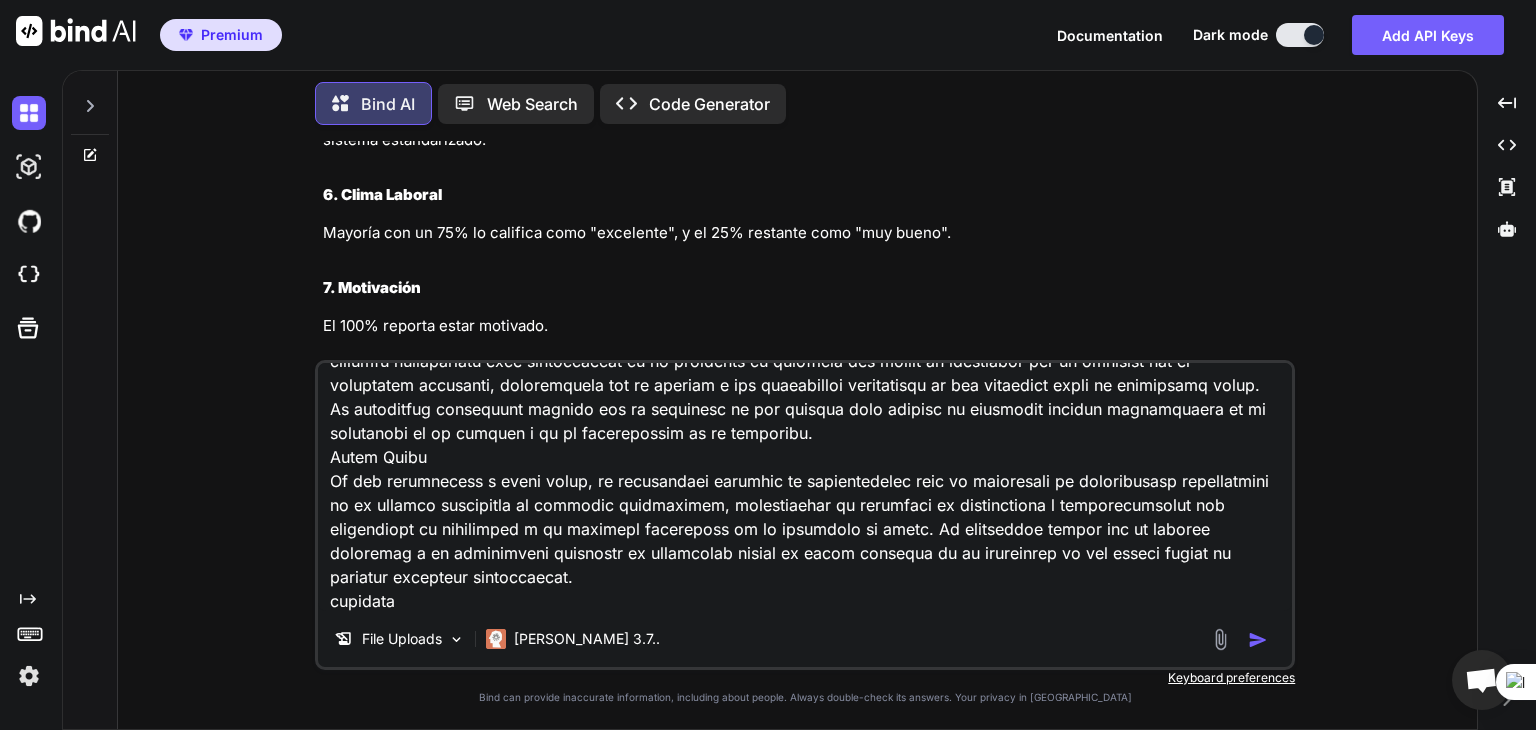 type on "•	Los objetivos empresariales deben redactarse de manera clara y concisa, comenzando con un verbo en infinitivo que exprese acción, como: "Mejorar", "Optimizar", "Diseñar", "Implementar", etc. Objetivos empresariales
La empresa Sol de Venado, dedicada a la elaboración de cerveza artesanal, ha esbozado una serie de propósitos delineados en un horizonte temporal que abarca el corto, mediano y largo plazo.
Corto Plazo
Inicialmente, Sol de Venado se propone garantizar y satisfacer a sus clientes a través de la oferta de productos que no solo se adhieran a los más elevados estándares de calidad, sino que, además, sobresalgan por su carácter innovador y su excepcional paladar. Este enfoque responde a la tendencia acentuada por consumidores cada vez más exigentes que buscan experiencias organolépticas singulares en sus elecciones de consumo.
Mediano Plazo
Proyectándose hacia el futuro, Sol de Venado aspira a expandir la distribución de sus productos, inicialmente en el ámbito de la ciudad de Loja, para luego esca..." 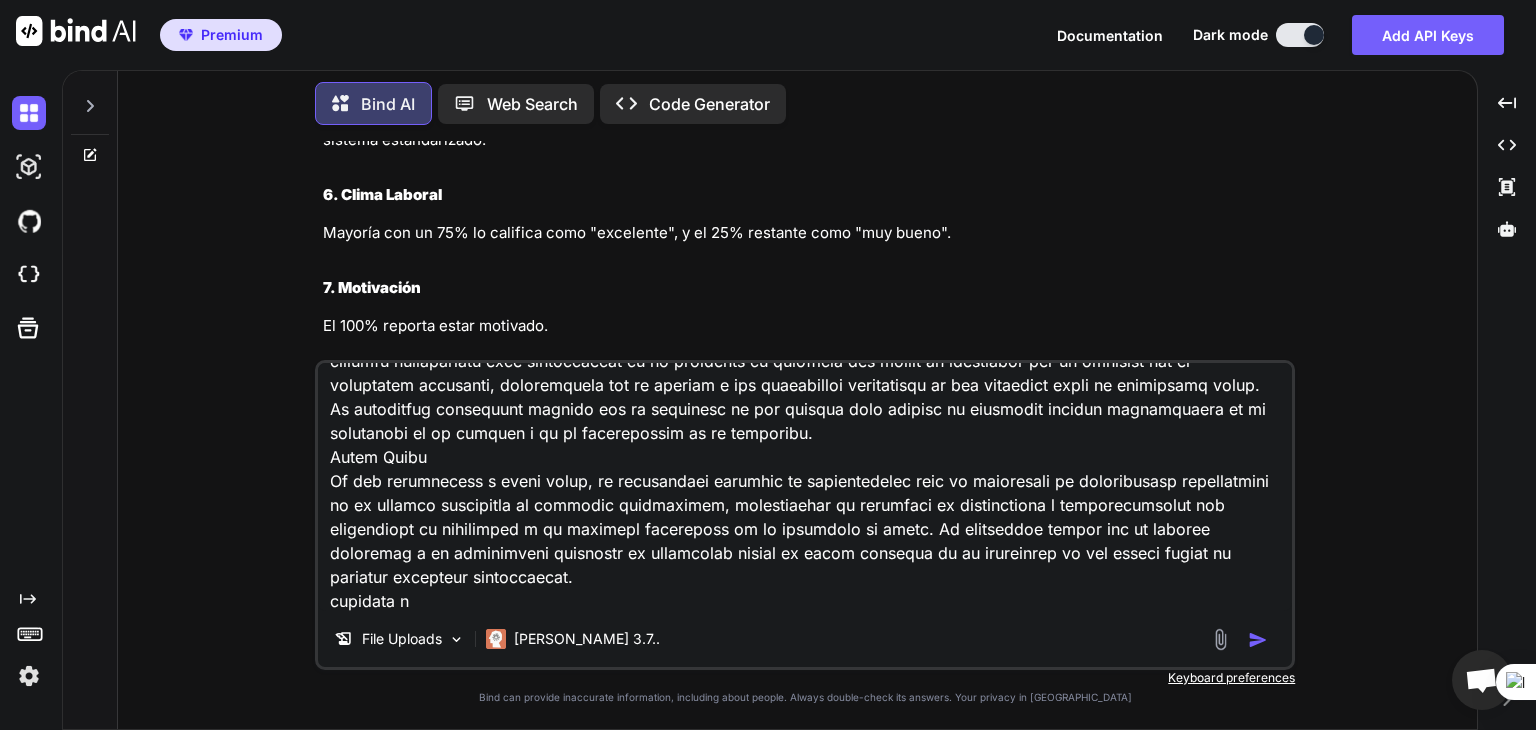 type on "•	Los objetivos empresariales deben redactarse de manera clara y concisa, comenzando con un verbo en infinitivo que exprese acción, como: "Mejorar", "Optimizar", "Diseñar", "Implementar", etc. Objetivos empresariales
La empresa Sol de Venado, dedicada a la elaboración de cerveza artesanal, ha esbozado una serie de propósitos delineados en un horizonte temporal que abarca el corto, mediano y largo plazo.
Corto Plazo
Inicialmente, Sol de Venado se propone garantizar y satisfacer a sus clientes a través de la oferta de productos que no solo se adhieran a los más elevados estándares de calidad, sino que, además, sobresalgan por su carácter innovador y su excepcional paladar. Este enfoque responde a la tendencia acentuada por consumidores cada vez más exigentes que buscan experiencias organolépticas singulares en sus elecciones de consumo.
Mediano Plazo
Proyectándose hacia el futuro, Sol de Venado aspira a expandir la distribución de sus productos, inicialmente en el ámbito de la ciudad de Loja, para luego esca..." 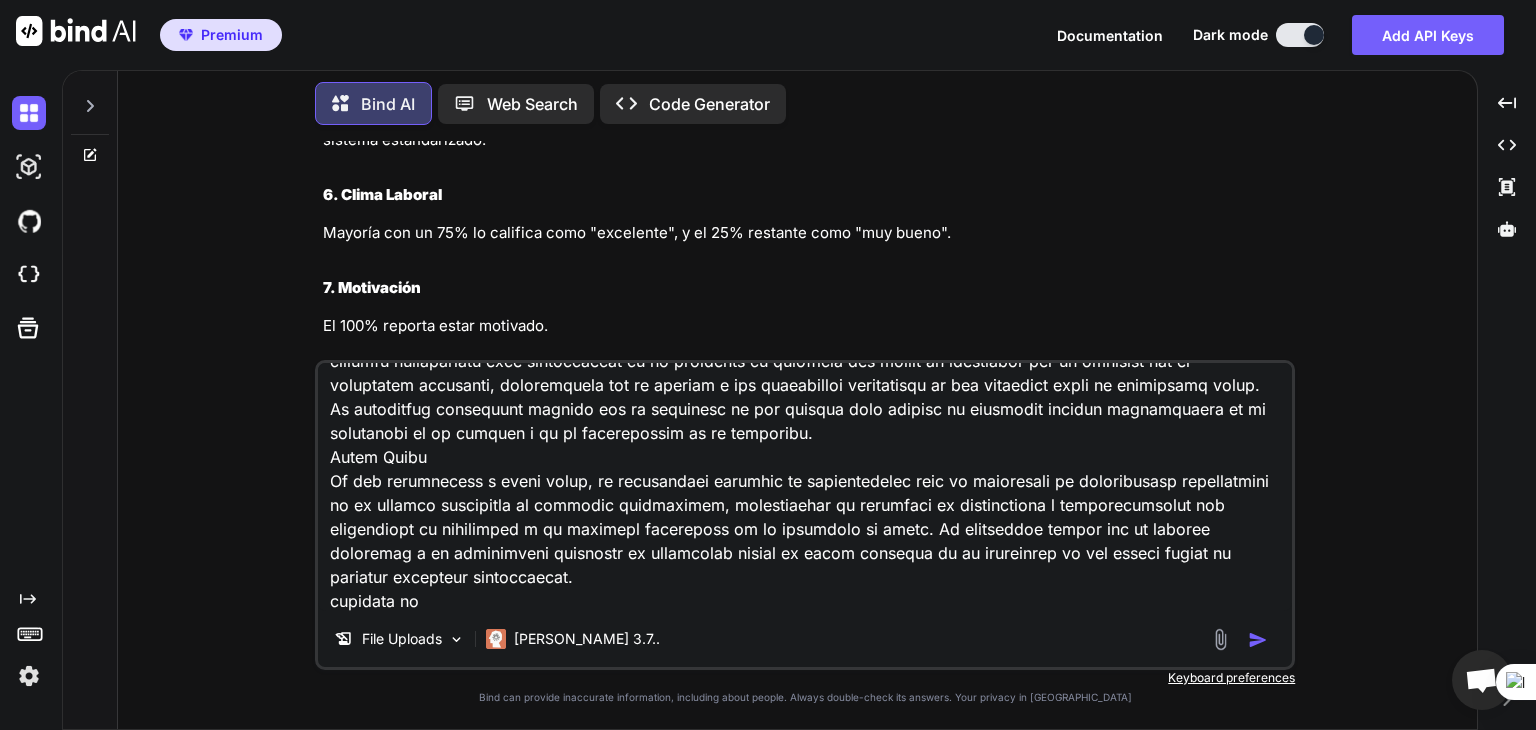 type on "•	Los objetivos empresariales deben redactarse de manera clara y concisa, comenzando con un verbo en infinitivo que exprese acción, como: "Mejorar", "Optimizar", "Diseñar", "Implementar", etc. Objetivos empresariales
La empresa Sol de Venado, dedicada a la elaboración de cerveza artesanal, ha esbozado una serie de propósitos delineados en un horizonte temporal que abarca el corto, mediano y largo plazo.
Corto Plazo
Inicialmente, Sol de Venado se propone garantizar y satisfacer a sus clientes a través de la oferta de productos que no solo se adhieran a los más elevados estándares de calidad, sino que, además, sobresalgan por su carácter innovador y su excepcional paladar. Este enfoque responde a la tendencia acentuada por consumidores cada vez más exigentes que buscan experiencias organolépticas singulares en sus elecciones de consumo.
Mediano Plazo
Proyectándose hacia el futuro, Sol de Venado aspira a expandir la distribución de sus productos, inicialmente en el ámbito de la ciudad de Loja, para luego esca..." 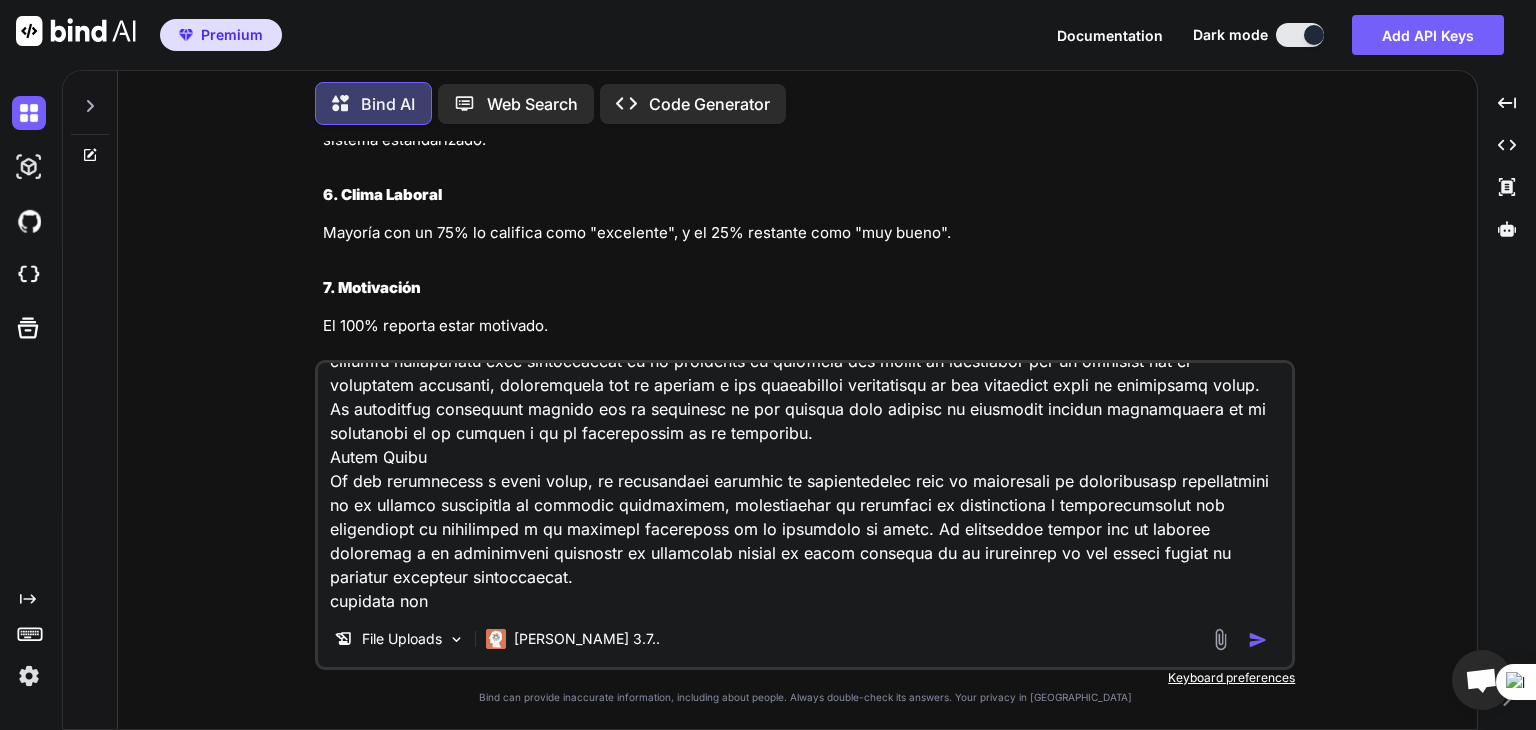 type on "•	Los objetivos empresariales deben redactarse de manera clara y concisa, comenzando con un verbo en infinitivo que exprese acción, como: "Mejorar", "Optimizar", "Diseñar", "Implementar", etc. Objetivos empresariales
La empresa Sol de Venado, dedicada a la elaboración de cerveza artesanal, ha esbozado una serie de propósitos delineados en un horizonte temporal que abarca el corto, mediano y largo plazo.
Corto Plazo
Inicialmente, Sol de Venado se propone garantizar y satisfacer a sus clientes a través de la oferta de productos que no solo se adhieran a los más elevados estándares de calidad, sino que, además, sobresalgan por su carácter innovador y su excepcional paladar. Este enfoque responde a la tendencia acentuada por consumidores cada vez más exigentes que buscan experiencias organolépticas singulares en sus elecciones de consumo.
Mediano Plazo
Proyectándose hacia el futuro, Sol de Venado aspira a expandir la distribución de sus productos, inicialmente en el ámbito de la ciudad de Loja, para luego esca..." 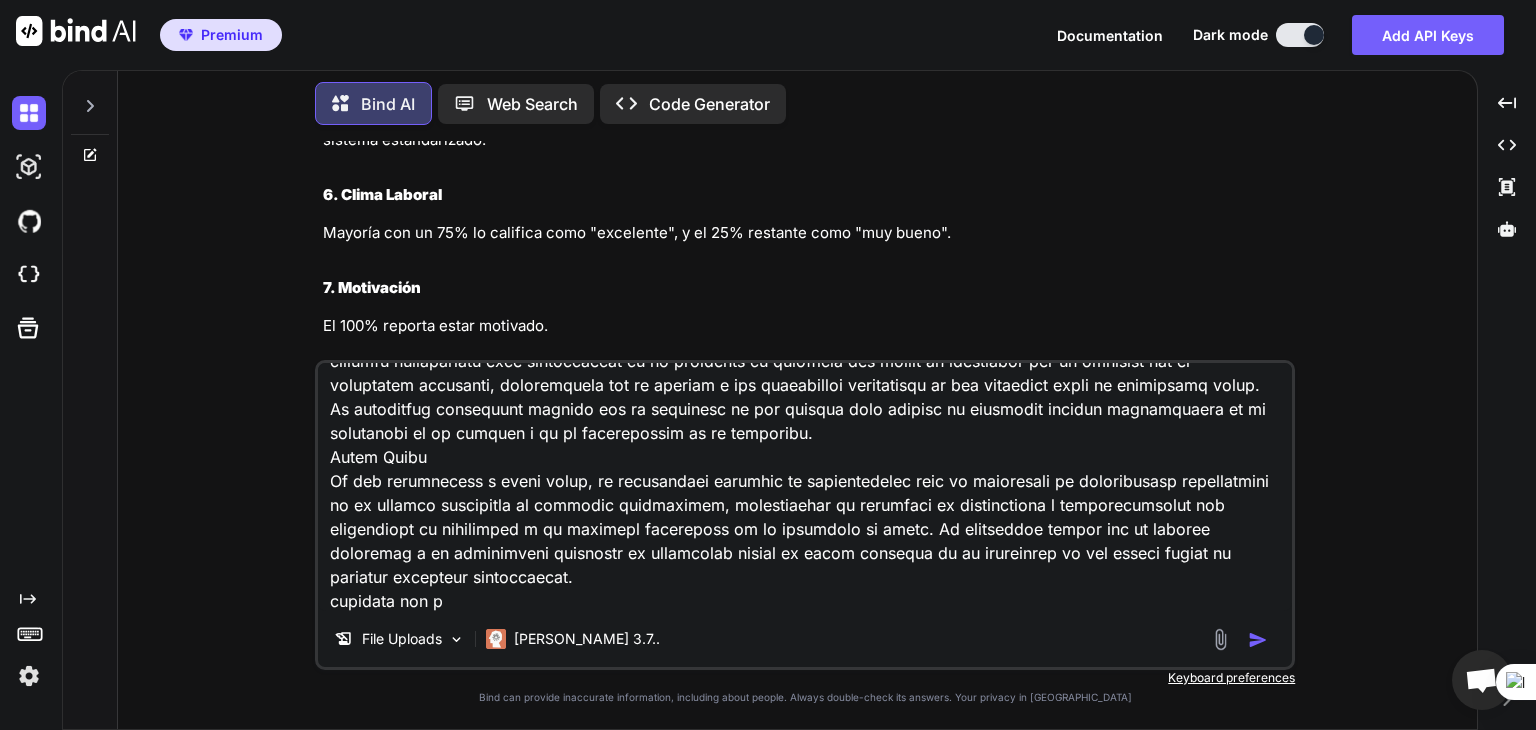 type on "•	Los objetivos empresariales deben redactarse de manera clara y concisa, comenzando con un verbo en infinitivo que exprese acción, como: "Mejorar", "Optimizar", "Diseñar", "Implementar", etc. Objetivos empresariales
La empresa Sol de Venado, dedicada a la elaboración de cerveza artesanal, ha esbozado una serie de propósitos delineados en un horizonte temporal que abarca el corto, mediano y largo plazo.
Corto Plazo
Inicialmente, Sol de Venado se propone garantizar y satisfacer a sus clientes a través de la oferta de productos que no solo se adhieran a los más elevados estándares de calidad, sino que, además, sobresalgan por su carácter innovador y su excepcional paladar. Este enfoque responde a la tendencia acentuada por consumidores cada vez más exigentes que buscan experiencias organolépticas singulares en sus elecciones de consumo.
Mediano Plazo
Proyectándose hacia el futuro, Sol de Venado aspira a expandir la distribución de sus productos, inicialmente en el ámbito de la ciudad de Loja, para luego esca..." 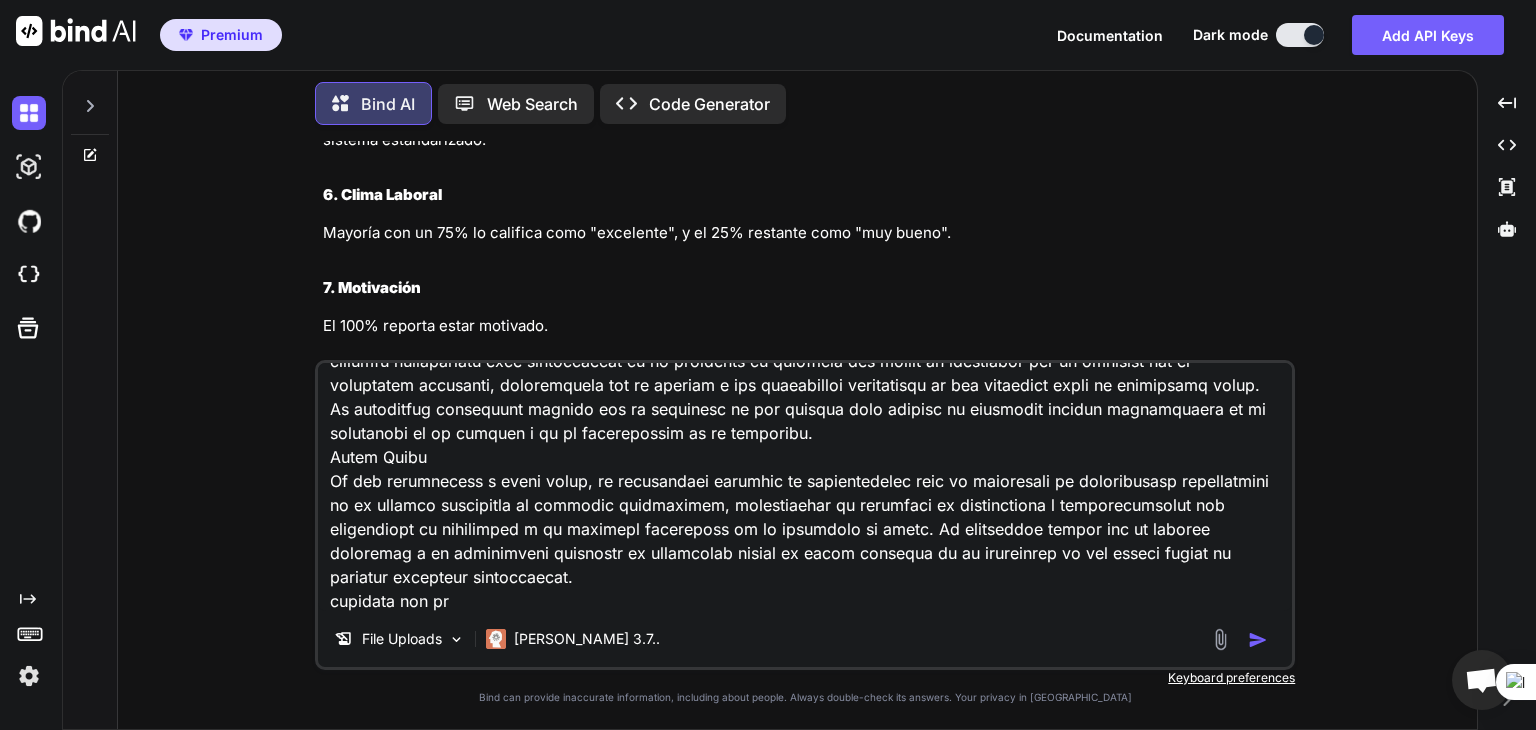 type on "x" 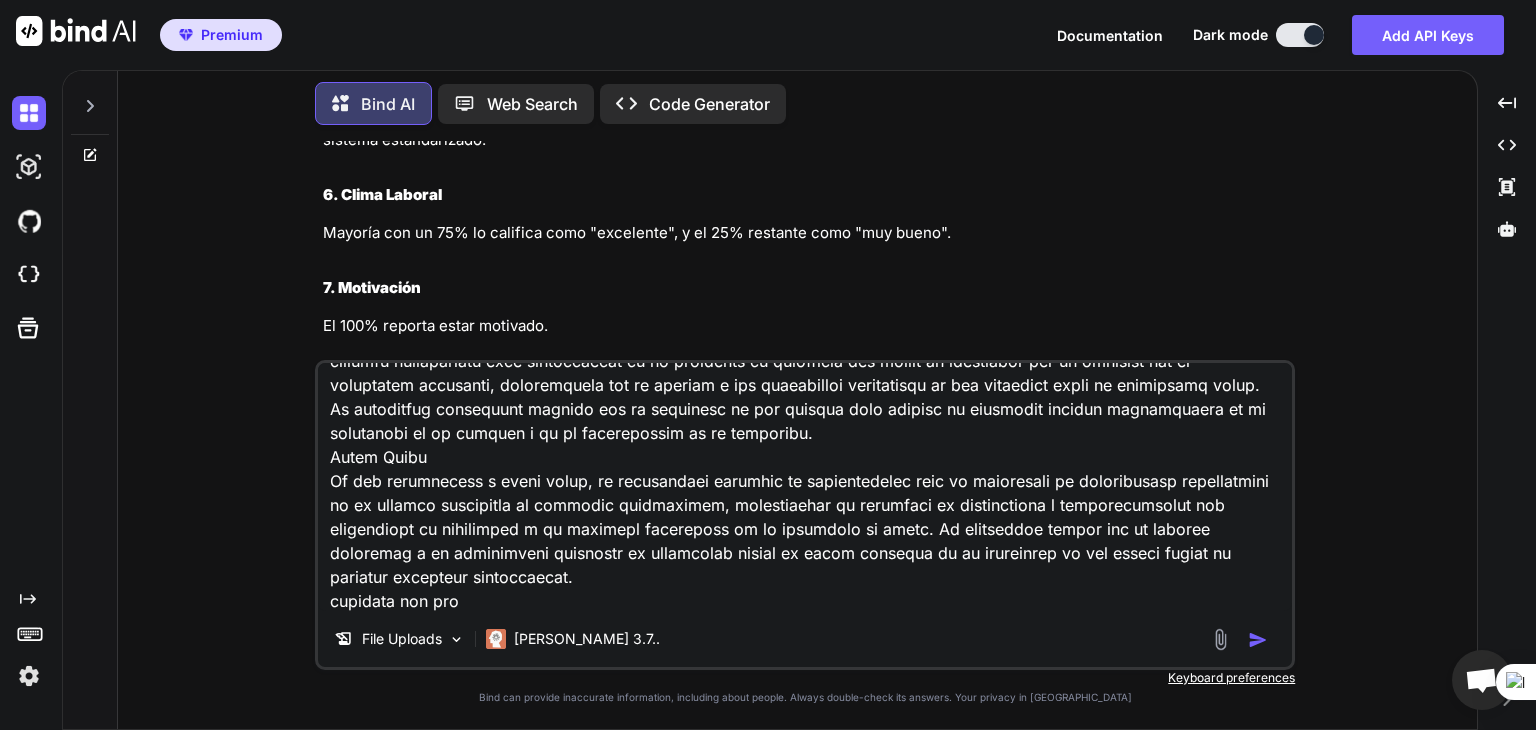 type on "•	Los objetivos empresariales deben redactarse de manera clara y concisa, comenzando con un verbo en infinitivo que exprese acción, como: "Mejorar", "Optimizar", "Diseñar", "Implementar", etc. Objetivos empresariales
La empresa Sol de Venado, dedicada a la elaboración de cerveza artesanal, ha esbozado una serie de propósitos delineados en un horizonte temporal que abarca el corto, mediano y largo plazo.
Corto Plazo
Inicialmente, Sol de Venado se propone garantizar y satisfacer a sus clientes a través de la oferta de productos que no solo se adhieran a los más elevados estándares de calidad, sino que, además, sobresalgan por su carácter innovador y su excepcional paladar. Este enfoque responde a la tendencia acentuada por consumidores cada vez más exigentes que buscan experiencias organolépticas singulares en sus elecciones de consumo.
Mediano Plazo
Proyectándose hacia el futuro, Sol de Venado aspira a expandir la distribución de sus productos, inicialmente en el ámbito de la ciudad de Loja, para luego esca..." 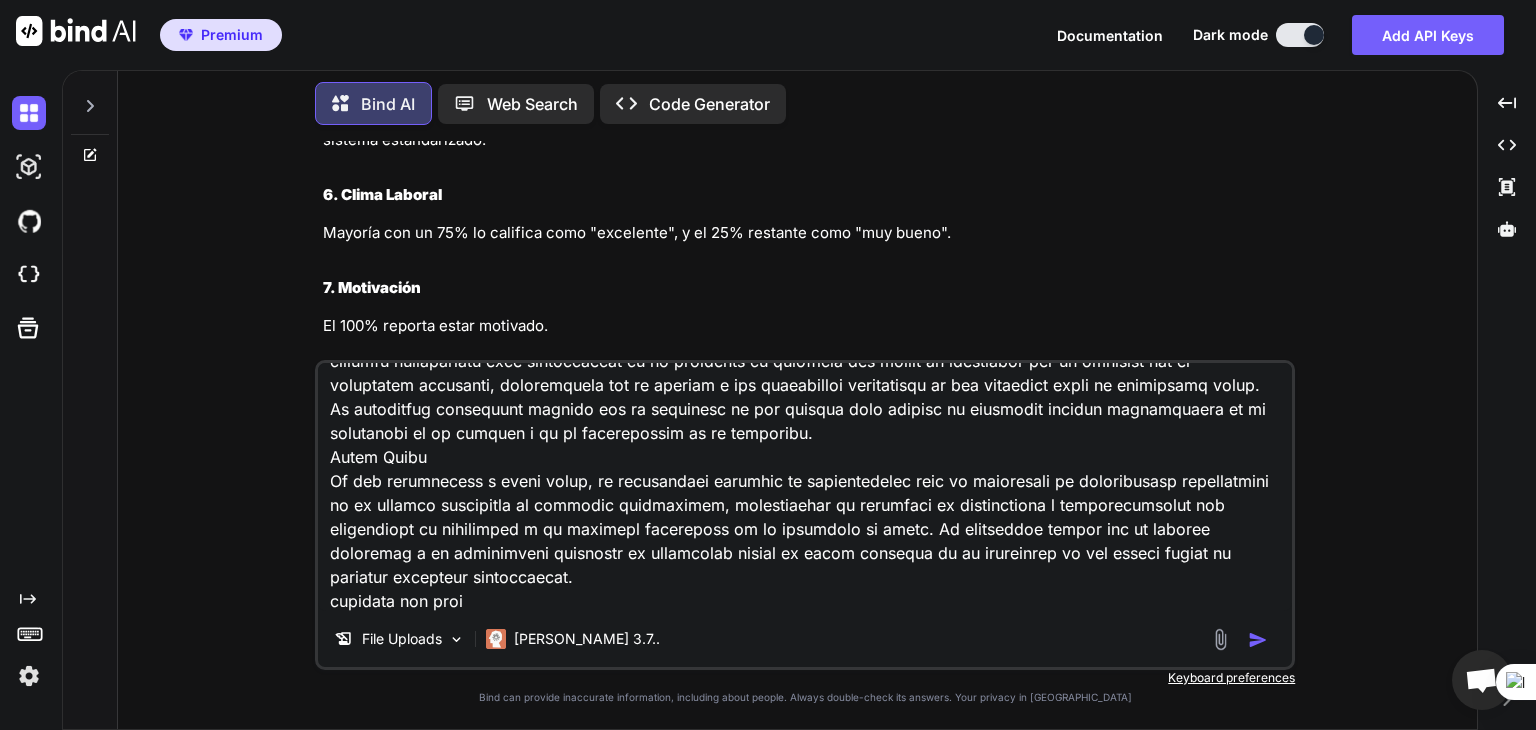 type on "•	Los objetivos empresariales deben redactarse de manera clara y concisa, comenzando con un verbo en infinitivo que exprese acción, como: "Mejorar", "Optimizar", "Diseñar", "Implementar", etc. Objetivos empresariales
La empresa Sol de Venado, dedicada a la elaboración de cerveza artesanal, ha esbozado una serie de propósitos delineados en un horizonte temporal que abarca el corto, mediano y largo plazo.
Corto Plazo
Inicialmente, Sol de Venado se propone garantizar y satisfacer a sus clientes a través de la oferta de productos que no solo se adhieran a los más elevados estándares de calidad, sino que, además, sobresalgan por su carácter innovador y su excepcional paladar. Este enfoque responde a la tendencia acentuada por consumidores cada vez más exigentes que buscan experiencias organolépticas singulares en sus elecciones de consumo.
Mediano Plazo
Proyectándose hacia el futuro, Sol de Venado aspira a expandir la distribución de sus productos, inicialmente en el ámbito de la ciudad de Loja, para luego esca..." 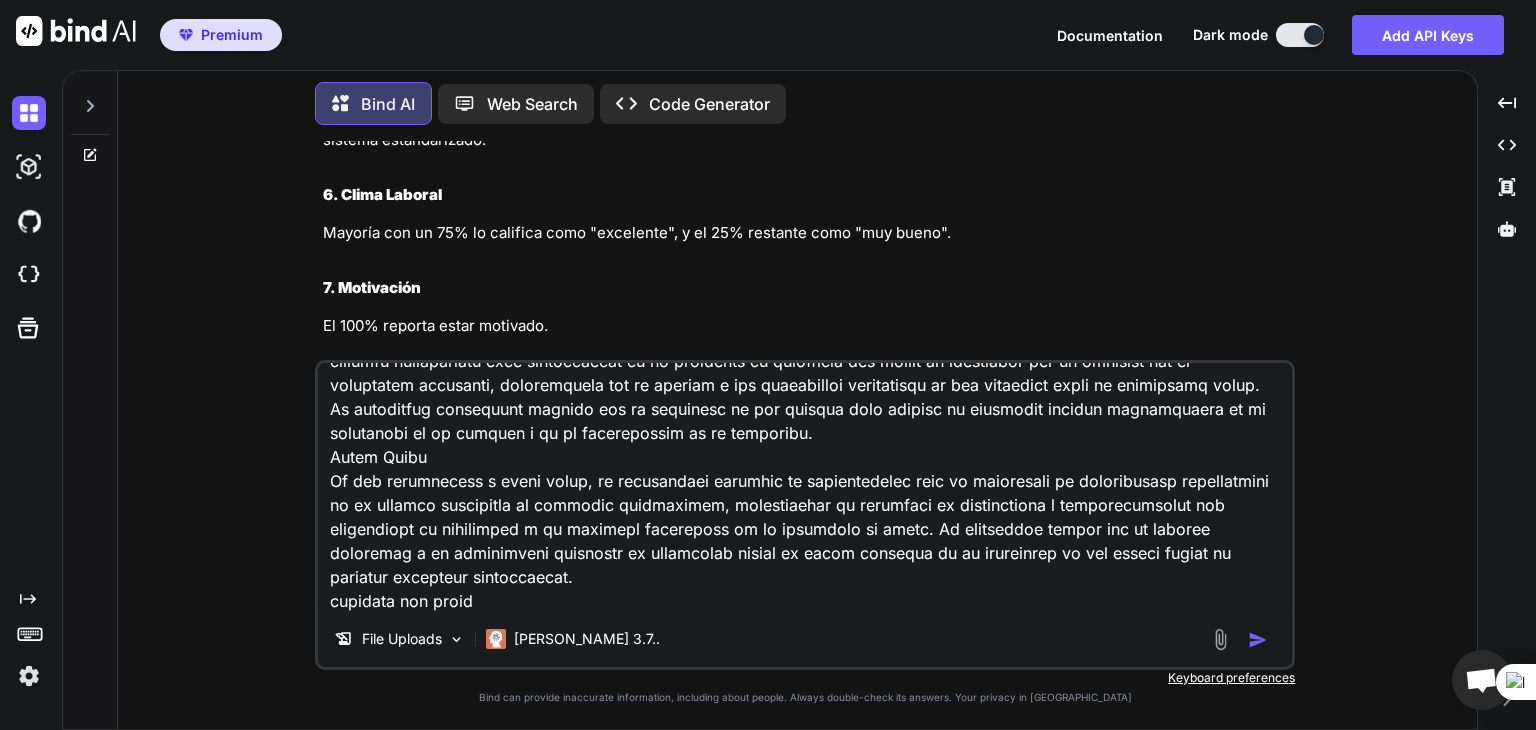 type on "x" 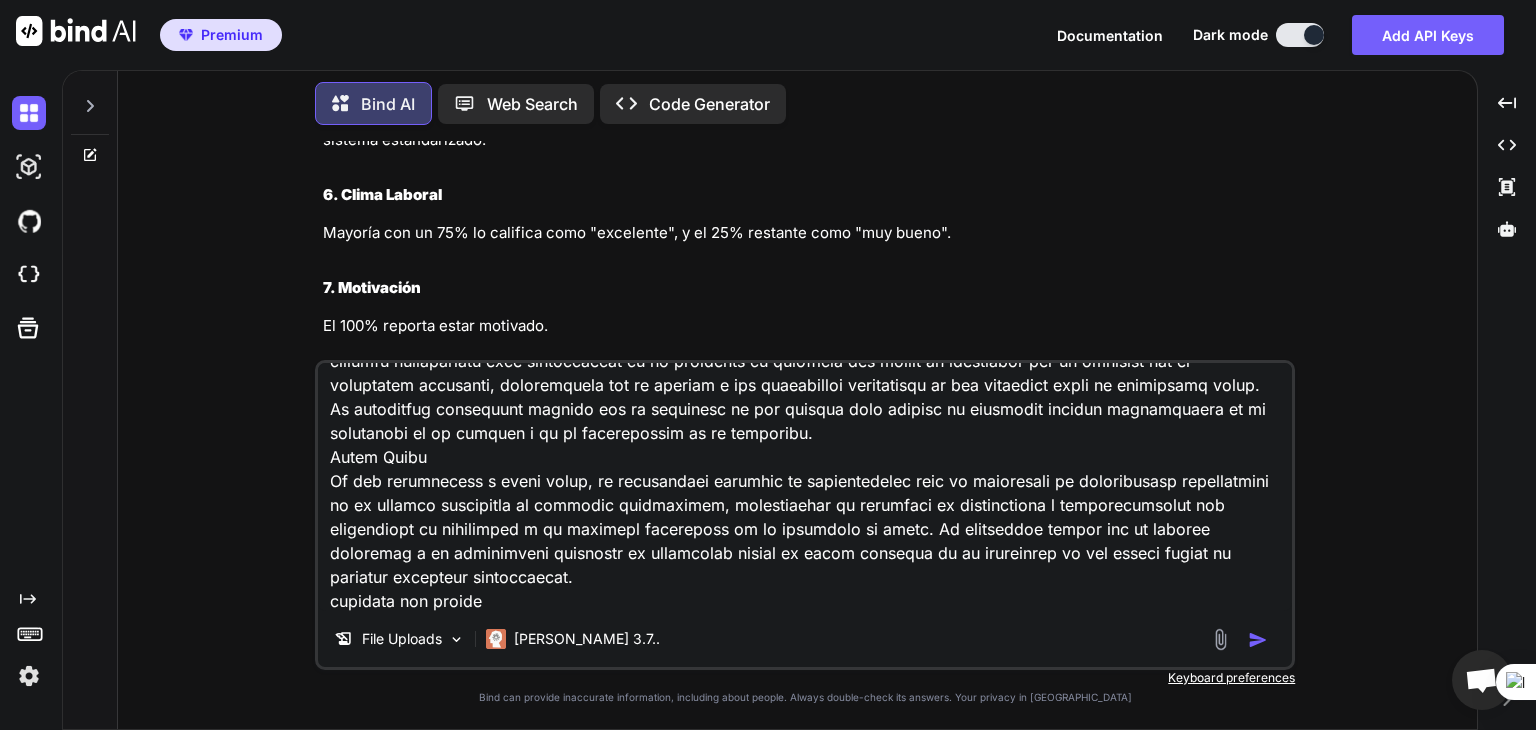 type on "•	Los objetivos empresariales deben redactarse de manera clara y concisa, comenzando con un verbo en infinitivo que exprese acción, como: "Mejorar", "Optimizar", "Diseñar", "Implementar", etc. Objetivos empresariales
La empresa Sol de Venado, dedicada a la elaboración de cerveza artesanal, ha esbozado una serie de propósitos delineados en un horizonte temporal que abarca el corto, mediano y largo plazo.
Corto Plazo
Inicialmente, Sol de Venado se propone garantizar y satisfacer a sus clientes a través de la oferta de productos que no solo se adhieran a los más elevados estándares de calidad, sino que, además, sobresalgan por su carácter innovador y su excepcional paladar. Este enfoque responde a la tendencia acentuada por consumidores cada vez más exigentes que buscan experiencias organolépticas singulares en sus elecciones de consumo.
Mediano Plazo
Proyectándose hacia el futuro, Sol de Venado aspira a expandir la distribución de sus productos, inicialmente en el ámbito de la ciudad de Loja, para luego esca..." 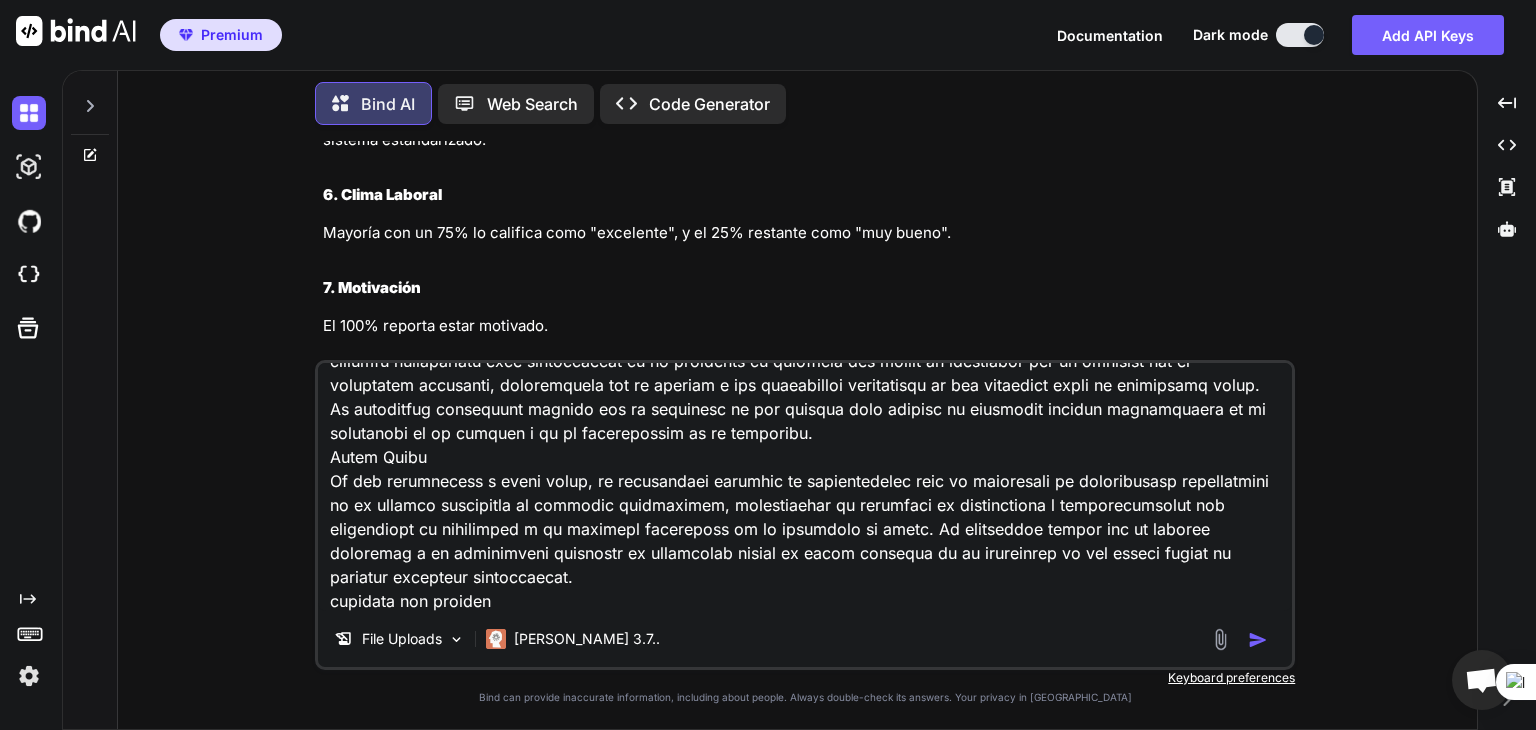 type on "•	Los objetivos empresariales deben redactarse de manera clara y concisa, comenzando con un verbo en infinitivo que exprese acción, como: "Mejorar", "Optimizar", "Diseñar", "Implementar", etc. Objetivos empresariales
La empresa Sol de Venado, dedicada a la elaboración de cerveza artesanal, ha esbozado una serie de propósitos delineados en un horizonte temporal que abarca el corto, mediano y largo plazo.
Corto Plazo
Inicialmente, Sol de Venado se propone garantizar y satisfacer a sus clientes a través de la oferta de productos que no solo se adhieran a los más elevados estándares de calidad, sino que, además, sobresalgan por su carácter innovador y su excepcional paladar. Este enfoque responde a la tendencia acentuada por consumidores cada vez más exigentes que buscan experiencias organolépticas singulares en sus elecciones de consumo.
Mediano Plazo
Proyectándose hacia el futuro, Sol de Venado aspira a expandir la distribución de sus productos, inicialmente en el ámbito de la ciudad de Loja, para luego esca..." 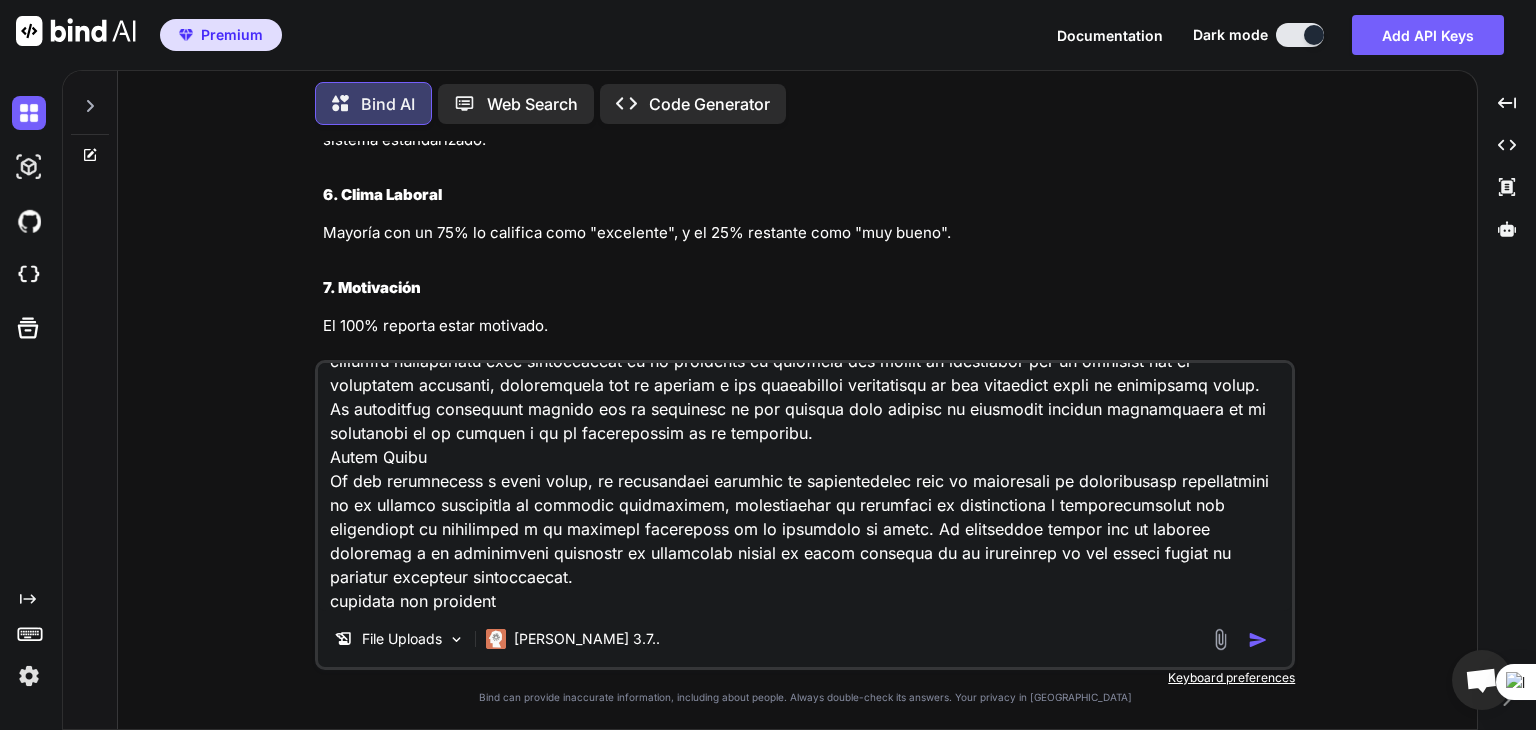 type on "•	Los objetivos empresariales deben redactarse de manera clara y concisa, comenzando con un verbo en infinitivo que exprese acción, como: "Mejorar", "Optimizar", "Diseñar", "Implementar", etc. Objetivos empresariales
La empresa Sol de Venado, dedicada a la elaboración de cerveza artesanal, ha esbozado una serie de propósitos delineados en un horizonte temporal que abarca el corto, mediano y largo plazo.
Corto Plazo
Inicialmente, Sol de Venado se propone garantizar y satisfacer a sus clientes a través de la oferta de productos que no solo se adhieran a los más elevados estándares de calidad, sino que, además, sobresalgan por su carácter innovador y su excepcional paladar. Este enfoque responde a la tendencia acentuada por consumidores cada vez más exigentes que buscan experiencias organolépticas singulares en sus elecciones de consumo.
Mediano Plazo
Proyectándose hacia el futuro, Sol de Venado aspira a expandir la distribución de sus productos, inicialmente en el ámbito de la ciudad de Loja, para luego esca..." 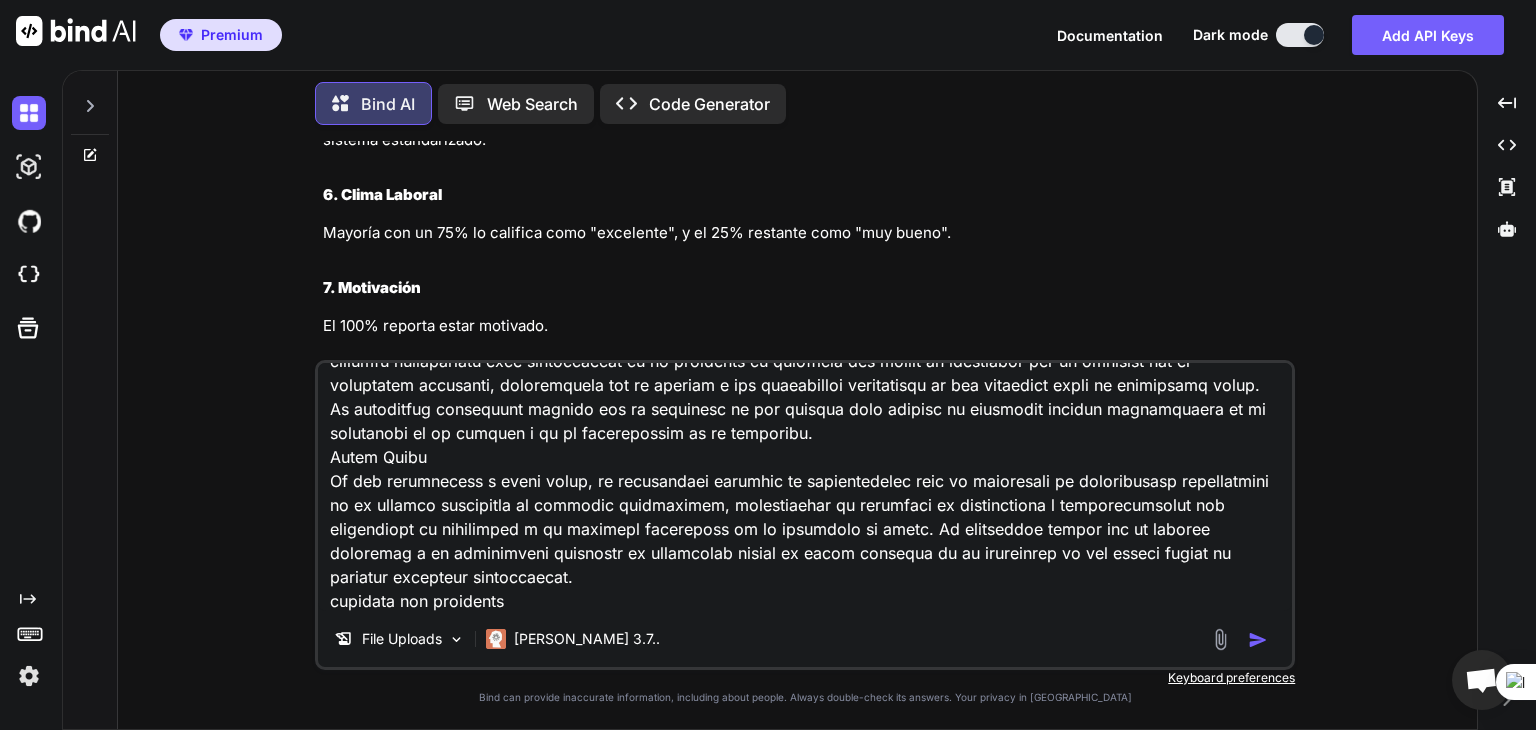 type on "•	Los objetivos empresariales deben redactarse de manera clara y concisa, comenzando con un verbo en infinitivo que exprese acción, como: "Mejorar", "Optimizar", "Diseñar", "Implementar", etc. Objetivos empresariales
La empresa Sol de Venado, dedicada a la elaboración de cerveza artesanal, ha esbozado una serie de propósitos delineados en un horizonte temporal que abarca el corto, mediano y largo plazo.
Corto Plazo
Inicialmente, Sol de Venado se propone garantizar y satisfacer a sus clientes a través de la oferta de productos que no solo se adhieran a los más elevados estándares de calidad, sino que, además, sobresalgan por su carácter innovador y su excepcional paladar. Este enfoque responde a la tendencia acentuada por consumidores cada vez más exigentes que buscan experiencias organolépticas singulares en sus elecciones de consumo.
Mediano Plazo
Proyectándose hacia el futuro, Sol de Venado aspira a expandir la distribución de sus productos, inicialmente en el ámbito de la ciudad de Loja, para luego esca..." 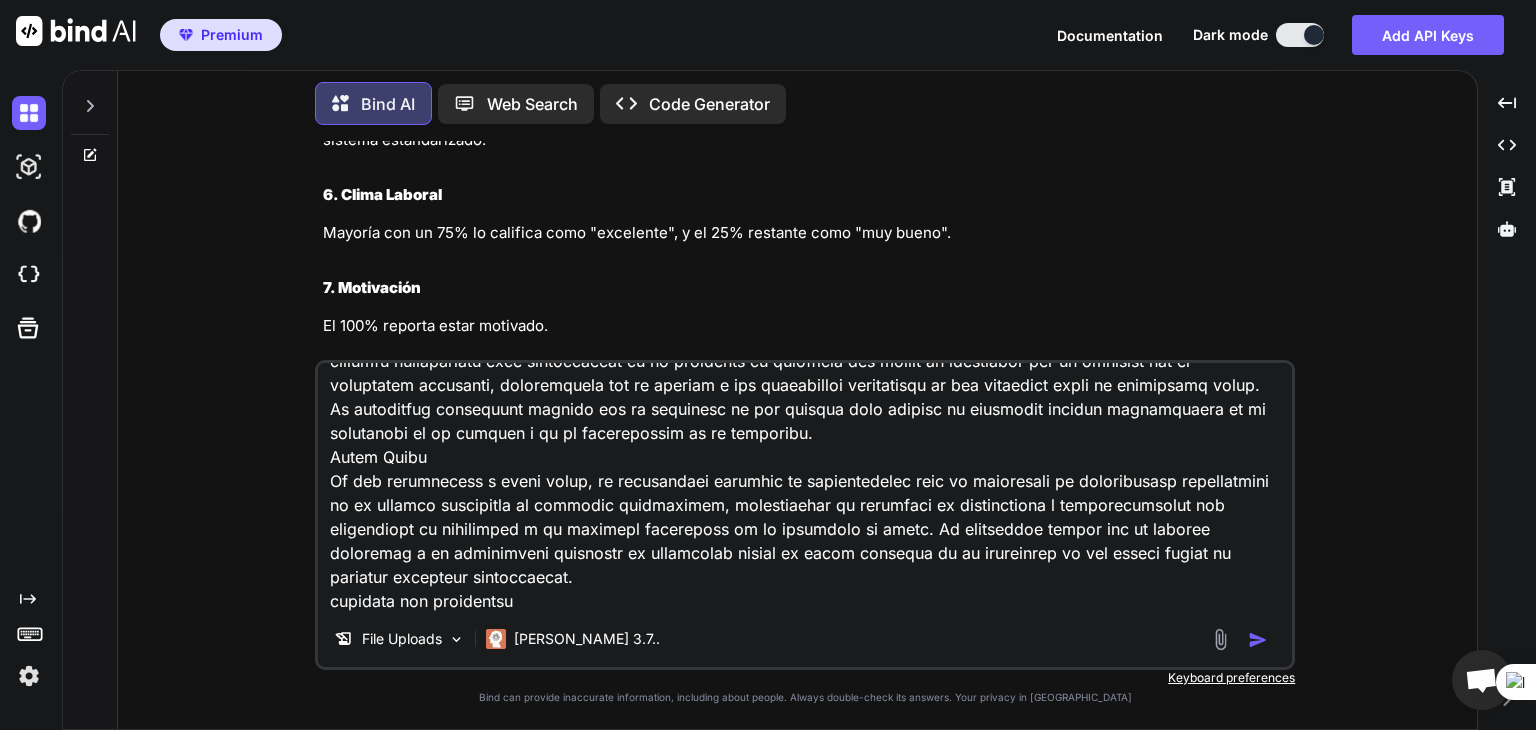 type on "•	Los objetivos empresariales deben redactarse de manera clara y concisa, comenzando con un verbo en infinitivo que exprese acción, como: "Mejorar", "Optimizar", "Diseñar", "Implementar", etc. Objetivos empresariales
La empresa Sol de Venado, dedicada a la elaboración de cerveza artesanal, ha esbozado una serie de propósitos delineados en un horizonte temporal que abarca el corto, mediano y largo plazo.
Corto Plazo
Inicialmente, Sol de Venado se propone garantizar y satisfacer a sus clientes a través de la oferta de productos que no solo se adhieran a los más elevados estándares de calidad, sino que, además, sobresalgan por su carácter innovador y su excepcional paladar. Este enfoque responde a la tendencia acentuada por consumidores cada vez más exigentes que buscan experiencias organolépticas singulares en sus elecciones de consumo.
Mediano Plazo
Proyectándose hacia el futuro, Sol de Venado aspira a expandir la distribución de sus productos, inicialmente en el ámbito de la ciudad de Loja, para luego esca..." 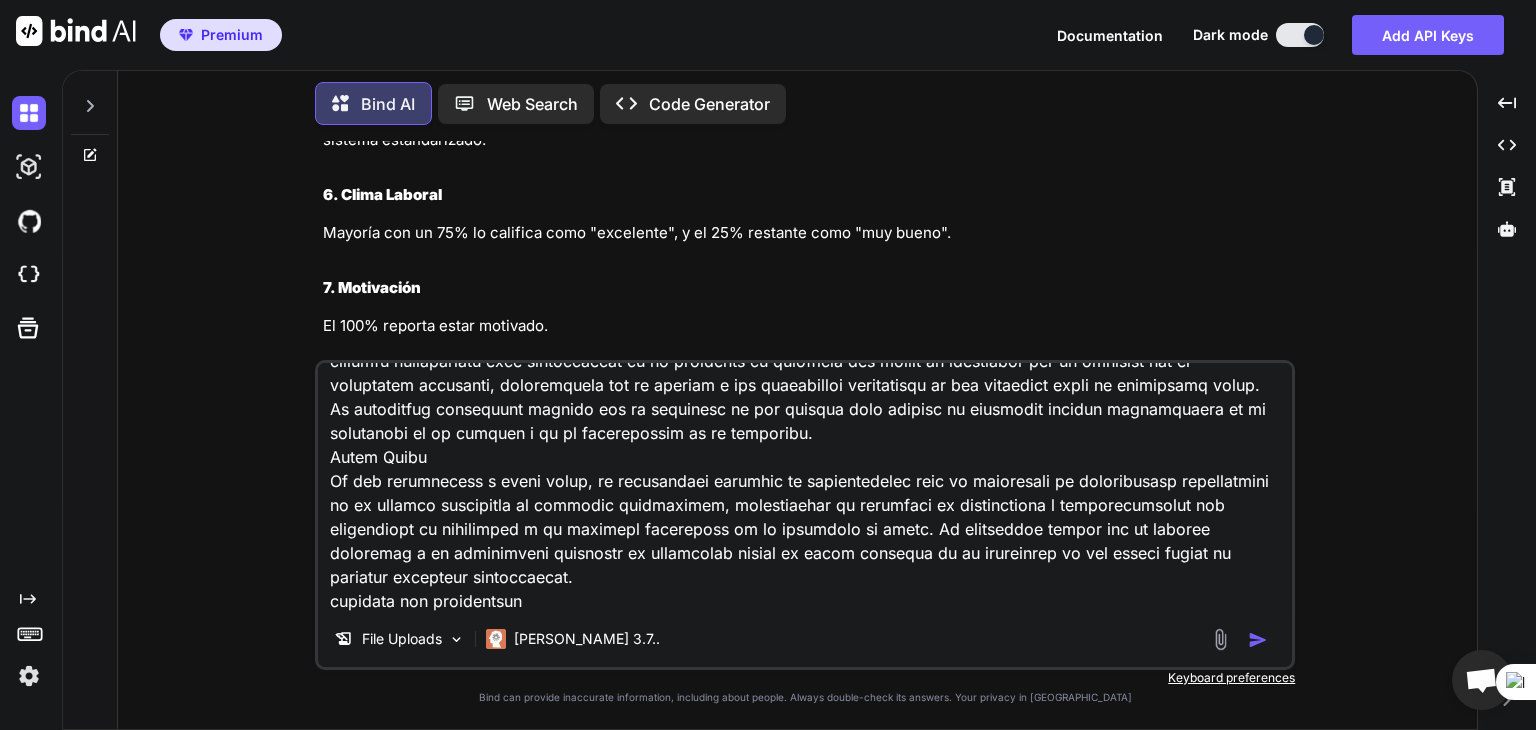 type on "•	Los objetivos empresariales deben redactarse de manera clara y concisa, comenzando con un verbo en infinitivo que exprese acción, como: "Mejorar", "Optimizar", "Diseñar", "Implementar", etc. Objetivos empresariales
La empresa Sol de Venado, dedicada a la elaboración de cerveza artesanal, ha esbozado una serie de propósitos delineados en un horizonte temporal que abarca el corto, mediano y largo plazo.
Corto Plazo
Inicialmente, Sol de Venado se propone garantizar y satisfacer a sus clientes a través de la oferta de productos que no solo se adhieran a los más elevados estándares de calidad, sino que, además, sobresalgan por su carácter innovador y su excepcional paladar. Este enfoque responde a la tendencia acentuada por consumidores cada vez más exigentes que buscan experiencias organolépticas singulares en sus elecciones de consumo.
Mediano Plazo
Proyectándose hacia el futuro, Sol de Venado aspira a expandir la distribución de sus productos, inicialmente en el ámbito de la ciudad de Loja, para luego esca..." 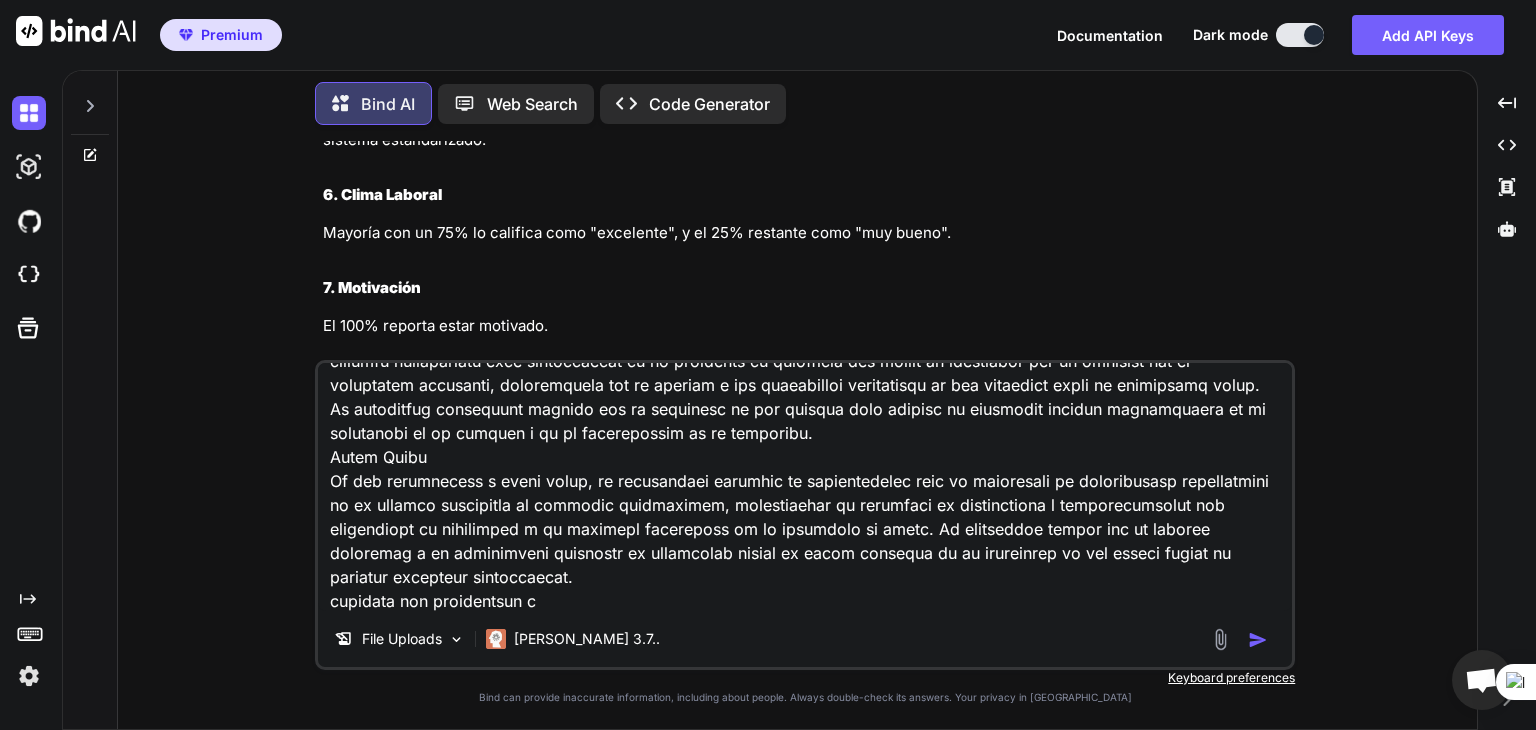 type on "•	Los objetivos empresariales deben redactarse de manera clara y concisa, comenzando con un verbo en infinitivo que exprese acción, como: "Mejorar", "Optimizar", "Diseñar", "Implementar", etc. Objetivos empresariales
La empresa Sol de Venado, dedicada a la elaboración de cerveza artesanal, ha esbozado una serie de propósitos delineados en un horizonte temporal que abarca el corto, mediano y largo plazo.
Corto Plazo
Inicialmente, Sol de Venado se propone garantizar y satisfacer a sus clientes a través de la oferta de productos que no solo se adhieran a los más elevados estándares de calidad, sino que, además, sobresalgan por su carácter innovador y su excepcional paladar. Este enfoque responde a la tendencia acentuada por consumidores cada vez más exigentes que buscan experiencias organolépticas singulares en sus elecciones de consumo.
Mediano Plazo
Proyectándose hacia el futuro, Sol de Venado aspira a expandir la distribución de sus productos, inicialmente en el ámbito de la ciudad de Loja, para luego esca..." 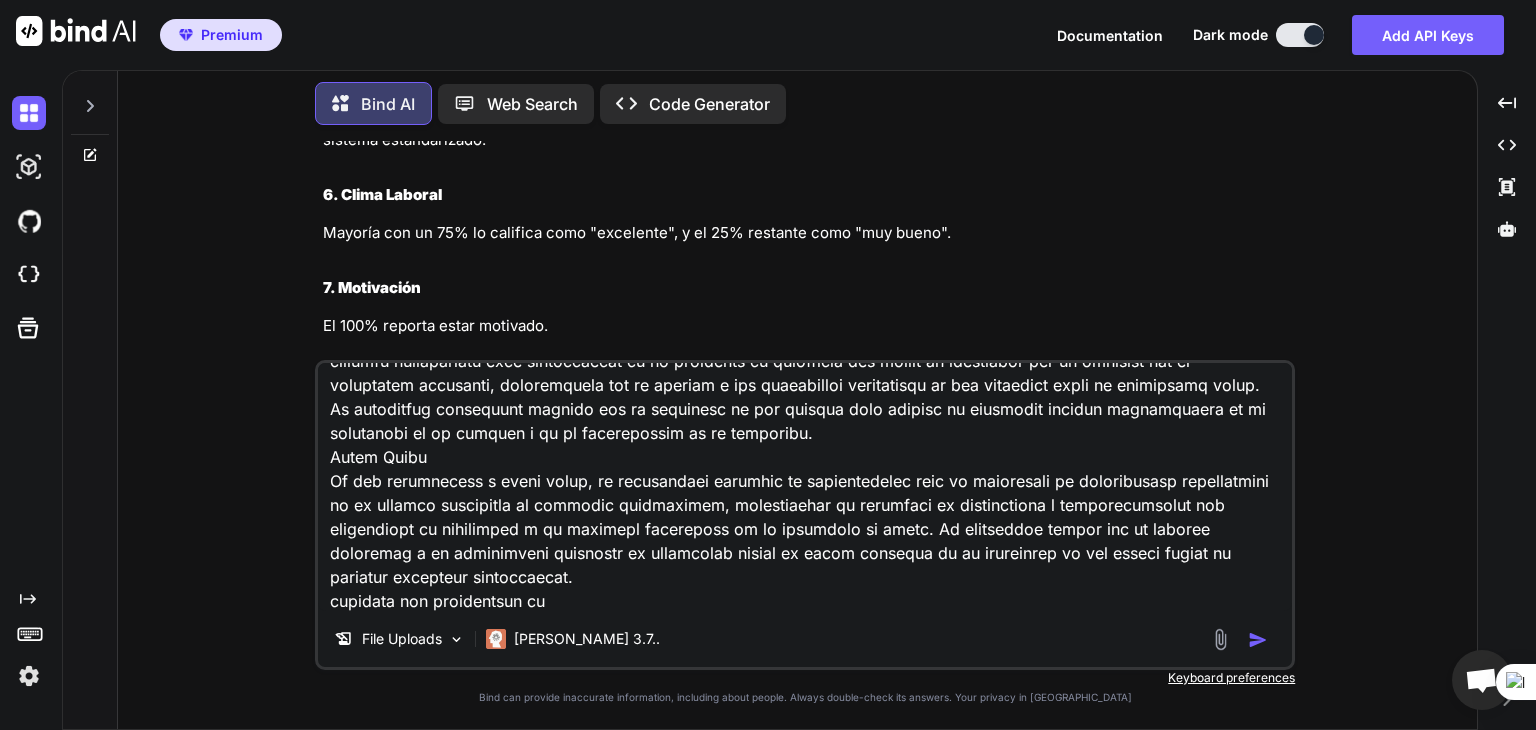 type on "•	Los objetivos empresariales deben redactarse de manera clara y concisa, comenzando con un verbo en infinitivo que exprese acción, como: "Mejorar", "Optimizar", "Diseñar", "Implementar", etc. Objetivos empresariales
La empresa Sol de Venado, dedicada a la elaboración de cerveza artesanal, ha esbozado una serie de propósitos delineados en un horizonte temporal que abarca el corto, mediano y largo plazo.
Corto Plazo
Inicialmente, Sol de Venado se propone garantizar y satisfacer a sus clientes a través de la oferta de productos que no solo se adhieran a los más elevados estándares de calidad, sino que, además, sobresalgan por su carácter innovador y su excepcional paladar. Este enfoque responde a la tendencia acentuada por consumidores cada vez más exigentes que buscan experiencias organolépticas singulares en sus elecciones de consumo.
Mediano Plazo
Proyectándose hacia el futuro, Sol de Venado aspira a expandir la distribución de sus productos, inicialmente en el ámbito de la ciudad de Loja, para luego esca..." 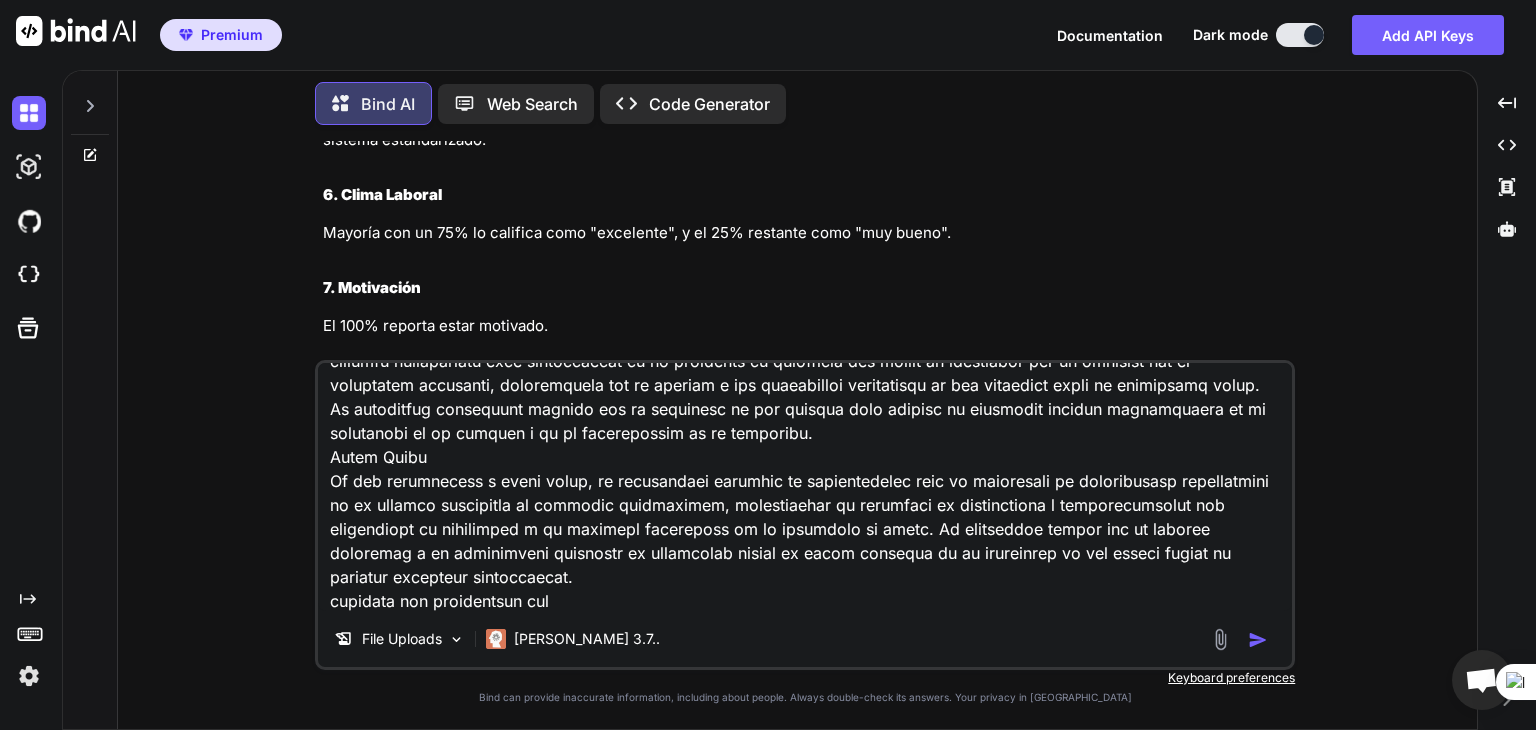 type on "•	Los objetivos empresariales deben redactarse de manera clara y concisa, comenzando con un verbo en infinitivo que exprese acción, como: "Mejorar", "Optimizar", "Diseñar", "Implementar", etc. Objetivos empresariales
La empresa Sol de Venado, dedicada a la elaboración de cerveza artesanal, ha esbozado una serie de propósitos delineados en un horizonte temporal que abarca el corto, mediano y largo plazo.
Corto Plazo
Inicialmente, Sol de Venado se propone garantizar y satisfacer a sus clientes a través de la oferta de productos que no solo se adhieran a los más elevados estándares de calidad, sino que, además, sobresalgan por su carácter innovador y su excepcional paladar. Este enfoque responde a la tendencia acentuada por consumidores cada vez más exigentes que buscan experiencias organolépticas singulares en sus elecciones de consumo.
Mediano Plazo
Proyectándose hacia el futuro, Sol de Venado aspira a expandir la distribución de sus productos, inicialmente en el ámbito de la ciudad de Loja, para luego esca..." 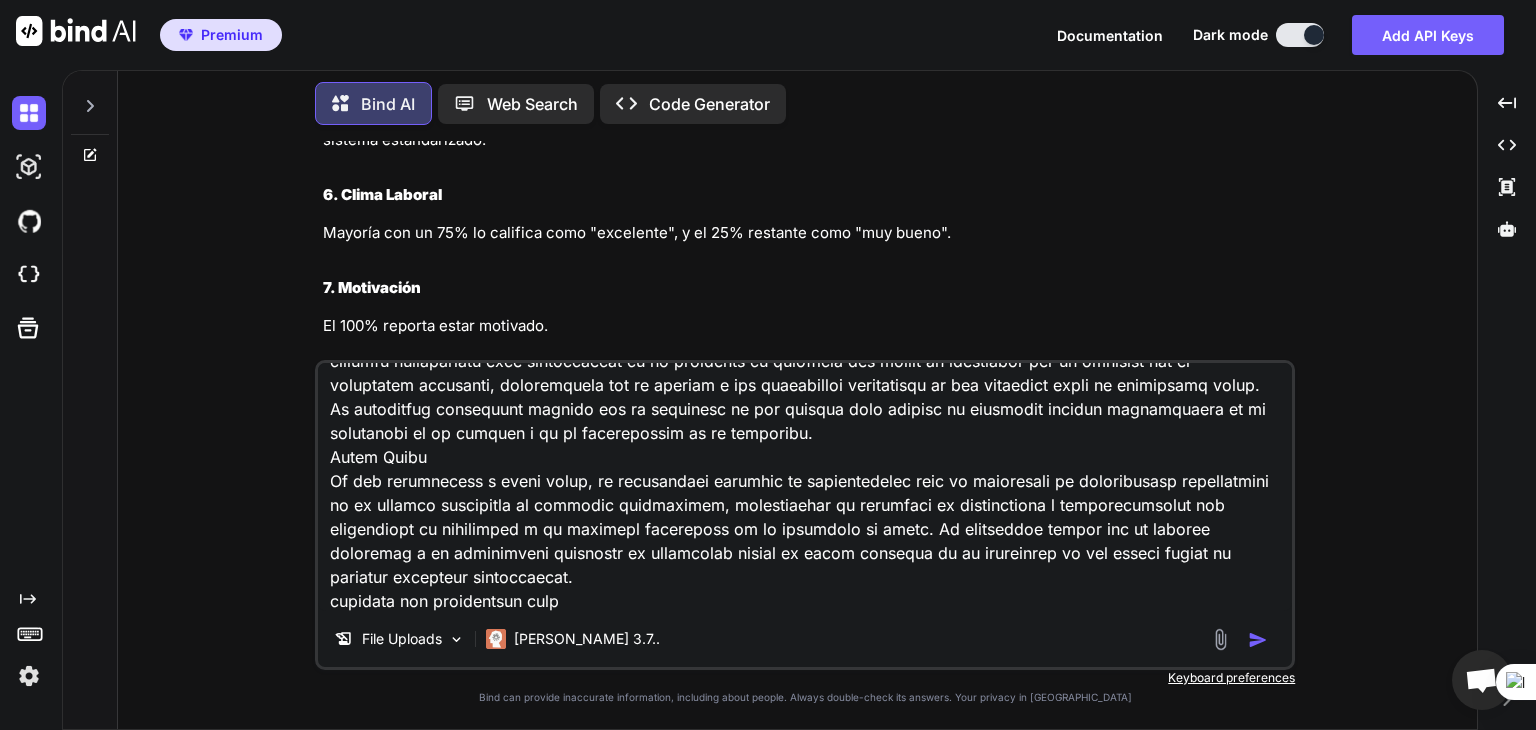 type on "•	Los objetivos empresariales deben redactarse de manera clara y concisa, comenzando con un verbo en infinitivo que exprese acción, como: "Mejorar", "Optimizar", "Diseñar", "Implementar", etc. Objetivos empresariales
La empresa Sol de Venado, dedicada a la elaboración de cerveza artesanal, ha esbozado una serie de propósitos delineados en un horizonte temporal que abarca el corto, mediano y largo plazo.
Corto Plazo
Inicialmente, Sol de Venado se propone garantizar y satisfacer a sus clientes a través de la oferta de productos que no solo se adhieran a los más elevados estándares de calidad, sino que, además, sobresalgan por su carácter innovador y su excepcional paladar. Este enfoque responde a la tendencia acentuada por consumidores cada vez más exigentes que buscan experiencias organolépticas singulares en sus elecciones de consumo.
Mediano Plazo
Proyectándose hacia el futuro, Sol de Venado aspira a expandir la distribución de sus productos, inicialmente en el ámbito de la ciudad de Loja, para luego esca..." 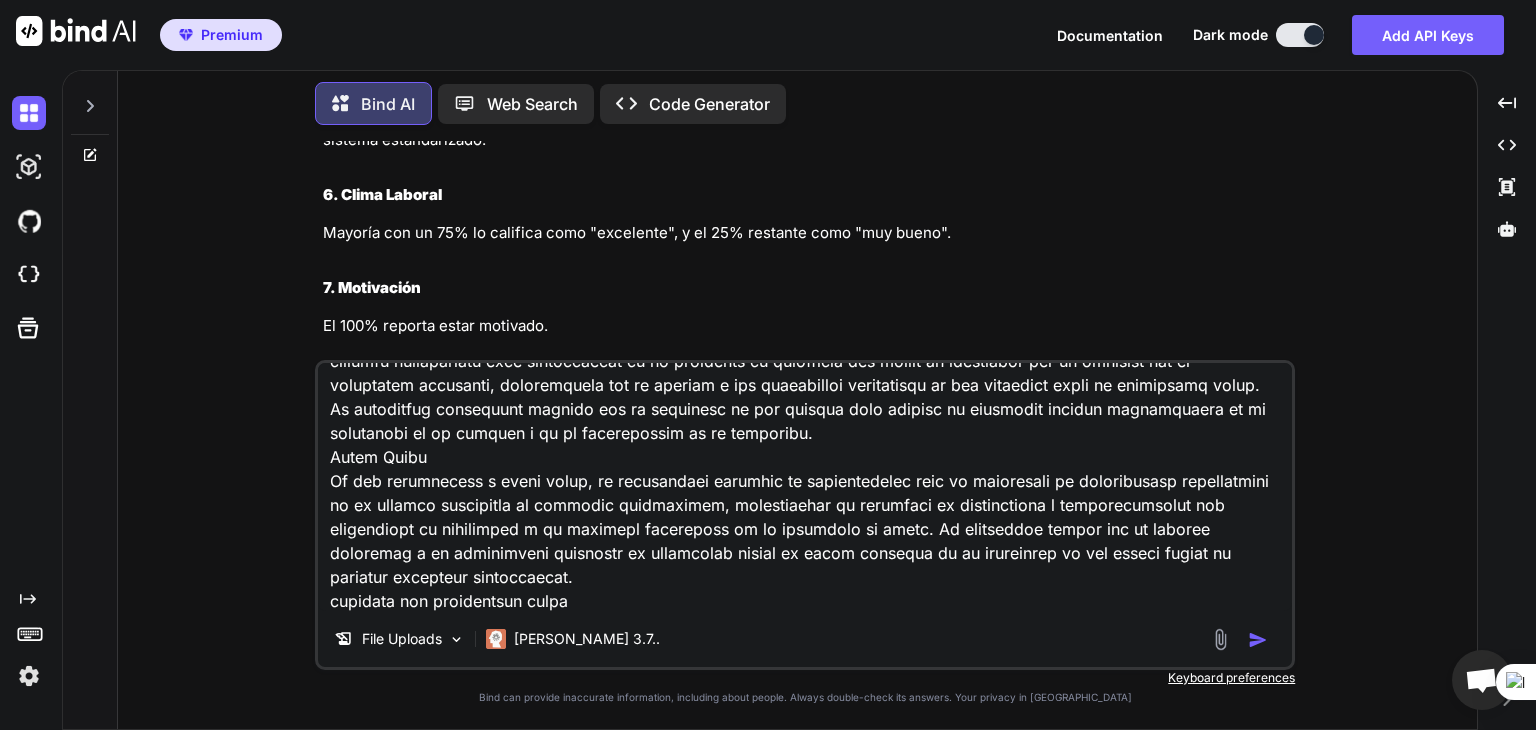 type on "•	Los objetivos empresariales deben redactarse de manera clara y concisa, comenzando con un verbo en infinitivo que exprese acción, como: "Mejorar", "Optimizar", "Diseñar", "Implementar", etc. Objetivos empresariales
La empresa Sol de Venado, dedicada a la elaboración de cerveza artesanal, ha esbozado una serie de propósitos delineados en un horizonte temporal que abarca el corto, mediano y largo plazo.
Corto Plazo
Inicialmente, Sol de Venado se propone garantizar y satisfacer a sus clientes a través de la oferta de productos que no solo se adhieran a los más elevados estándares de calidad, sino que, además, sobresalgan por su carácter innovador y su excepcional paladar. Este enfoque responde a la tendencia acentuada por consumidores cada vez más exigentes que buscan experiencias organolépticas singulares en sus elecciones de consumo.
Mediano Plazo
Proyectándose hacia el futuro, Sol de Venado aspira a expandir la distribución de sus productos, inicialmente en el ámbito de la ciudad de Loja, para luego esca..." 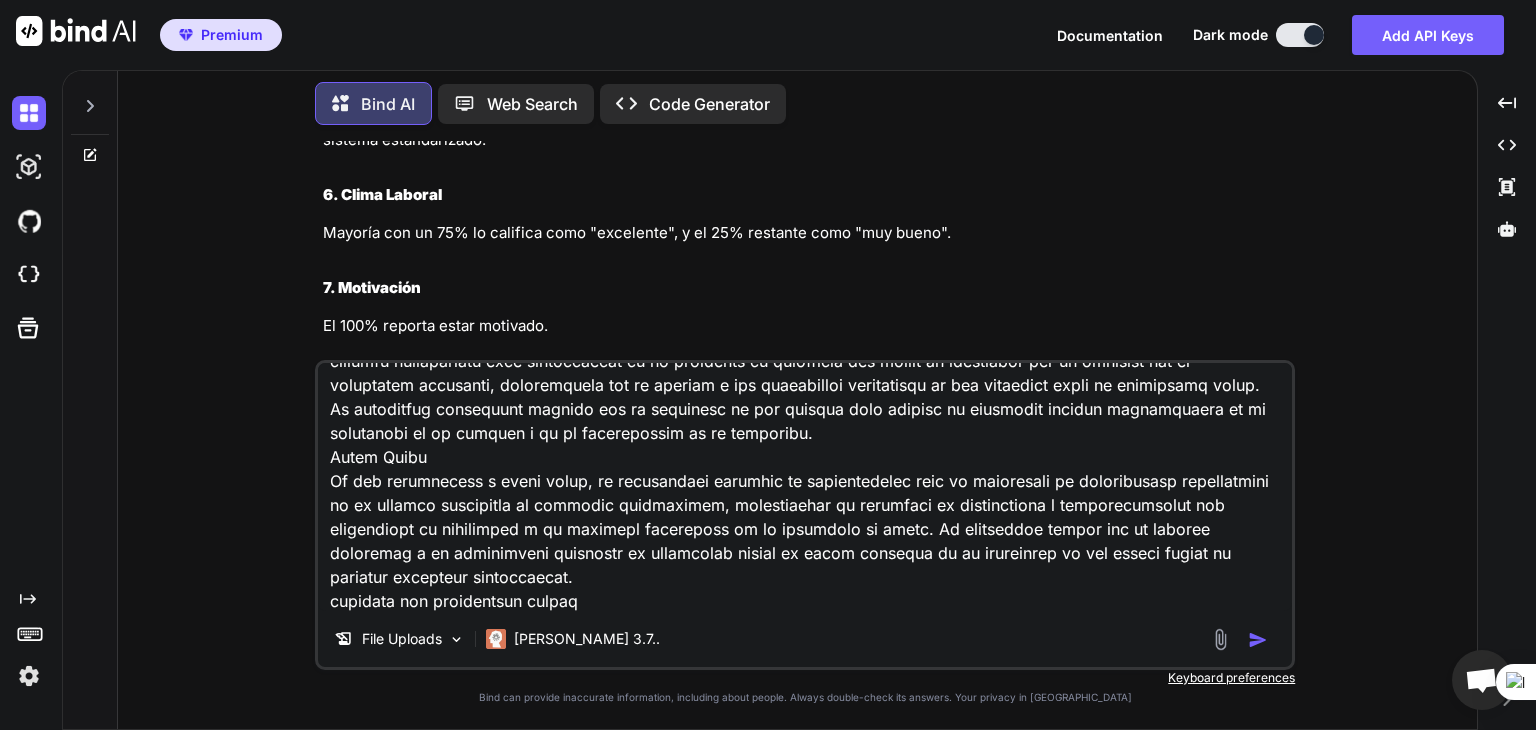 type on "•	Los objetivos empresariales deben redactarse de manera clara y concisa, comenzando con un verbo en infinitivo que exprese acción, como: "Mejorar", "Optimizar", "Diseñar", "Implementar", etc. Objetivos empresariales
La empresa Sol de Venado, dedicada a la elaboración de cerveza artesanal, ha esbozado una serie de propósitos delineados en un horizonte temporal que abarca el corto, mediano y largo plazo.
Corto Plazo
Inicialmente, Sol de Venado se propone garantizar y satisfacer a sus clientes a través de la oferta de productos que no solo se adhieran a los más elevados estándares de calidad, sino que, además, sobresalgan por su carácter innovador y su excepcional paladar. Este enfoque responde a la tendencia acentuada por consumidores cada vez más exigentes que buscan experiencias organolépticas singulares en sus elecciones de consumo.
Mediano Plazo
Proyectándose hacia el futuro, Sol de Venado aspira a expandir la distribución de sus productos, inicialmente en el ámbito de la ciudad de Loja, para luego esca..." 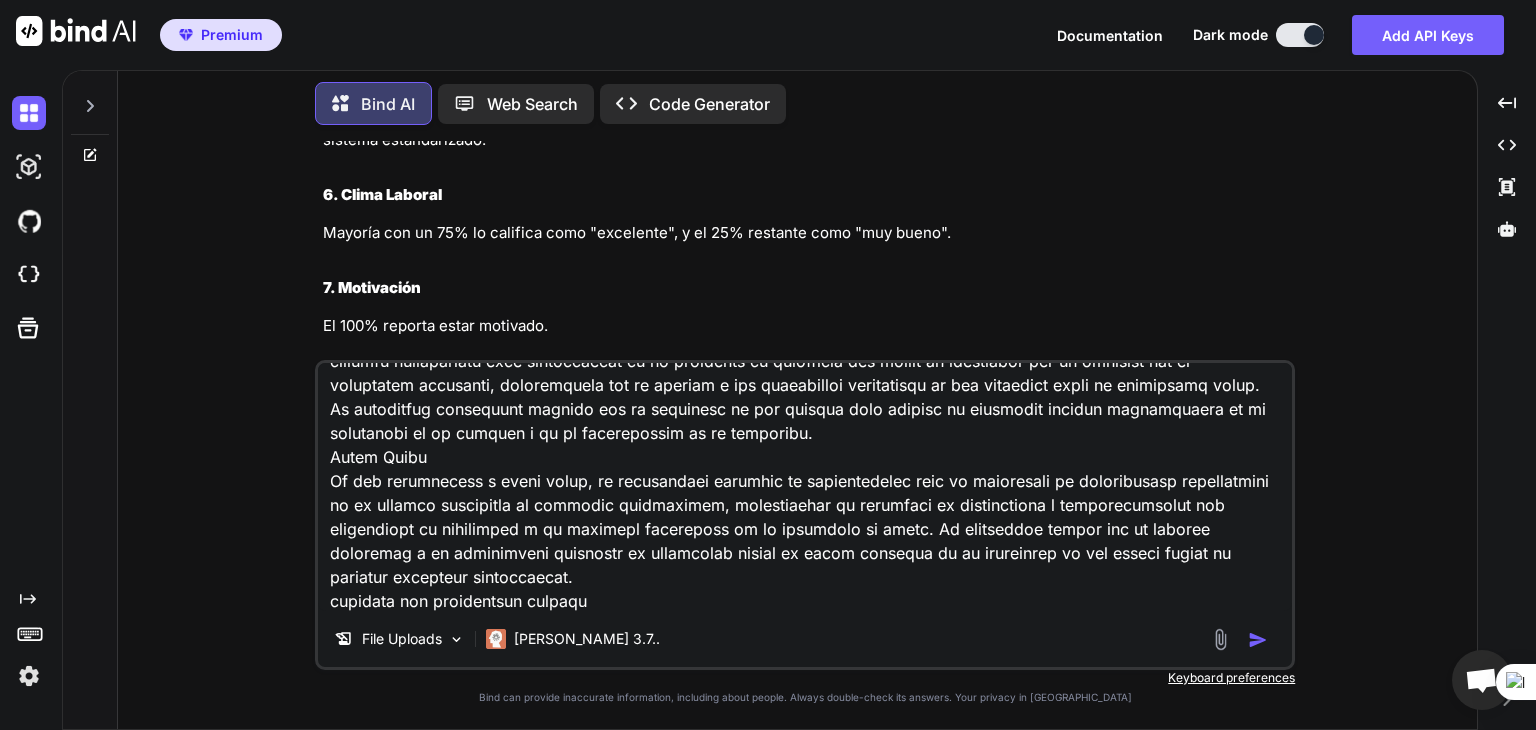 type on "x" 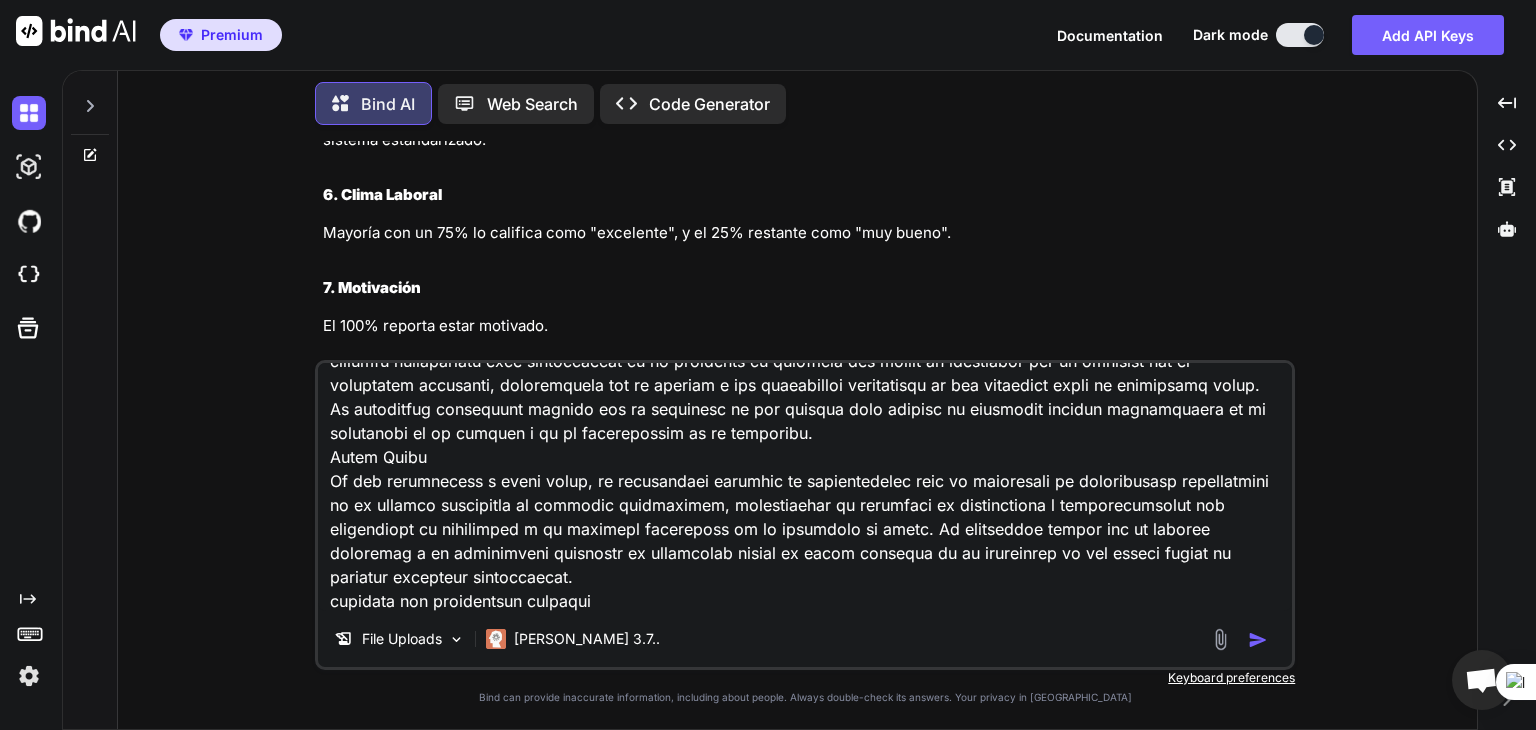 type on "•	Los objetivos empresariales deben redactarse de manera clara y concisa, comenzando con un verbo en infinitivo que exprese acción, como: "Mejorar", "Optimizar", "Diseñar", "Implementar", etc. Objetivos empresariales
La empresa Sol de Venado, dedicada a la elaboración de cerveza artesanal, ha esbozado una serie de propósitos delineados en un horizonte temporal que abarca el corto, mediano y largo plazo.
Corto Plazo
Inicialmente, Sol de Venado se propone garantizar y satisfacer a sus clientes a través de la oferta de productos que no solo se adhieran a los más elevados estándares de calidad, sino que, además, sobresalgan por su carácter innovador y su excepcional paladar. Este enfoque responde a la tendencia acentuada por consumidores cada vez más exigentes que buscan experiencias organolépticas singulares en sus elecciones de consumo.
Mediano Plazo
Proyectándose hacia el futuro, Sol de Venado aspira a expandir la distribución de sus productos, inicialmente en el ámbito de la ciudad de Loja, para luego esca..." 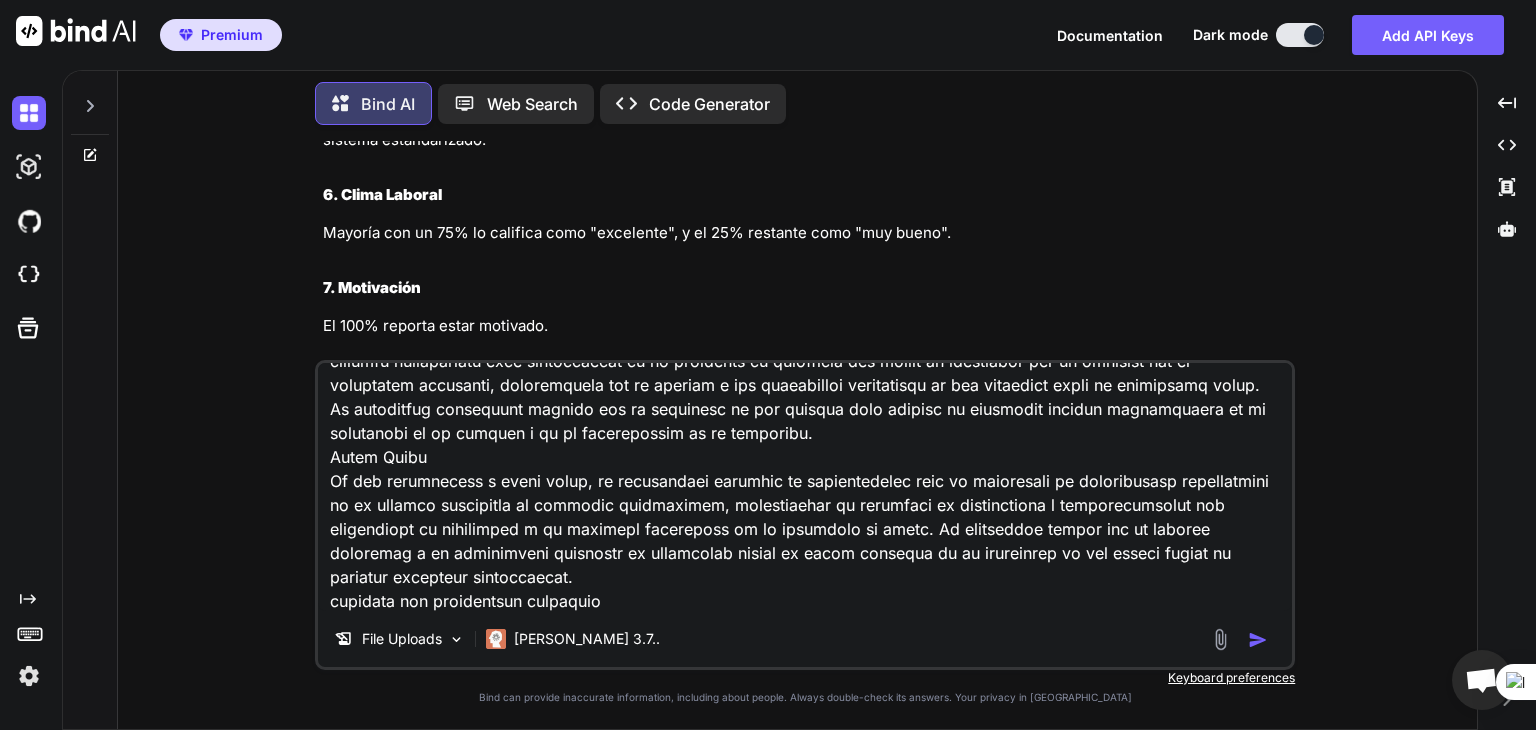 type on "•	Los objetivos empresariales deben redactarse de manera clara y concisa, comenzando con un verbo en infinitivo que exprese acción, como: "Mejorar", "Optimizar", "Diseñar", "Implementar", etc. Objetivos empresariales
La empresa Sol de Venado, dedicada a la elaboración de cerveza artesanal, ha esbozado una serie de propósitos delineados en un horizonte temporal que abarca el corto, mediano y largo plazo.
Corto Plazo
Inicialmente, Sol de Venado se propone garantizar y satisfacer a sus clientes a través de la oferta de productos que no solo se adhieran a los más elevados estándares de calidad, sino que, además, sobresalgan por su carácter innovador y su excepcional paladar. Este enfoque responde a la tendencia acentuada por consumidores cada vez más exigentes que buscan experiencias organolépticas singulares en sus elecciones de consumo.
Mediano Plazo
Proyectándose hacia el futuro, Sol de Venado aspira a expandir la distribución de sus productos, inicialmente en el ámbito de la ciudad de Loja, para luego esca..." 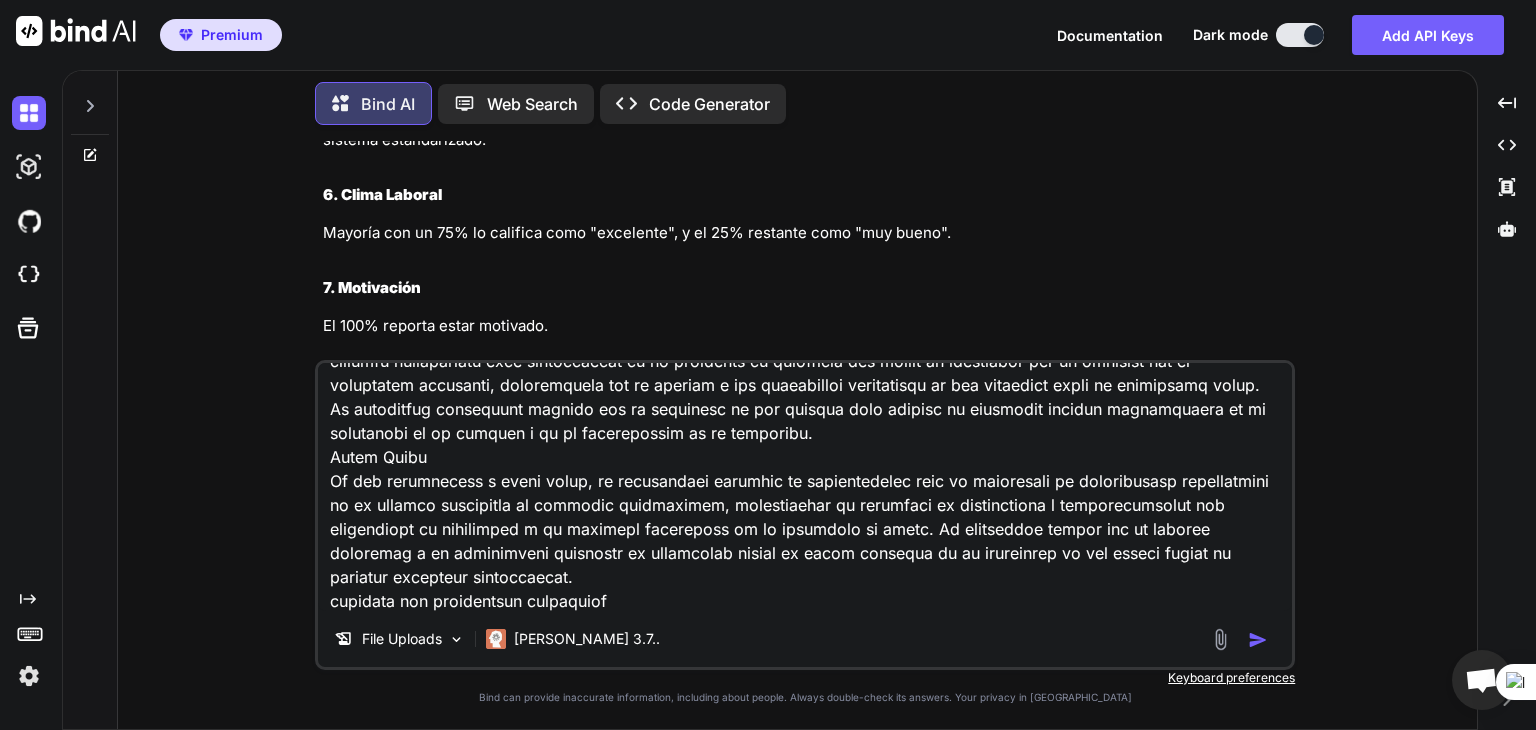 type on "•	Los objetivos empresariales deben redactarse de manera clara y concisa, comenzando con un verbo en infinitivo que exprese acción, como: "Mejorar", "Optimizar", "Diseñar", "Implementar", etc. Objetivos empresariales
La empresa Sol de Venado, dedicada a la elaboración de cerveza artesanal, ha esbozado una serie de propósitos delineados en un horizonte temporal que abarca el corto, mediano y largo plazo.
Corto Plazo
Inicialmente, Sol de Venado se propone garantizar y satisfacer a sus clientes a través de la oferta de productos que no solo se adhieran a los más elevados estándares de calidad, sino que, además, sobresalgan por su carácter innovador y su excepcional paladar. Este enfoque responde a la tendencia acentuada por consumidores cada vez más exigentes que buscan experiencias organolépticas singulares en sus elecciones de consumo.
Mediano Plazo
Proyectándose hacia el futuro, Sol de Venado aspira a expandir la distribución de sus productos, inicialmente en el ámbito de la ciudad de Loja, para luego esca..." 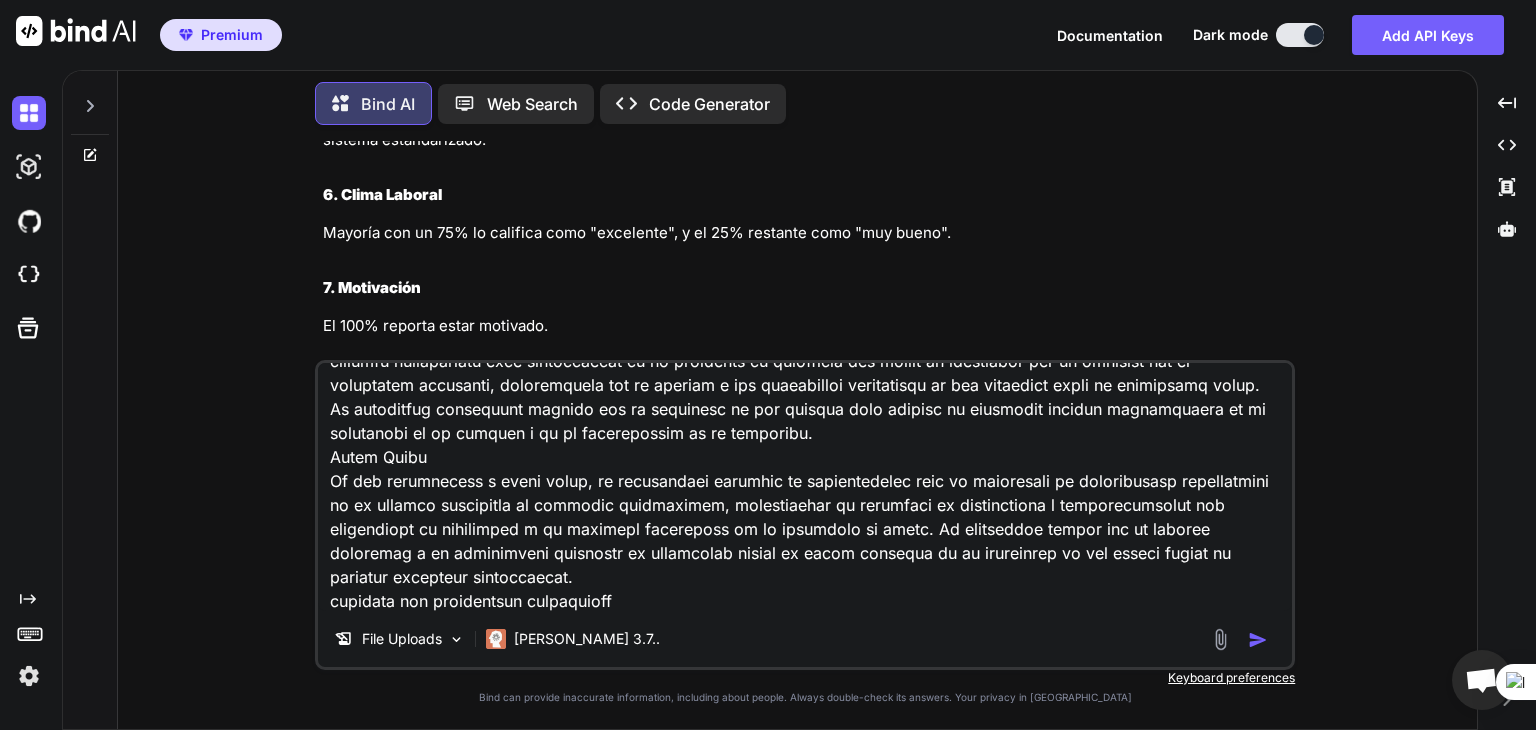 type on "•	Los objetivos empresariales deben redactarse de manera clara y concisa, comenzando con un verbo en infinitivo que exprese acción, como: "Mejorar", "Optimizar", "Diseñar", "Implementar", etc. Objetivos empresariales
La empresa Sol de Venado, dedicada a la elaboración de cerveza artesanal, ha esbozado una serie de propósitos delineados en un horizonte temporal que abarca el corto, mediano y largo plazo.
Corto Plazo
Inicialmente, Sol de Venado se propone garantizar y satisfacer a sus clientes a través de la oferta de productos que no solo se adhieran a los más elevados estándares de calidad, sino que, además, sobresalgan por su carácter innovador y su excepcional paladar. Este enfoque responde a la tendencia acentuada por consumidores cada vez más exigentes que buscan experiencias organolépticas singulares en sus elecciones de consumo.
Mediano Plazo
Proyectándose hacia el futuro, Sol de Venado aspira a expandir la distribución de sus productos, inicialmente en el ámbito de la ciudad de Loja, para luego esca..." 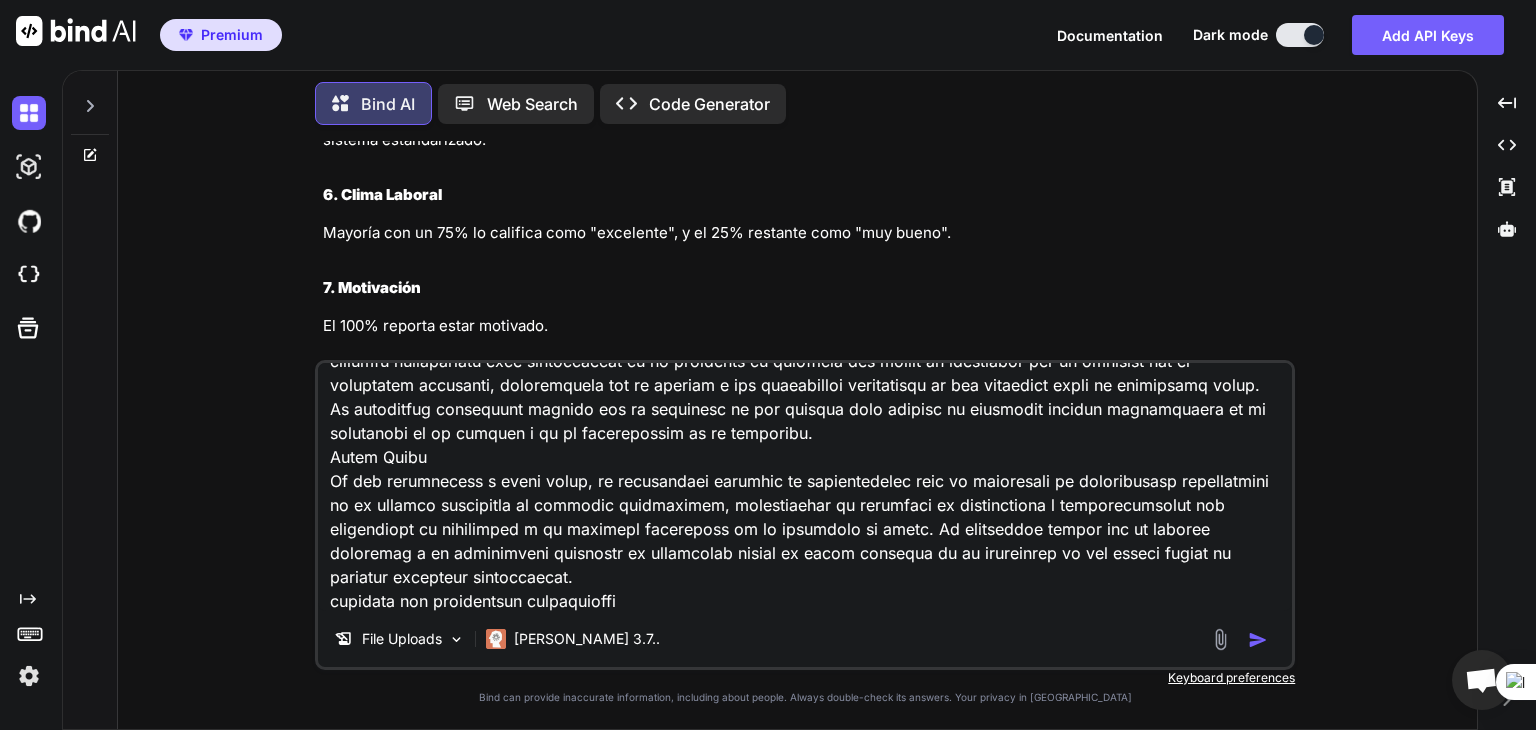 type on "x" 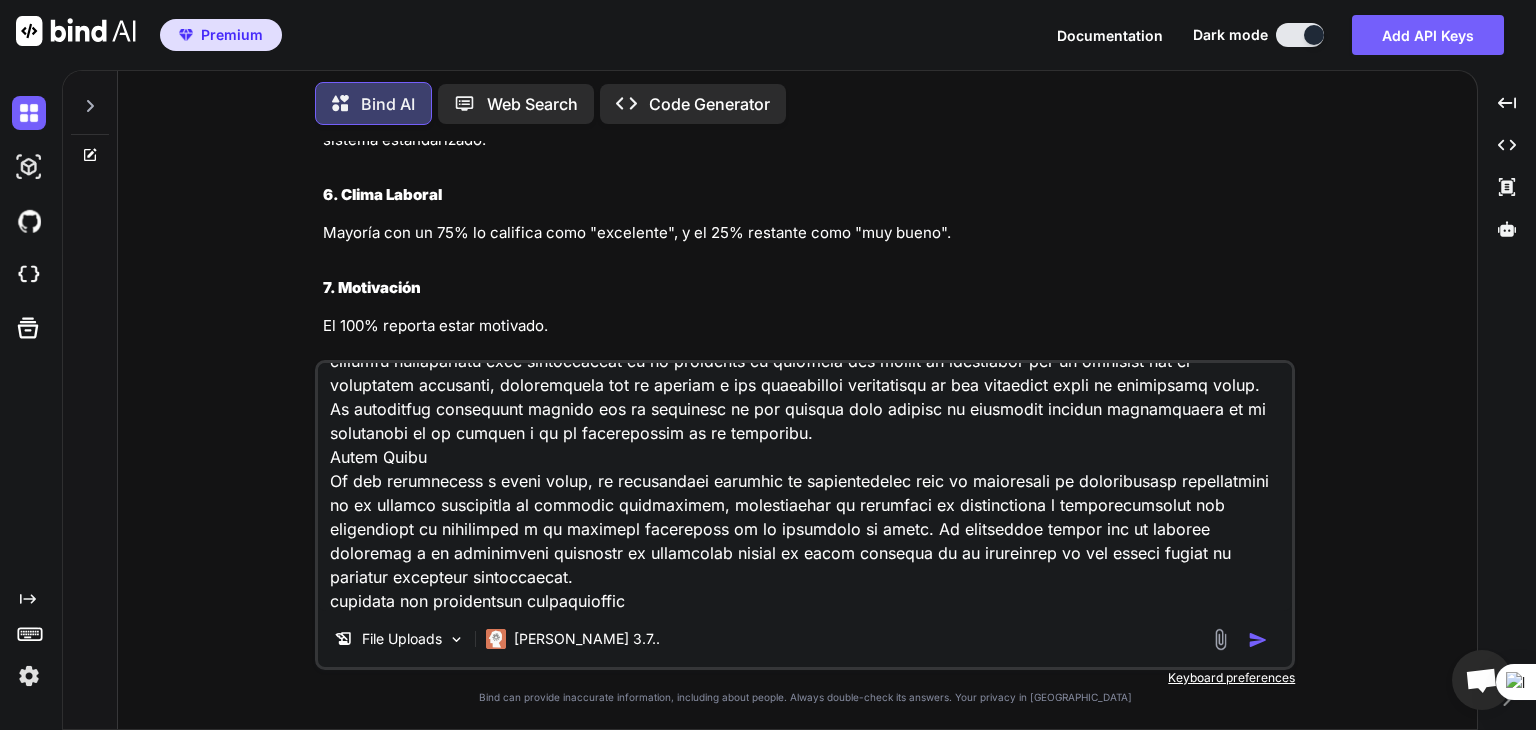 type on "•	Los objetivos empresariales deben redactarse de manera clara y concisa, comenzando con un verbo en infinitivo que exprese acción, como: "Mejorar", "Optimizar", "Diseñar", "Implementar", etc. Objetivos empresariales
La empresa Sol de Venado, dedicada a la elaboración de cerveza artesanal, ha esbozado una serie de propósitos delineados en un horizonte temporal que abarca el corto, mediano y largo plazo.
Corto Plazo
Inicialmente, Sol de Venado se propone garantizar y satisfacer a sus clientes a través de la oferta de productos que no solo se adhieran a los más elevados estándares de calidad, sino que, además, sobresalgan por su carácter innovador y su excepcional paladar. Este enfoque responde a la tendencia acentuada por consumidores cada vez más exigentes que buscan experiencias organolépticas singulares en sus elecciones de consumo.
Mediano Plazo
Proyectándose hacia el futuro, Sol de Venado aspira a expandir la distribución de sus productos, inicialmente en el ámbito de la ciudad de Loja, para luego esca..." 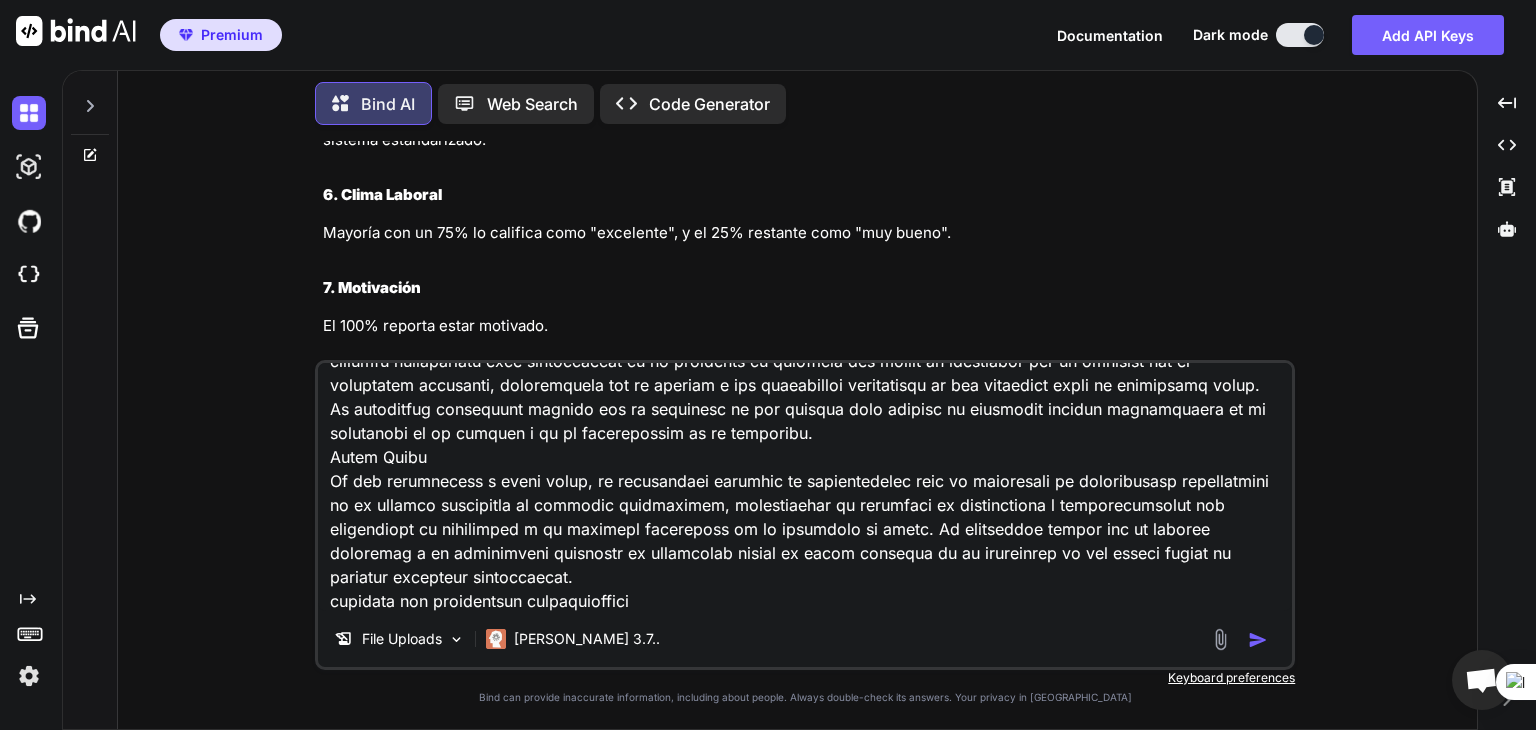 type on "•	Los objetivos empresariales deben redactarse de manera clara y concisa, comenzando con un verbo en infinitivo que exprese acción, como: "Mejorar", "Optimizar", "Diseñar", "Implementar", etc. Objetivos empresariales
La empresa Sol de Venado, dedicada a la elaboración de cerveza artesanal, ha esbozado una serie de propósitos delineados en un horizonte temporal que abarca el corto, mediano y largo plazo.
Corto Plazo
Inicialmente, Sol de Venado se propone garantizar y satisfacer a sus clientes a través de la oferta de productos que no solo se adhieran a los más elevados estándares de calidad, sino que, además, sobresalgan por su carácter innovador y su excepcional paladar. Este enfoque responde a la tendencia acentuada por consumidores cada vez más exigentes que buscan experiencias organolépticas singulares en sus elecciones de consumo.
Mediano Plazo
Proyectándose hacia el futuro, Sol de Venado aspira a expandir la distribución de sus productos, inicialmente en el ámbito de la ciudad de Loja, para luego esca..." 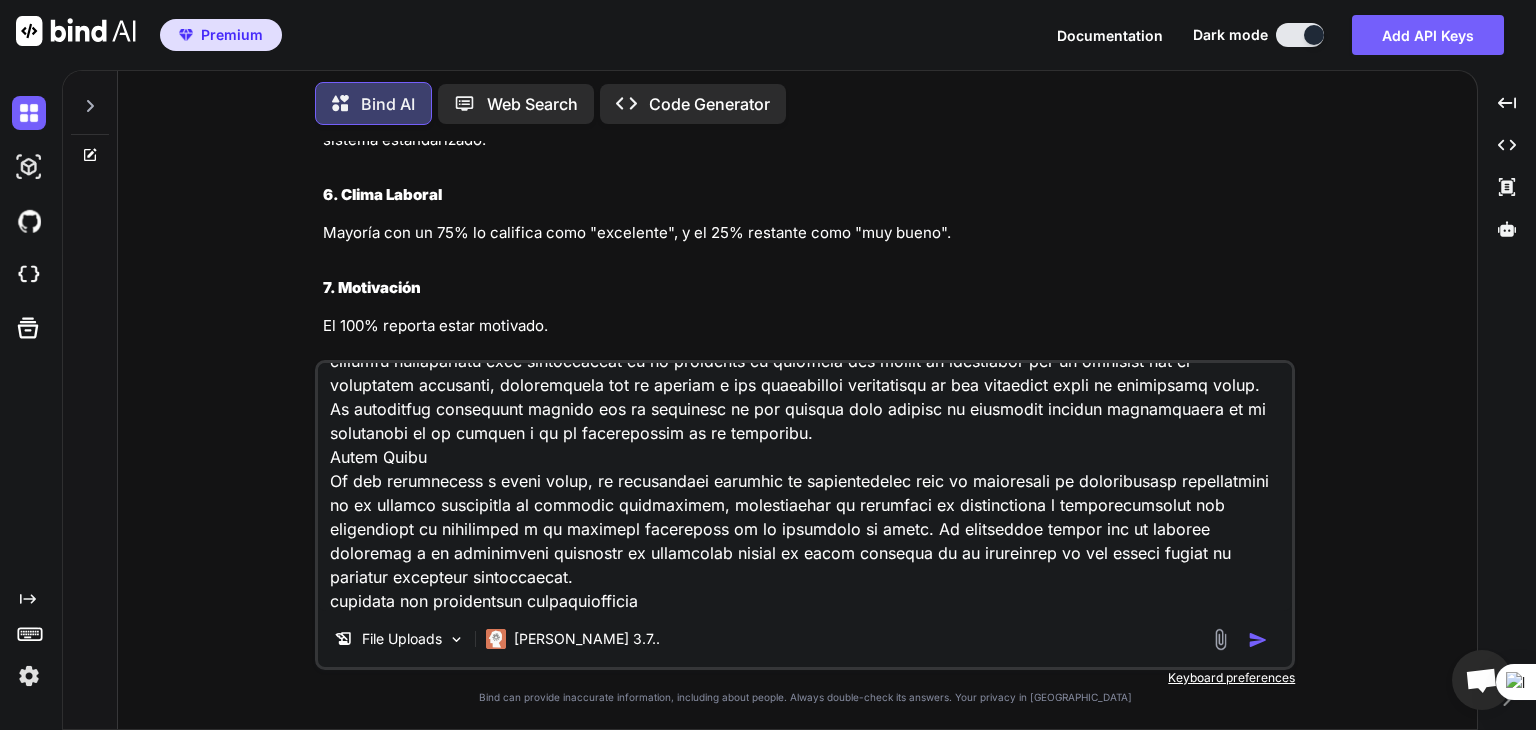 type on "x" 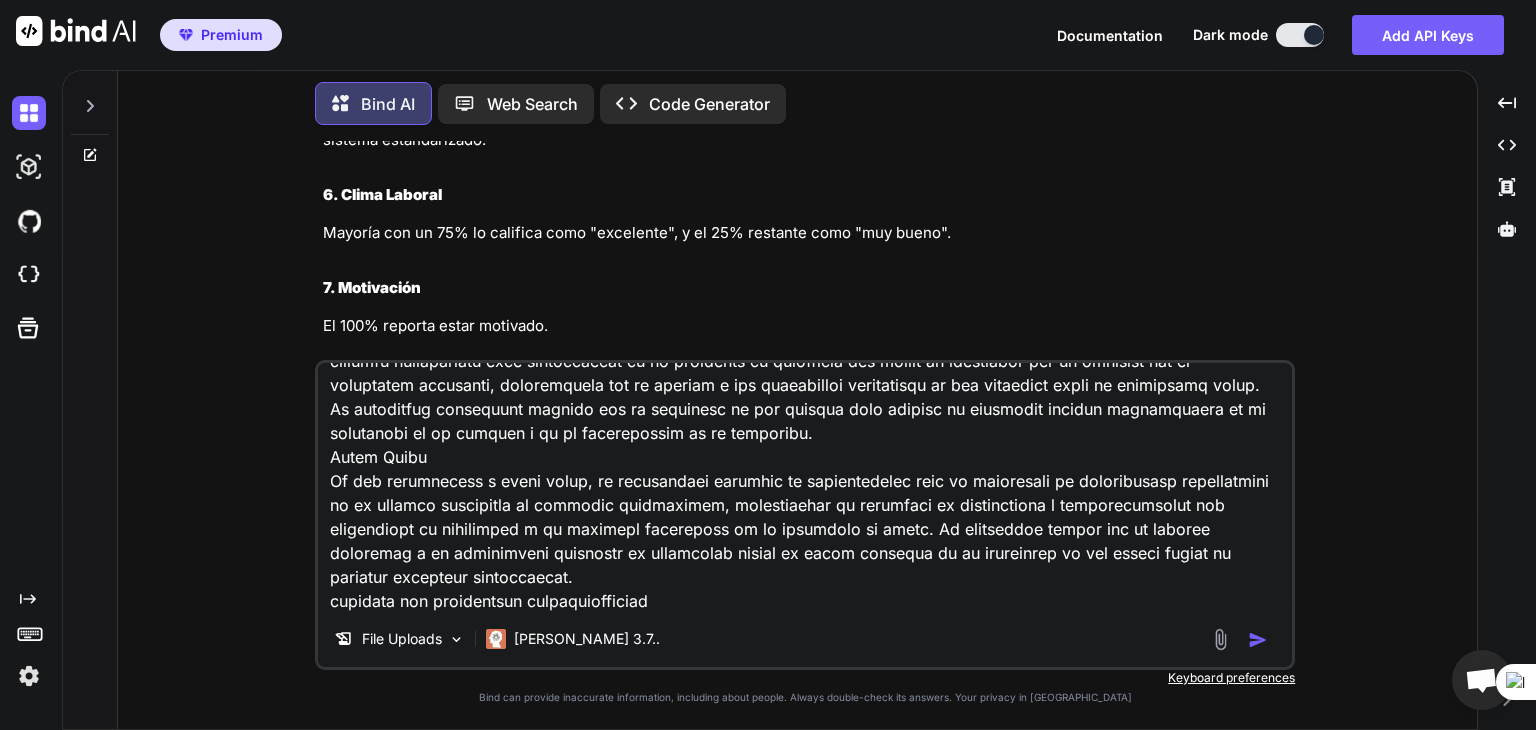 type on "•	Los objetivos empresariales deben redactarse de manera clara y concisa, comenzando con un verbo en infinitivo que exprese acción, como: "Mejorar", "Optimizar", "Diseñar", "Implementar", etc. Objetivos empresariales
La empresa Sol de Venado, dedicada a la elaboración de cerveza artesanal, ha esbozado una serie de propósitos delineados en un horizonte temporal que abarca el corto, mediano y largo plazo.
Corto Plazo
Inicialmente, Sol de Venado se propone garantizar y satisfacer a sus clientes a través de la oferta de productos que no solo se adhieran a los más elevados estándares de calidad, sino que, además, sobresalgan por su carácter innovador y su excepcional paladar. Este enfoque responde a la tendencia acentuada por consumidores cada vez más exigentes que buscan experiencias organolépticas singulares en sus elecciones de consumo.
Mediano Plazo
Proyectándose hacia el futuro, Sol de Venado aspira a expandir la distribución de sus productos, inicialmente en el ámbito de la ciudad de Loja, para luego esca..." 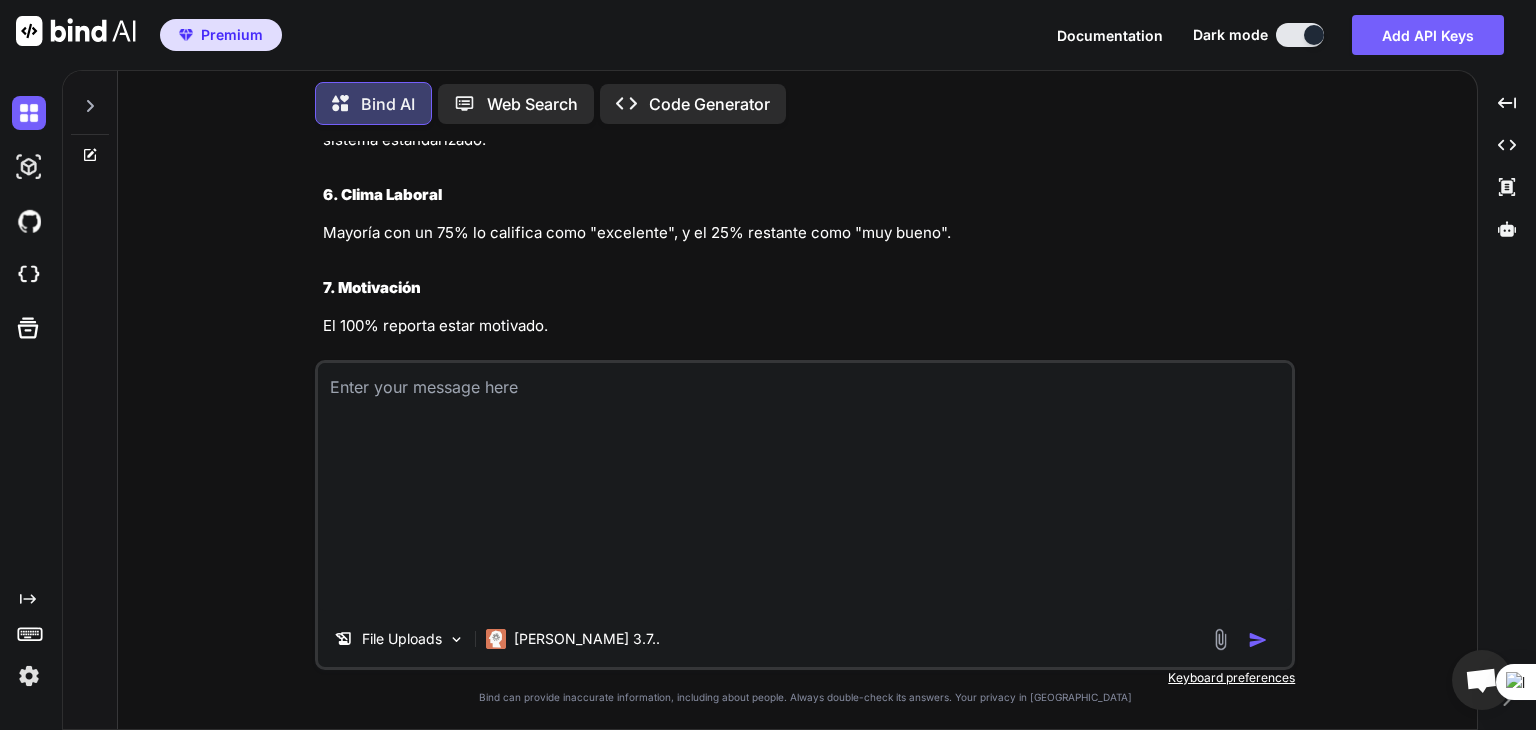 scroll, scrollTop: 0, scrollLeft: 0, axis: both 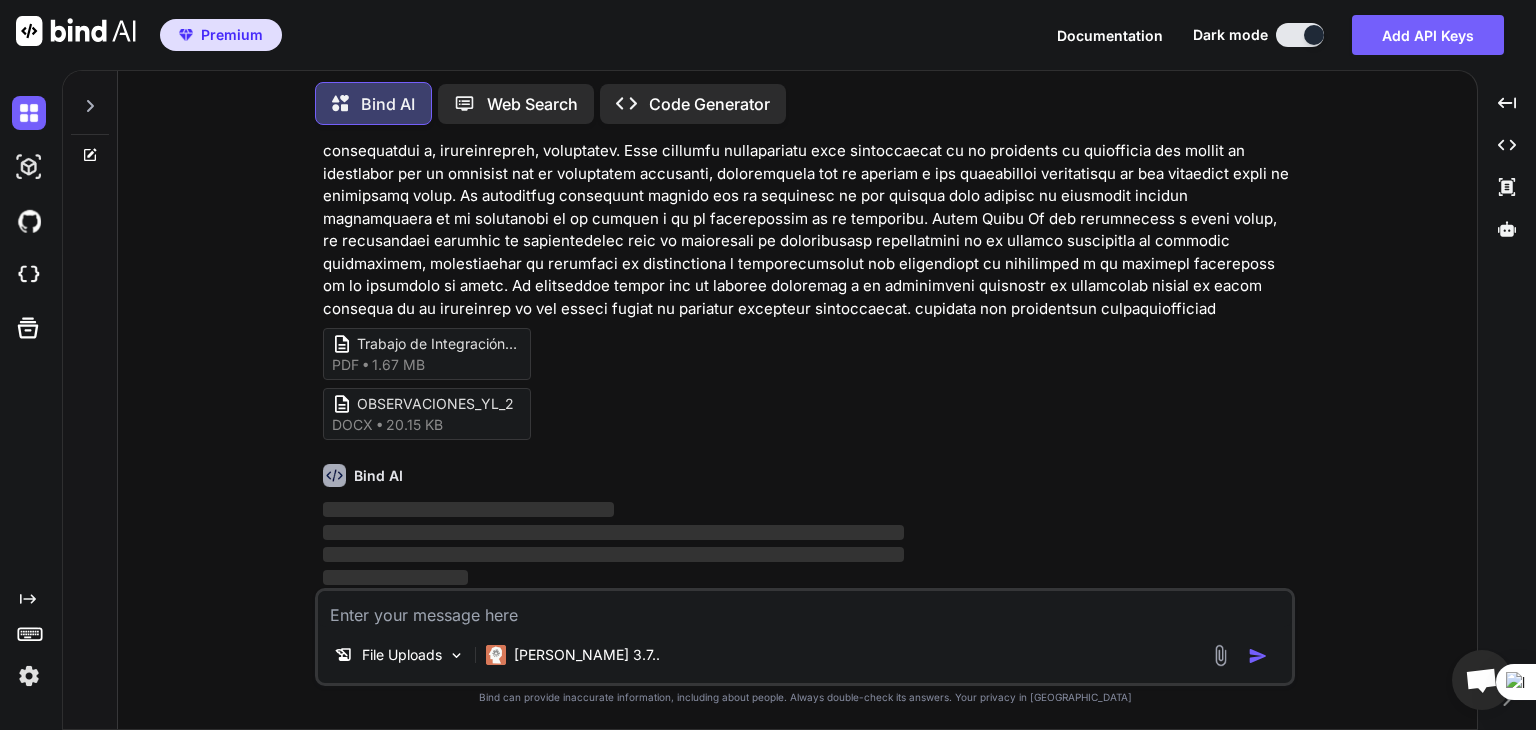 type on "x" 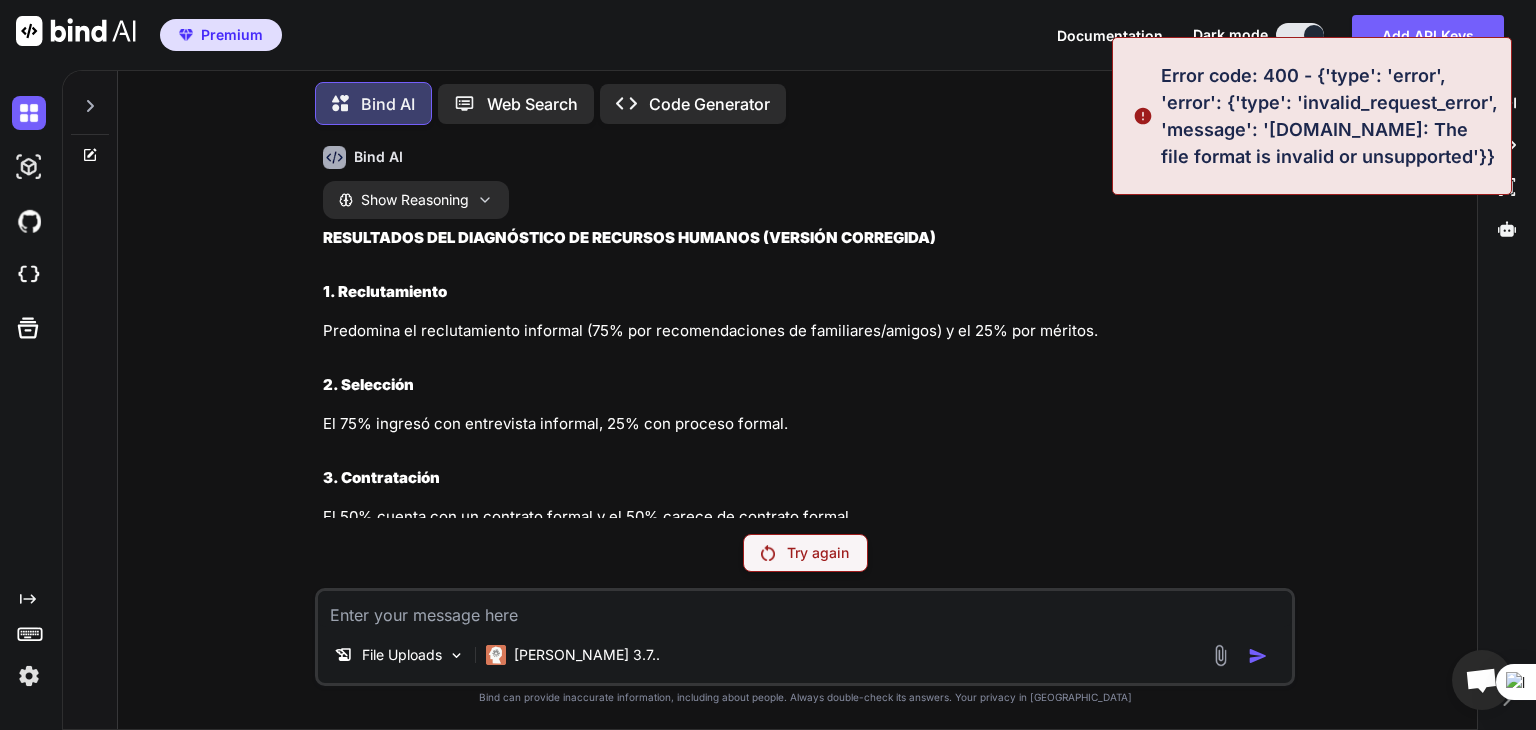 scroll, scrollTop: 2604, scrollLeft: 0, axis: vertical 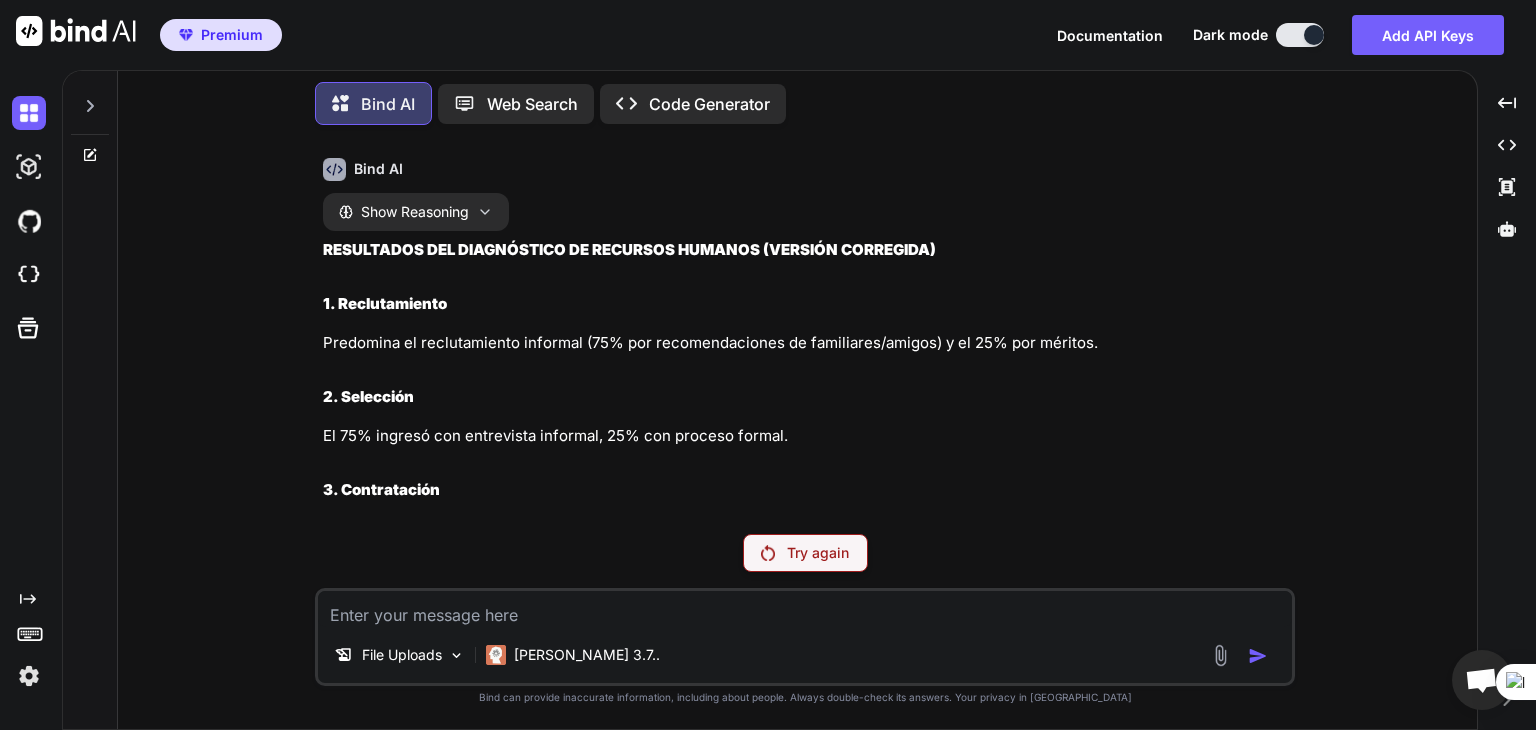 type 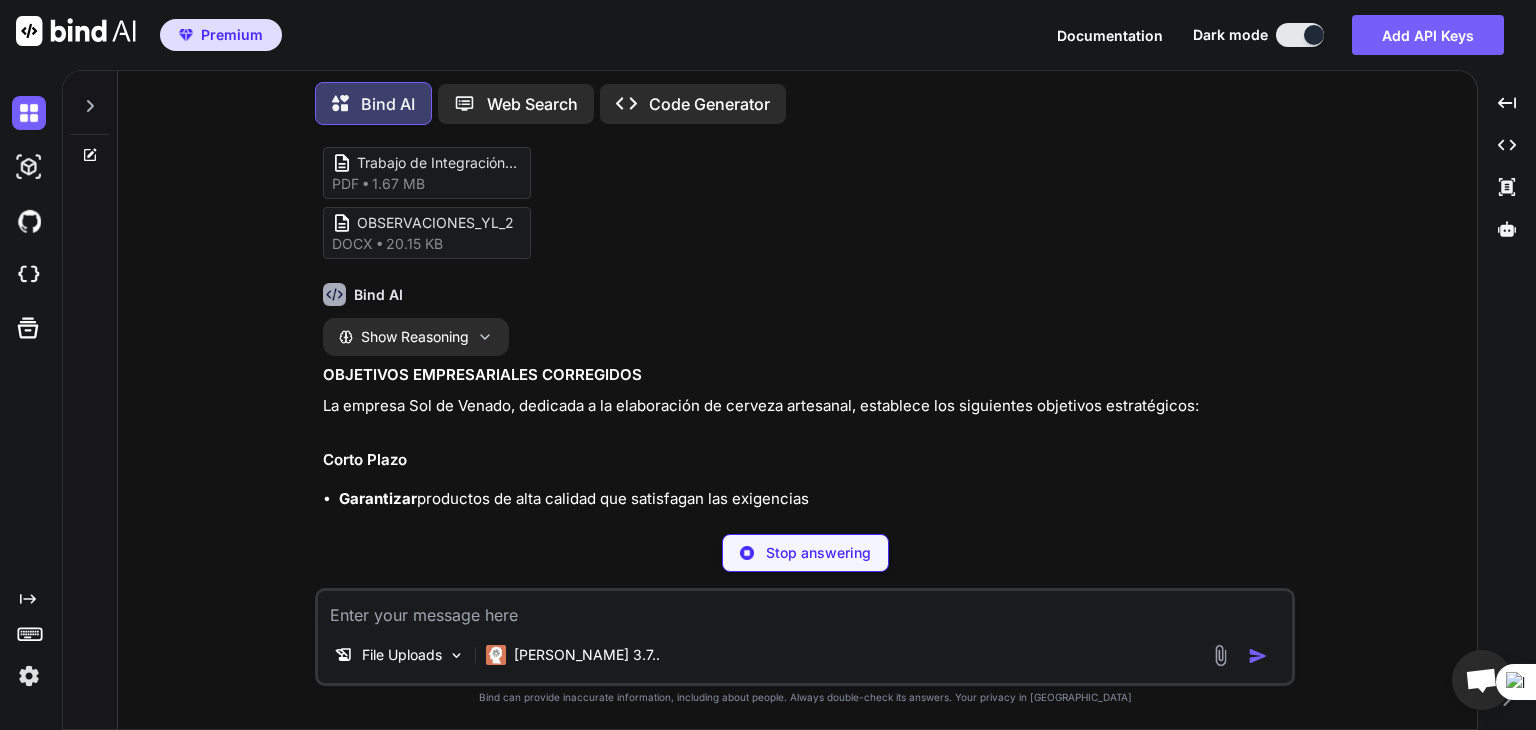 scroll, scrollTop: 4086, scrollLeft: 0, axis: vertical 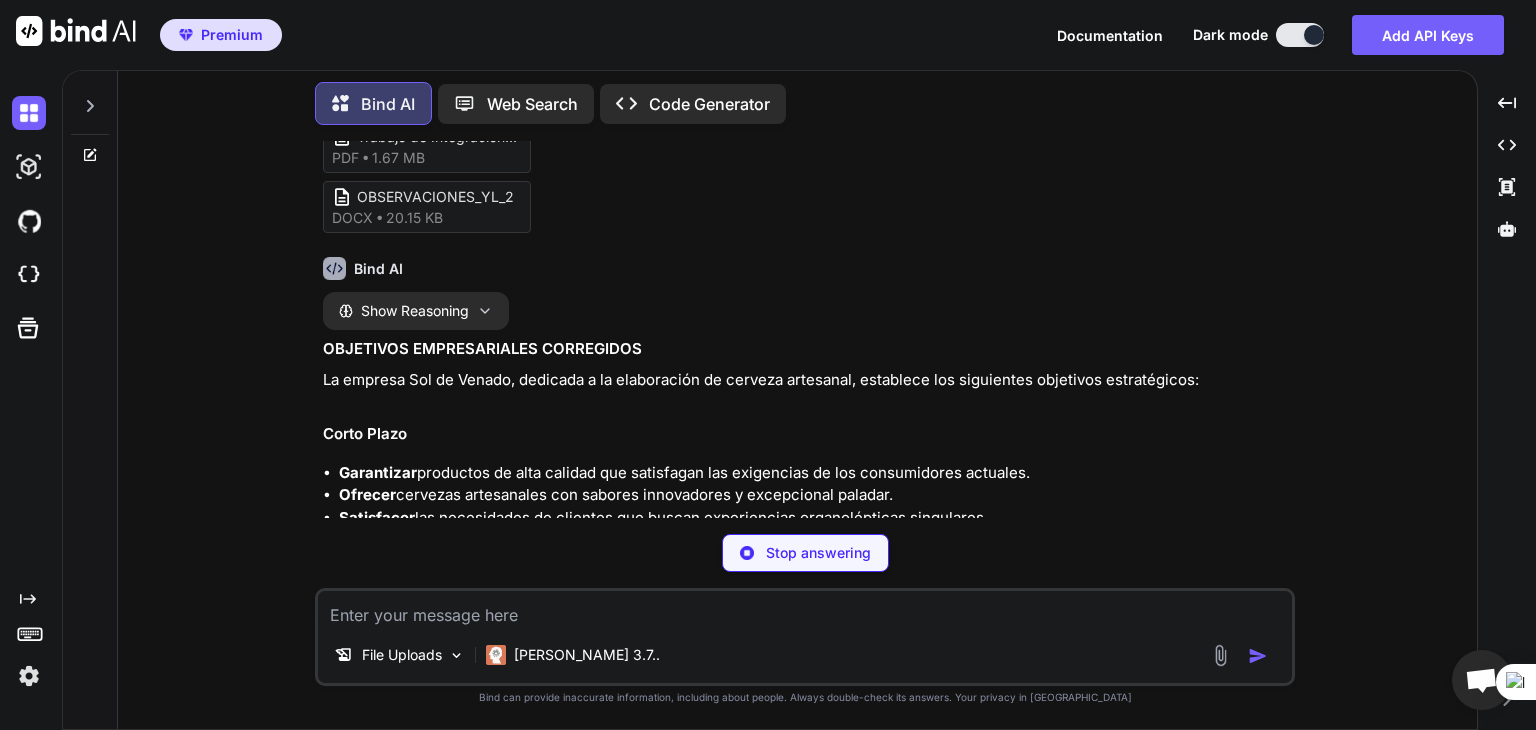 click on "Show Reasoning" at bounding box center (416, 311) 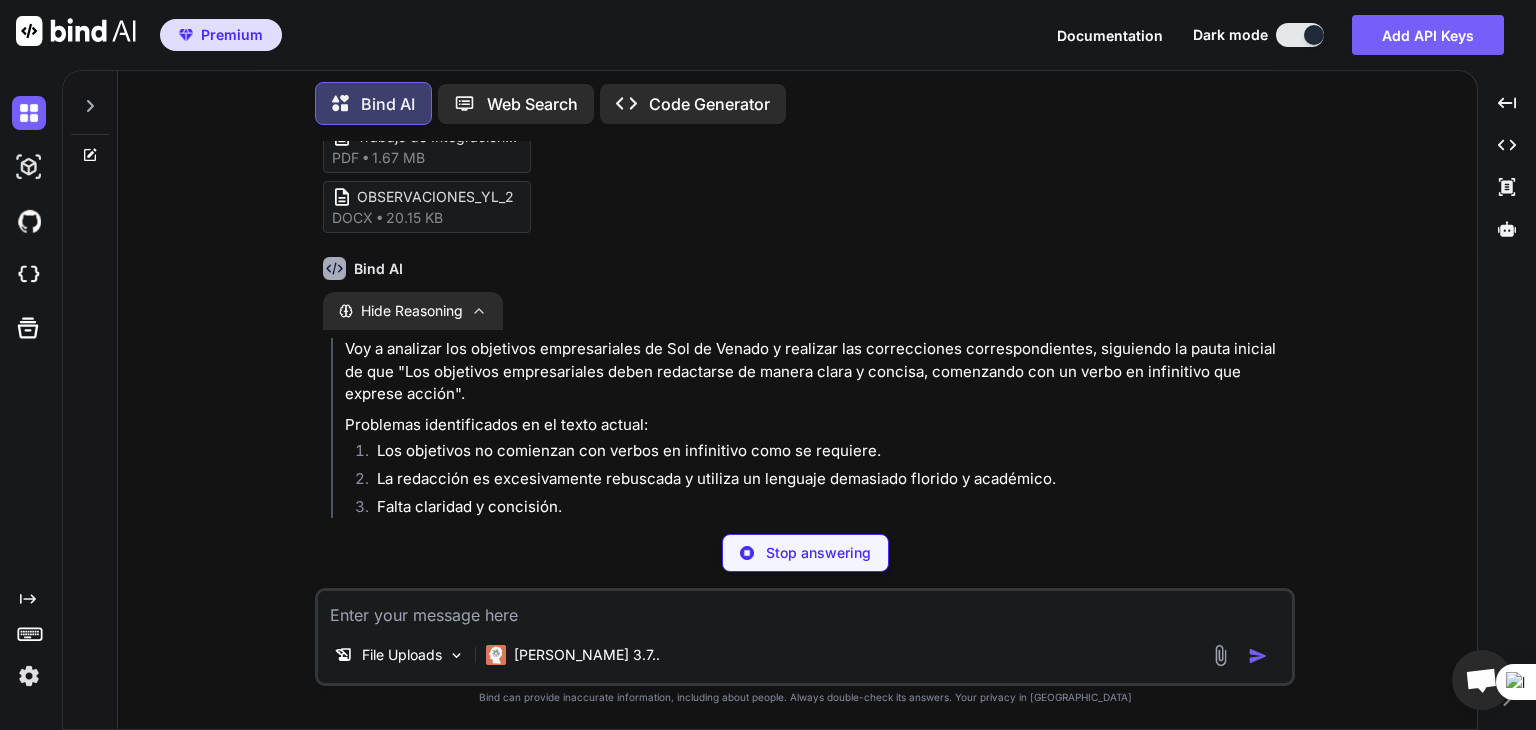 type on "x" 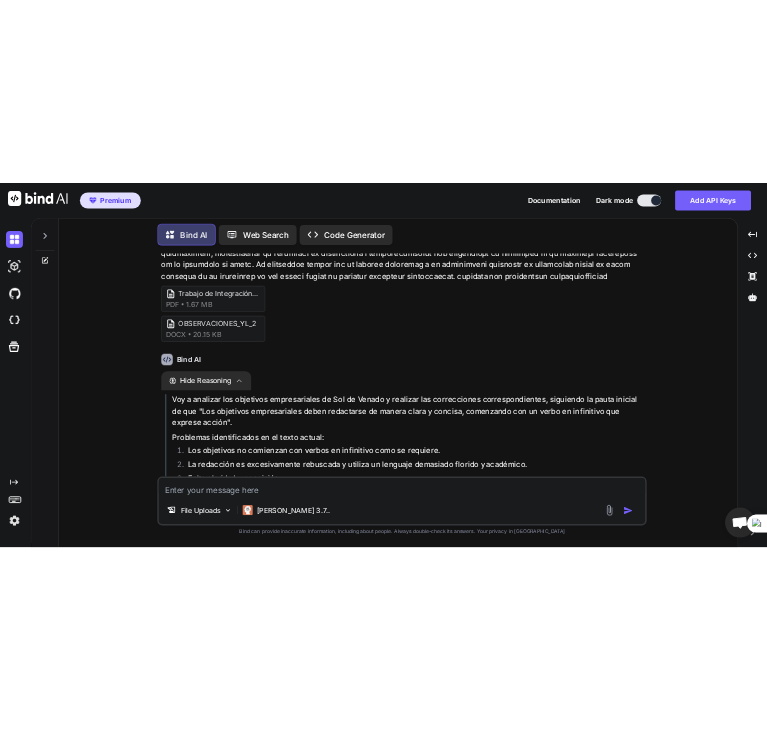 scroll, scrollTop: 3988, scrollLeft: 0, axis: vertical 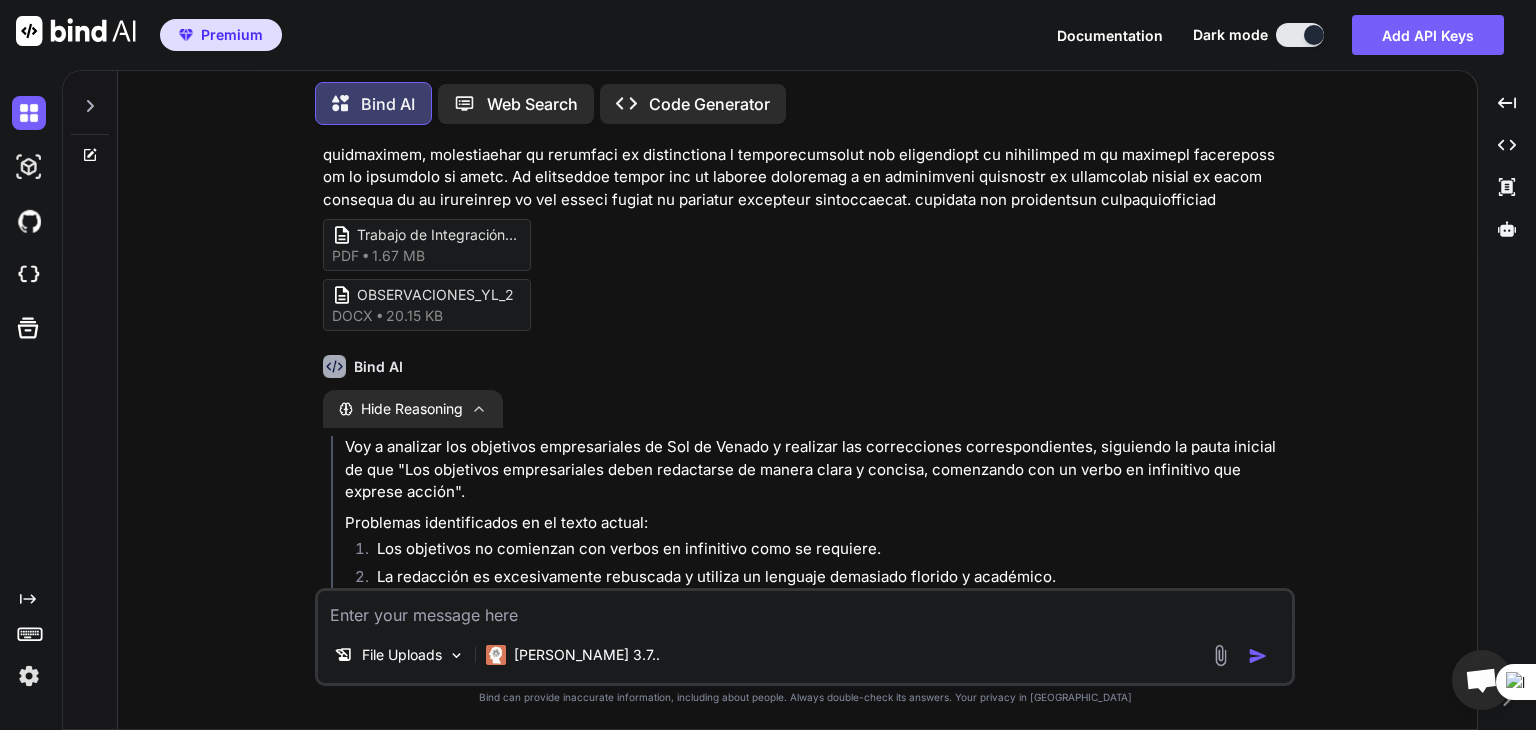 click on "Hide Reasoning" at bounding box center [412, 409] 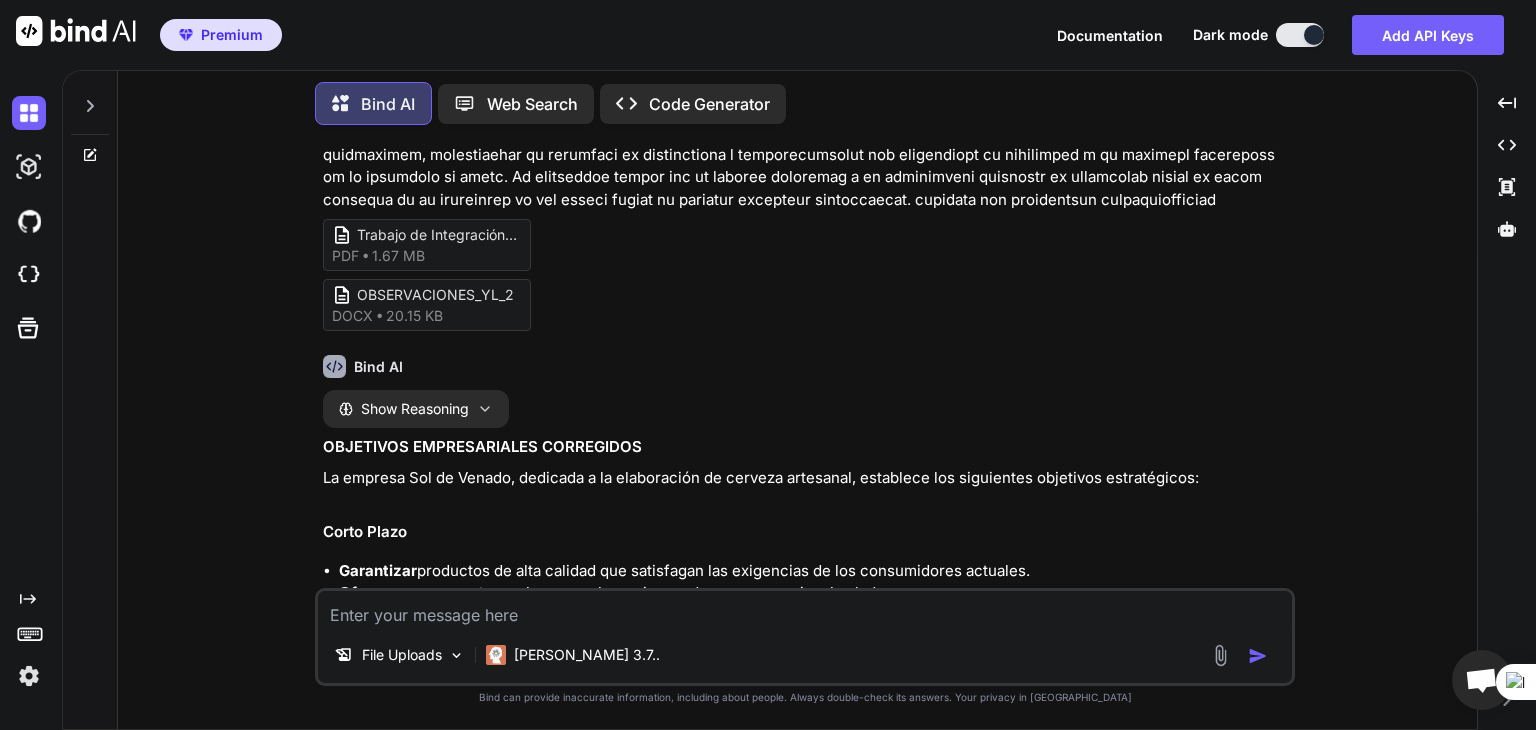 type 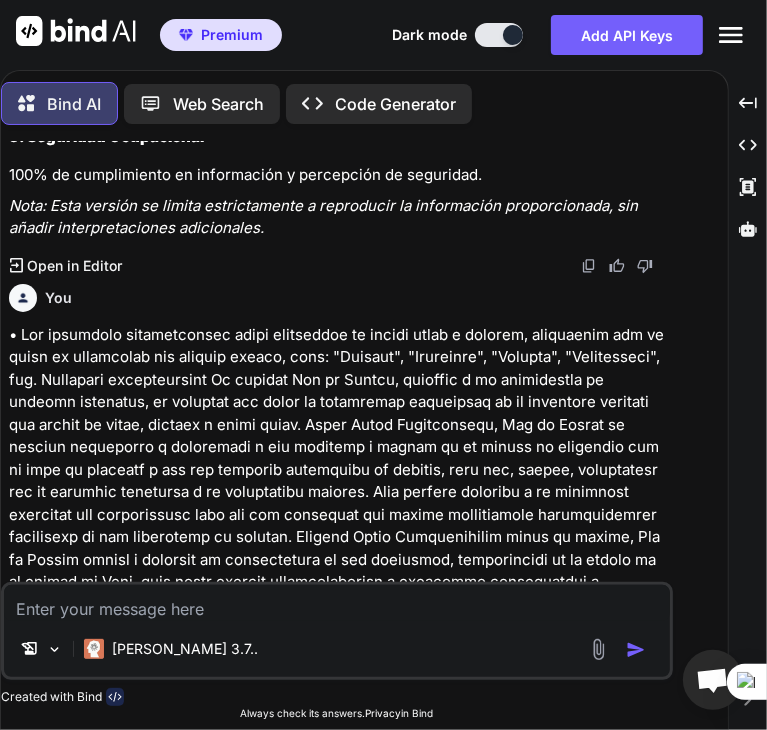 scroll, scrollTop: 4460, scrollLeft: 0, axis: vertical 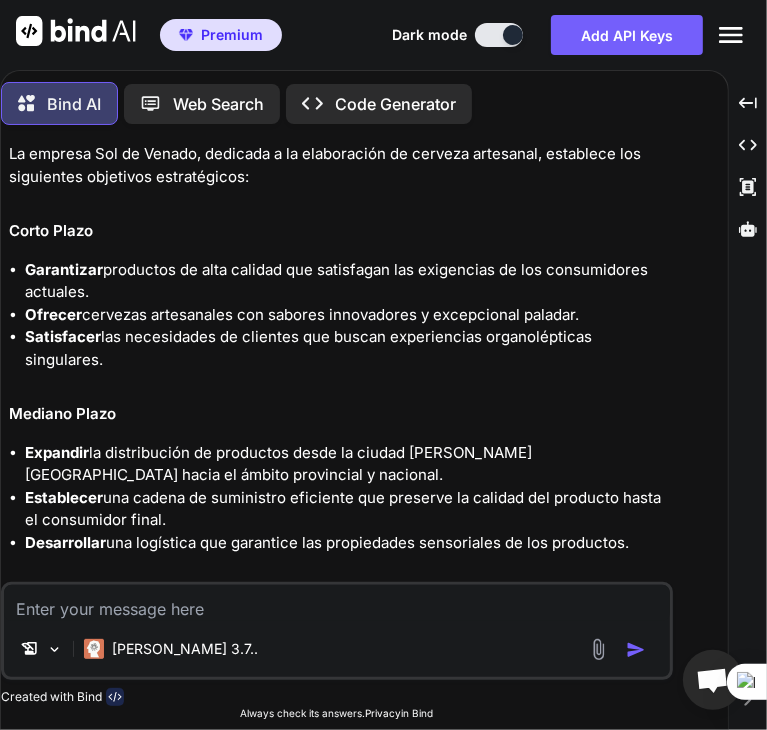 drag, startPoint x: 27, startPoint y: 268, endPoint x: 100, endPoint y: 364, distance: 120.60265 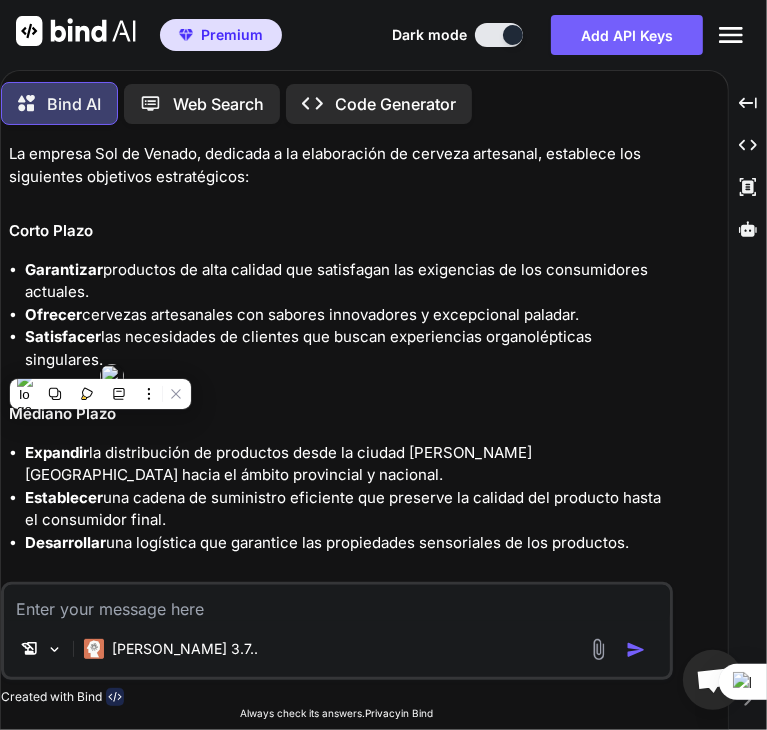 copy on "Garantizar  productos de alta calidad que satisfagan las exigencias de los consumidores actuales.
Ofrecer  cervezas artesanales con sabores innovadores y excepcional paladar.
Satisfacer  las necesidades de clientes que buscan experiencias organolépticas singulares." 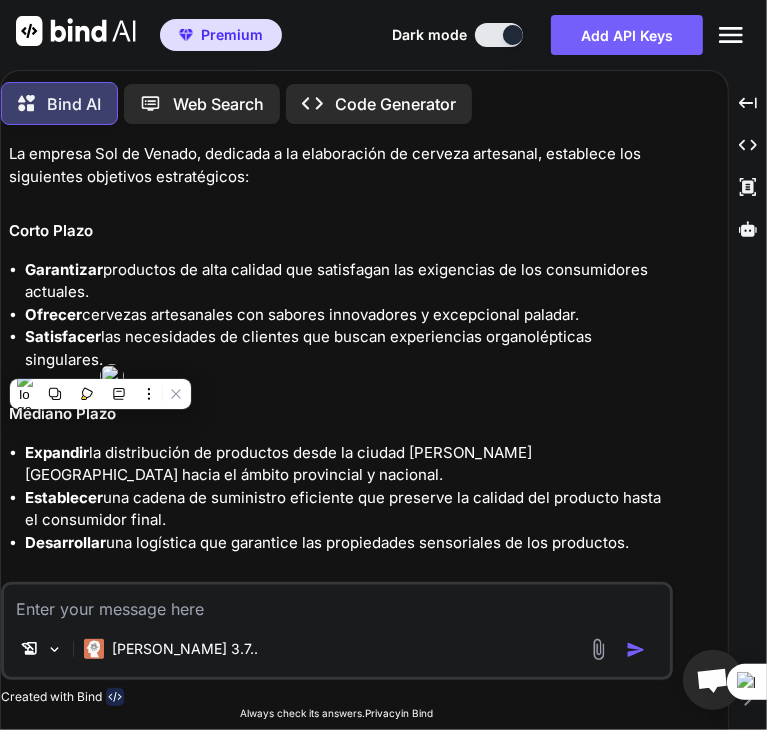 click on "Satisfacer  las necesidades de clientes que buscan experiencias organolépticas singulares." at bounding box center [347, 348] 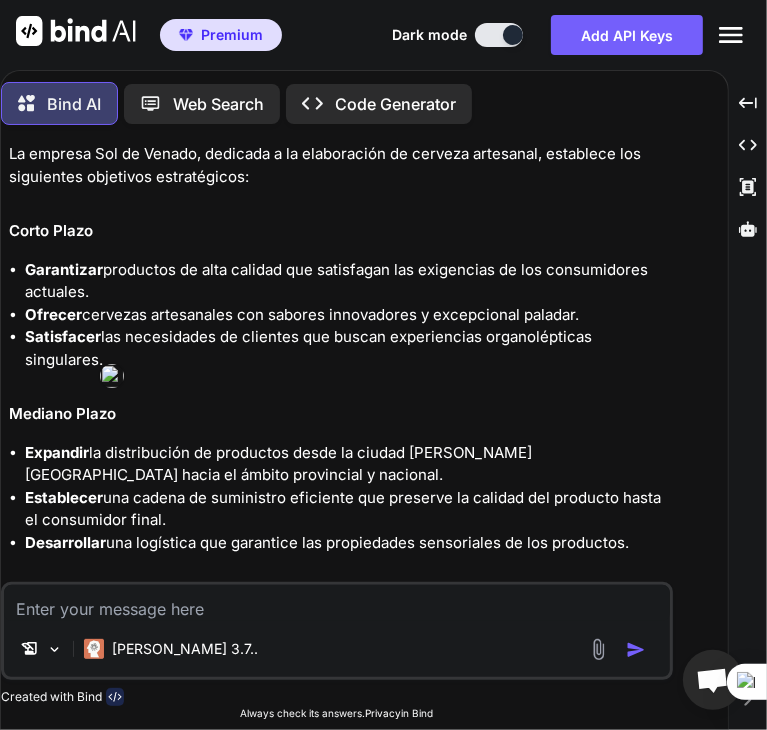 scroll, scrollTop: 5229, scrollLeft: 0, axis: vertical 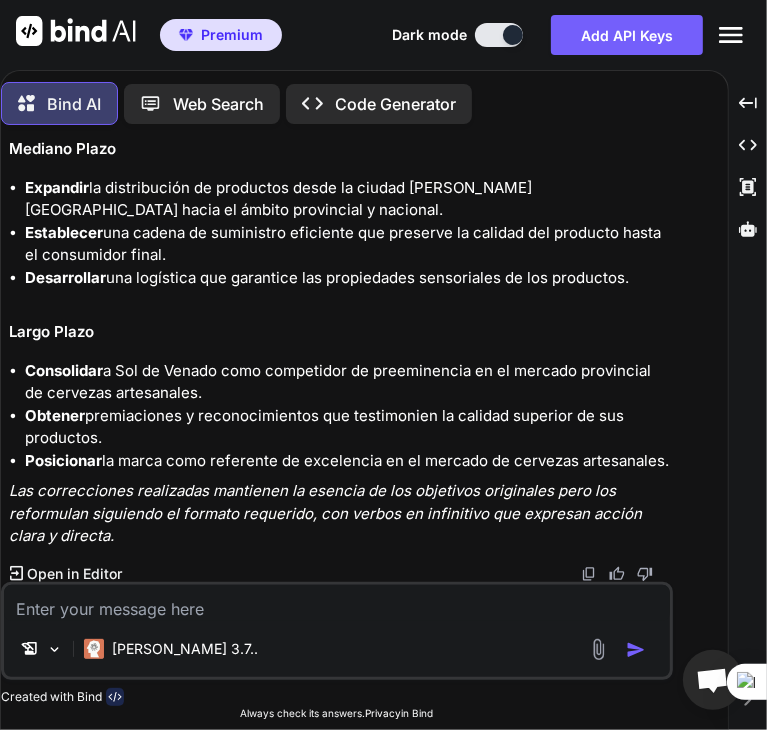 drag, startPoint x: 31, startPoint y: 186, endPoint x: 630, endPoint y: 271, distance: 605.00085 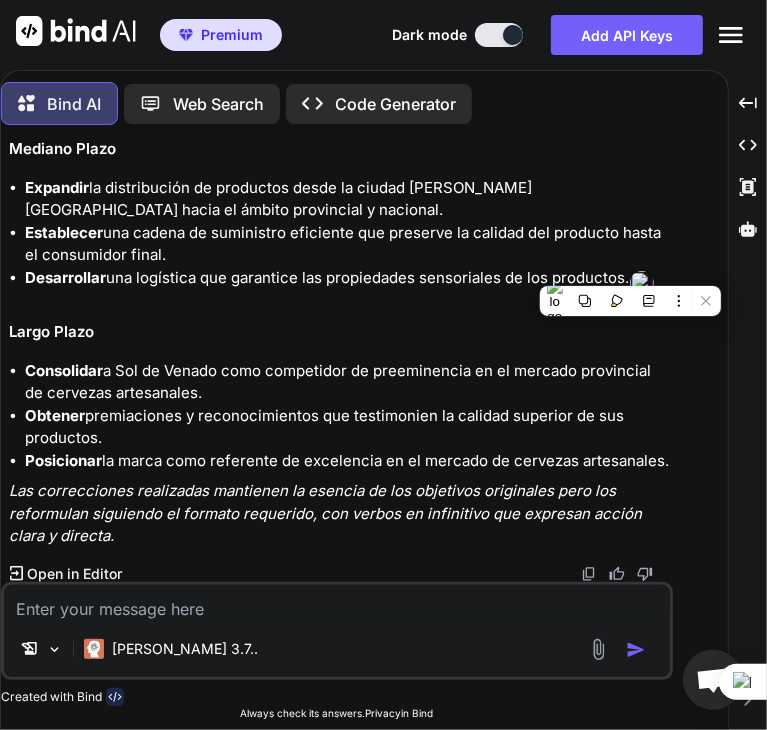 copy on "xpandir  la distribución de productos desde la ciudad de Loja hacia el ámbito provincial y nacional.
Establecer  una cadena de suministro eficiente que preserve la calidad del producto hasta el consumidor final.
Desarrollar  una logística que garantice las propiedades sensoriales de los productos." 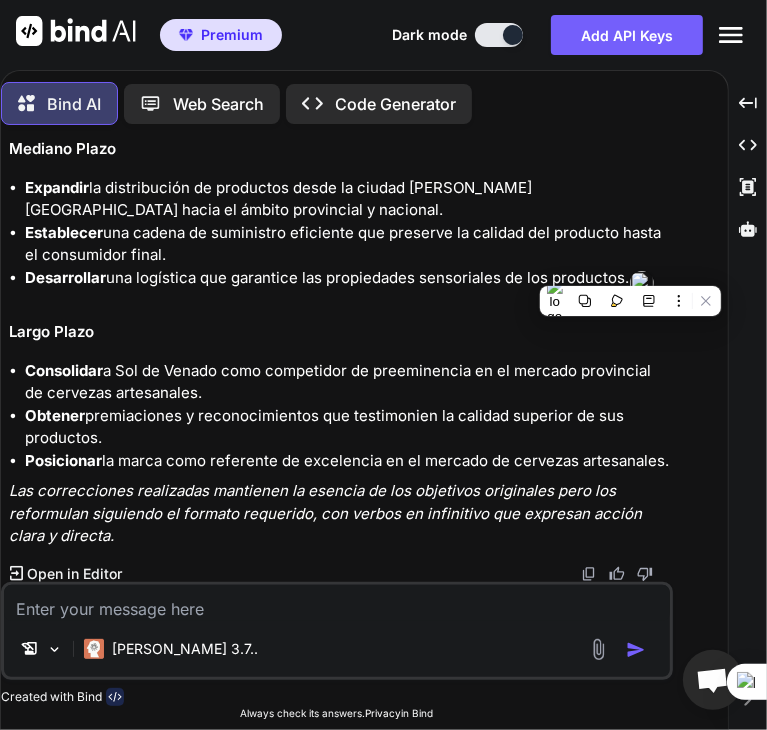 drag, startPoint x: 28, startPoint y: 367, endPoint x: 686, endPoint y: 458, distance: 664.26276 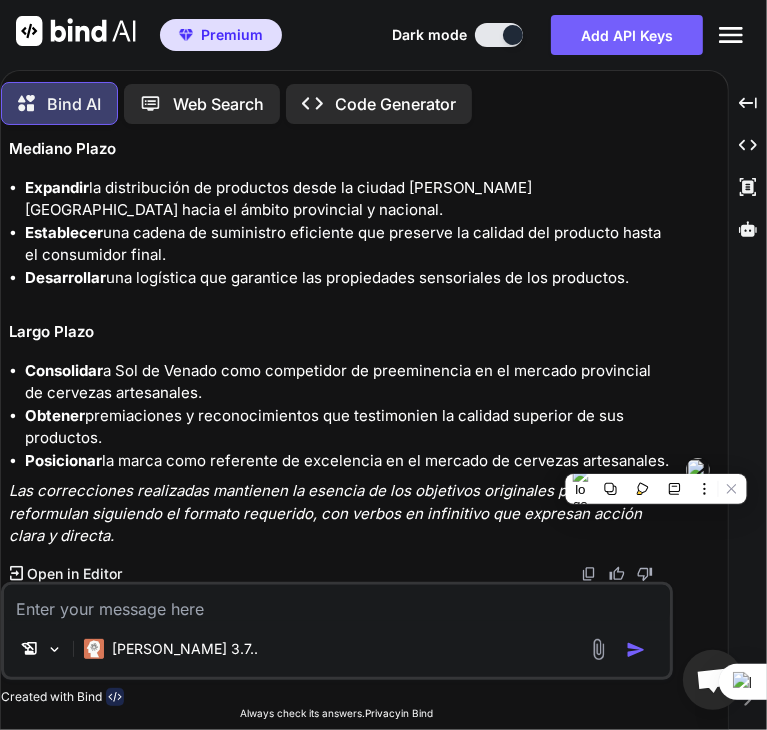 scroll, scrollTop: 5229, scrollLeft: 0, axis: vertical 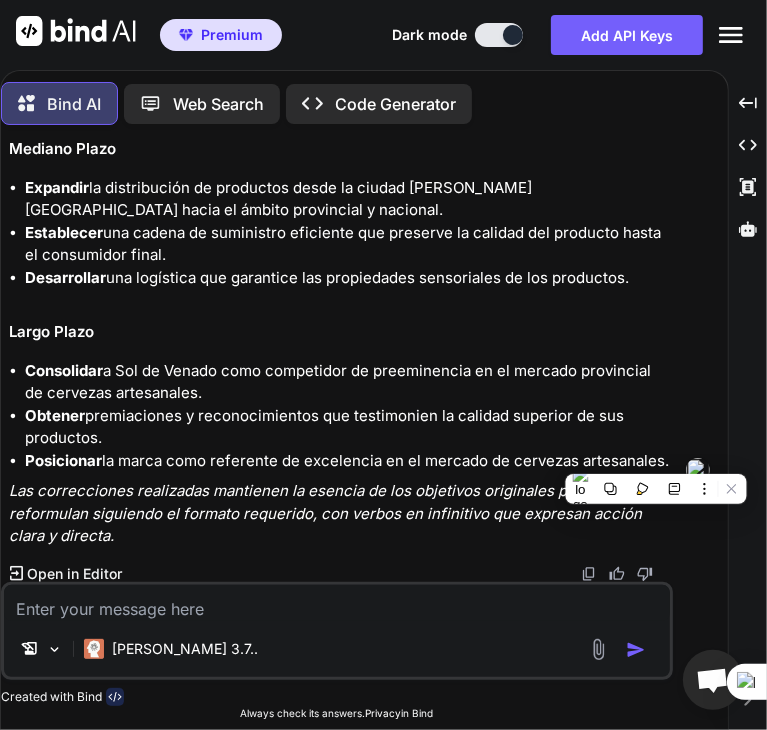 click on "Consolidar  a Sol de Venado como competidor de preeminencia en el mercado provincial de cervezas artesanales." at bounding box center (347, 382) 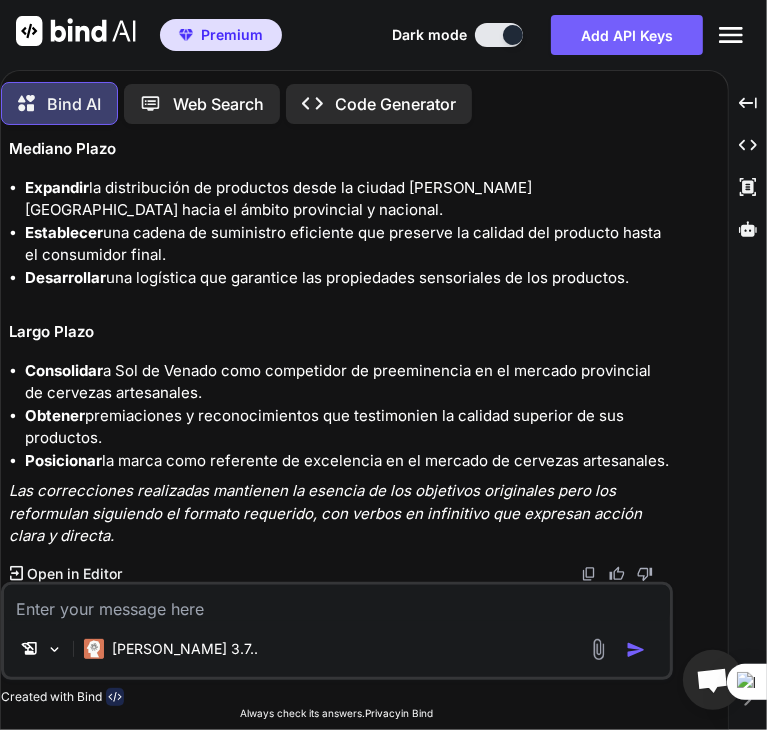 click on "Open in Editor" at bounding box center [74, 574] 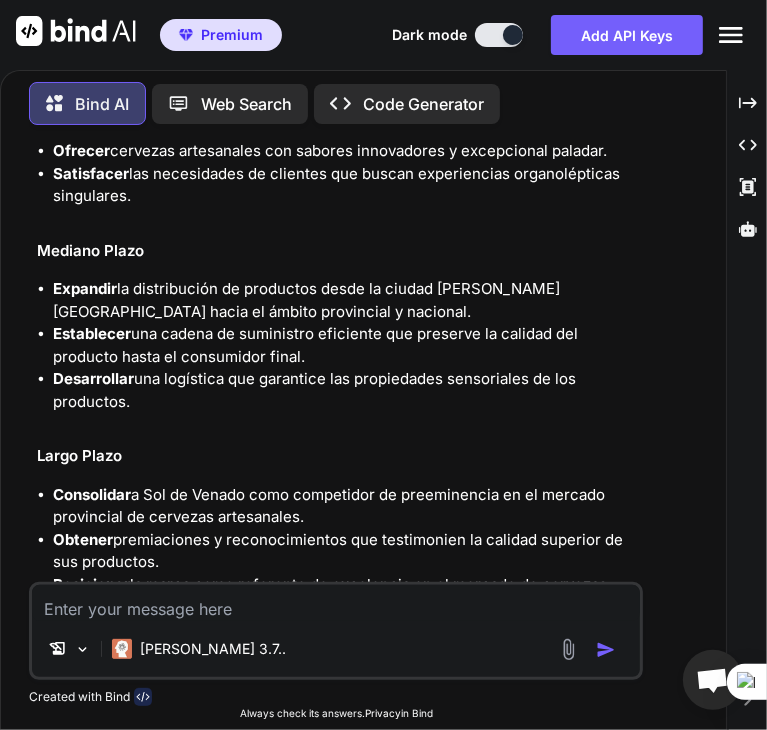 scroll, scrollTop: 5522, scrollLeft: 0, axis: vertical 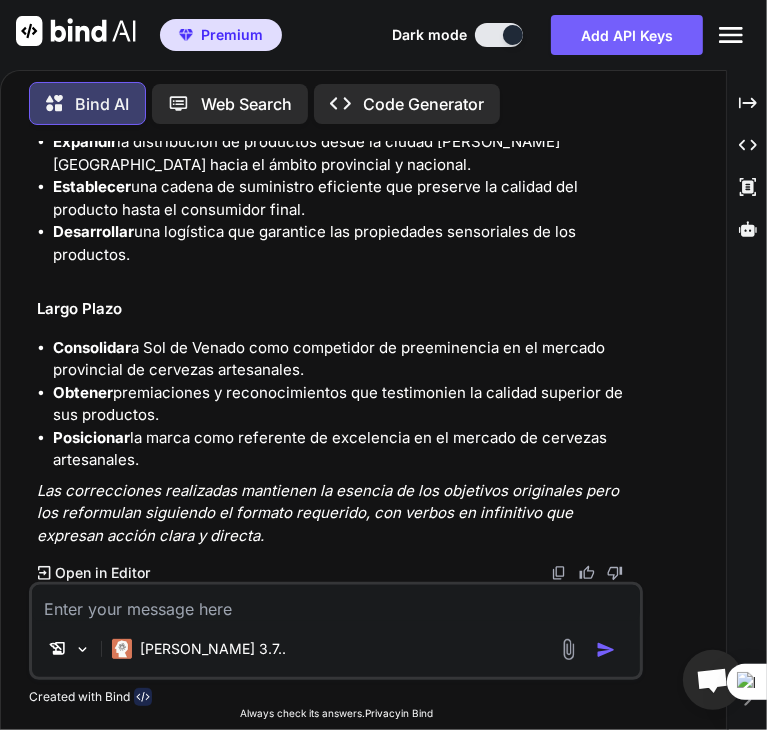 click at bounding box center [336, 603] 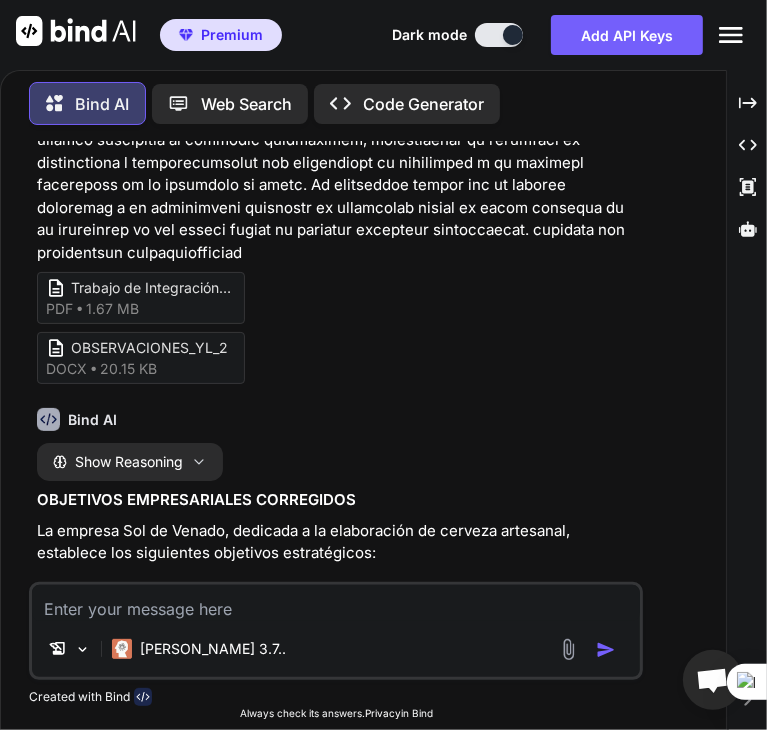 scroll, scrollTop: 4830, scrollLeft: 0, axis: vertical 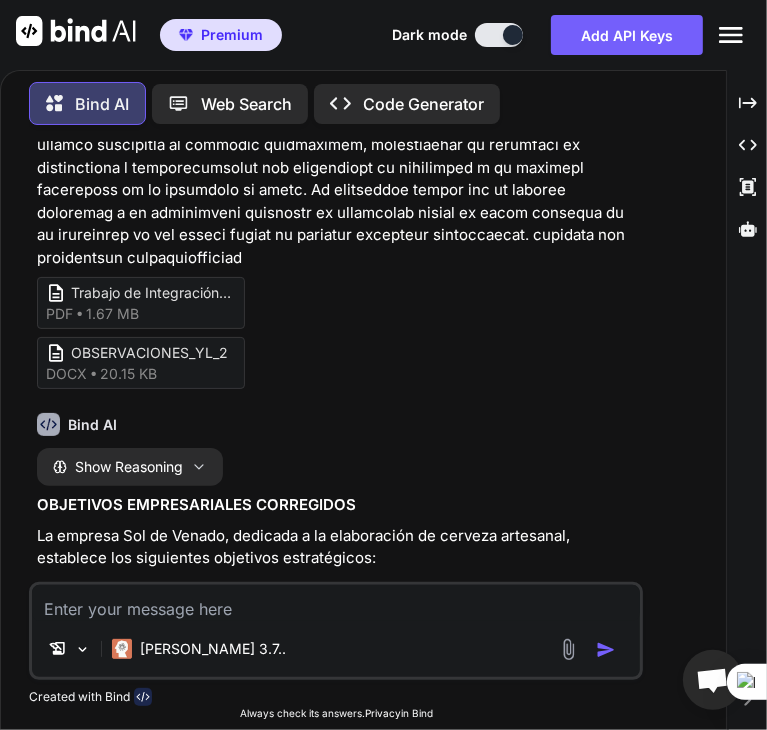 click at bounding box center (338, -34) 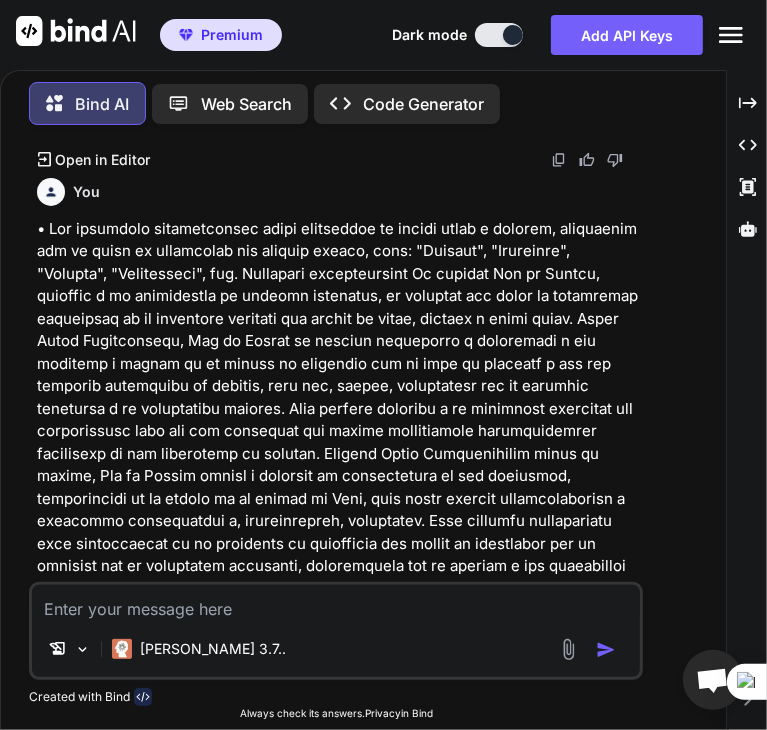 scroll, scrollTop: 4273, scrollLeft: 0, axis: vertical 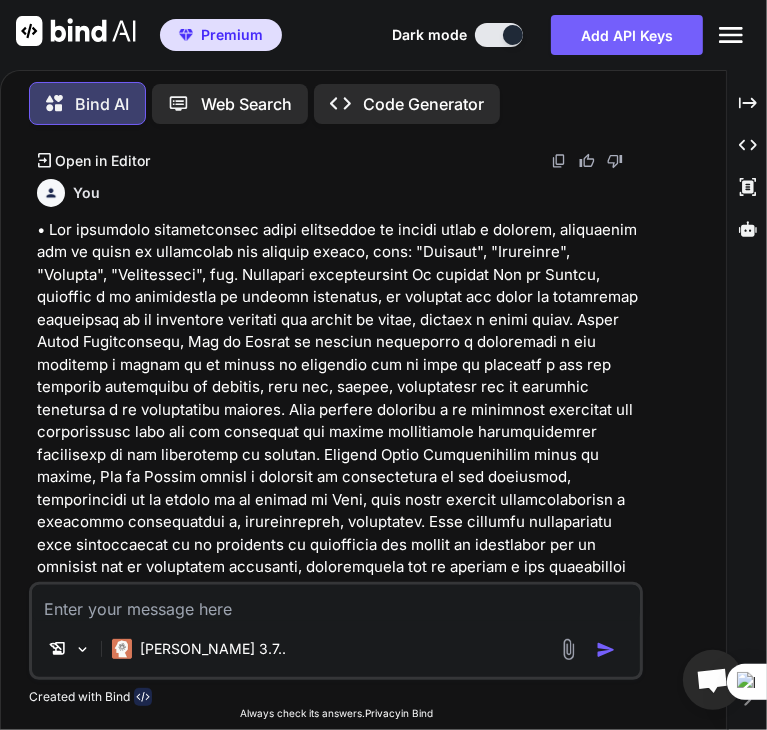 click on "Open in Editor" at bounding box center [102, 161] 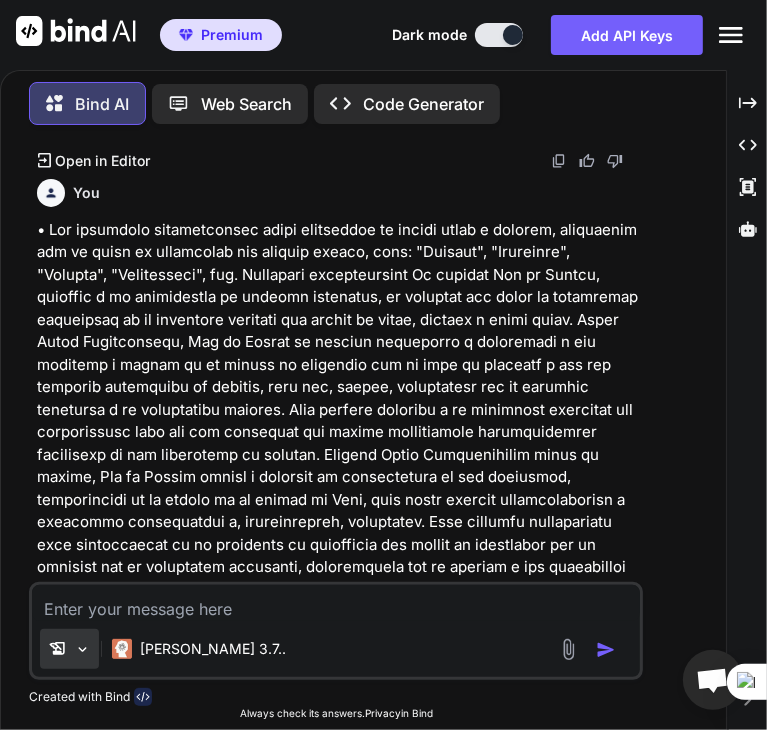 click 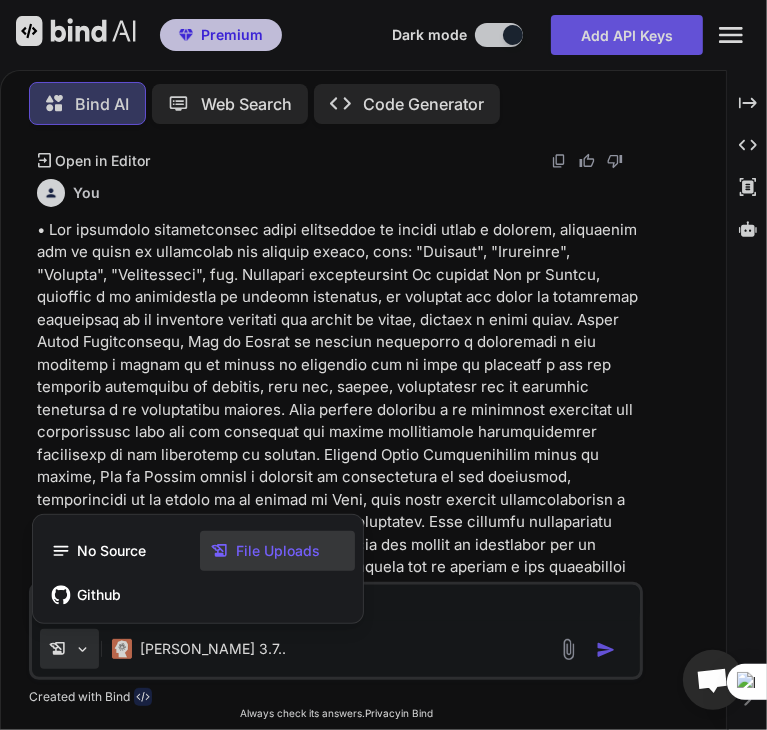 click at bounding box center [383, 365] 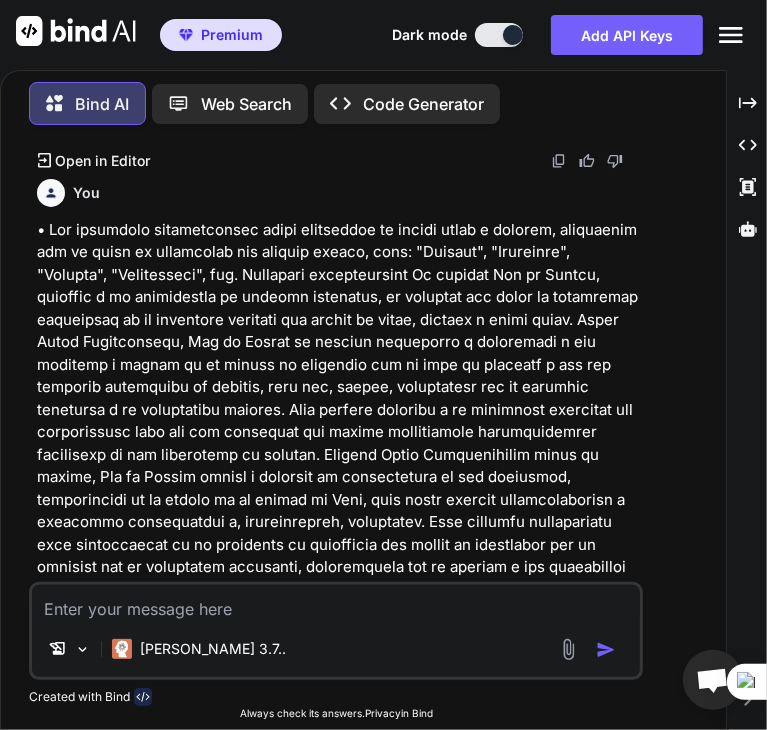 click at bounding box center [336, 603] 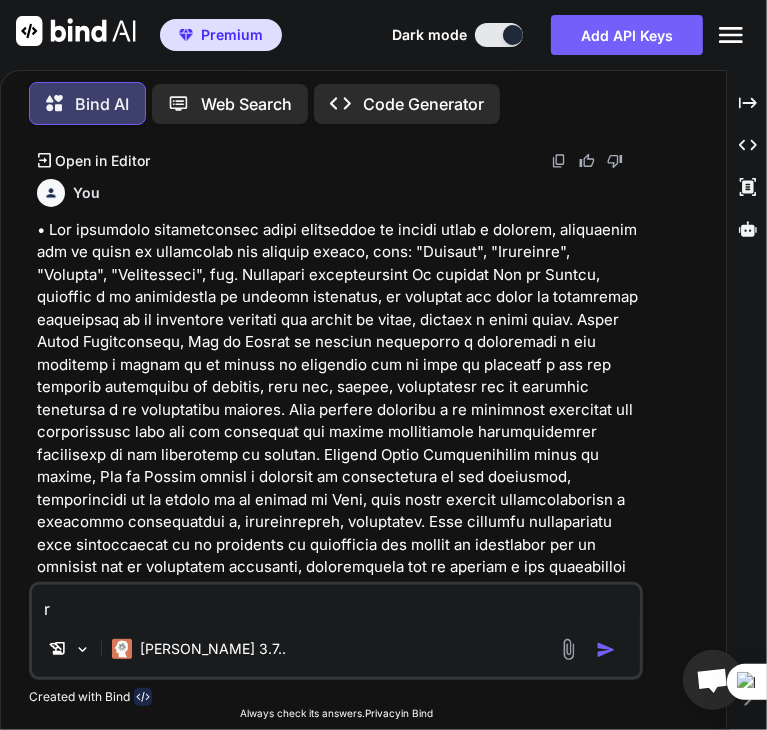 type on "re" 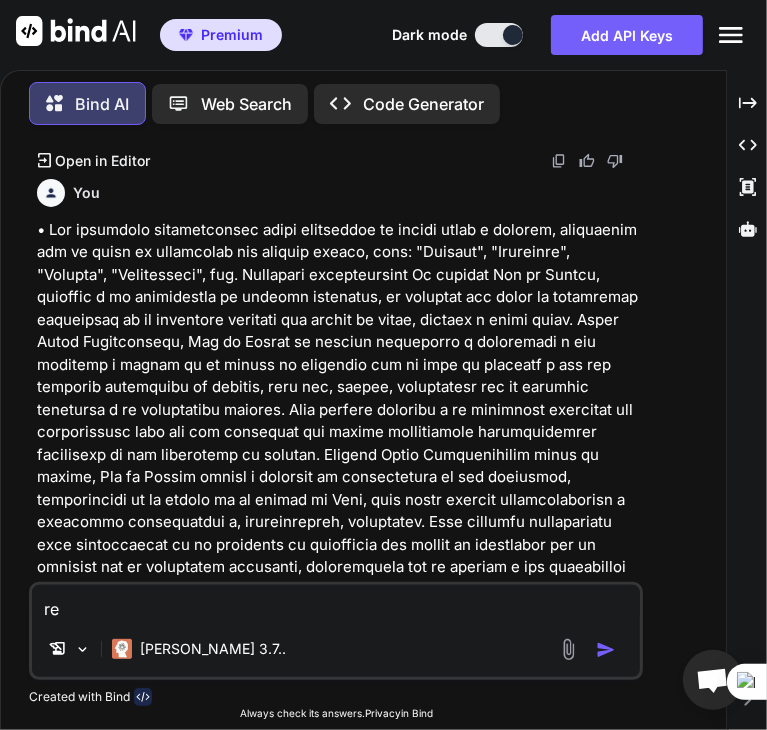 type on "rea" 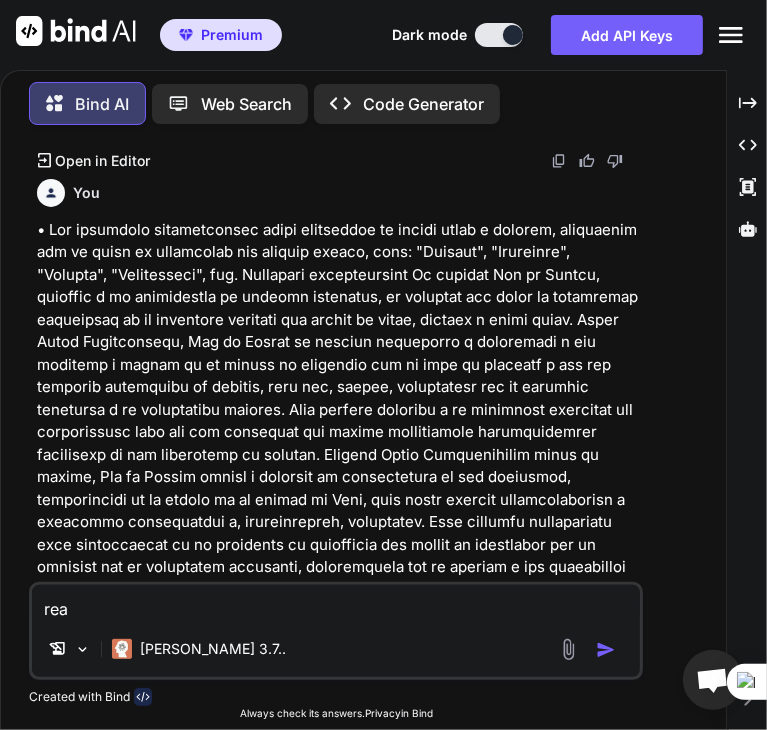 type on "real" 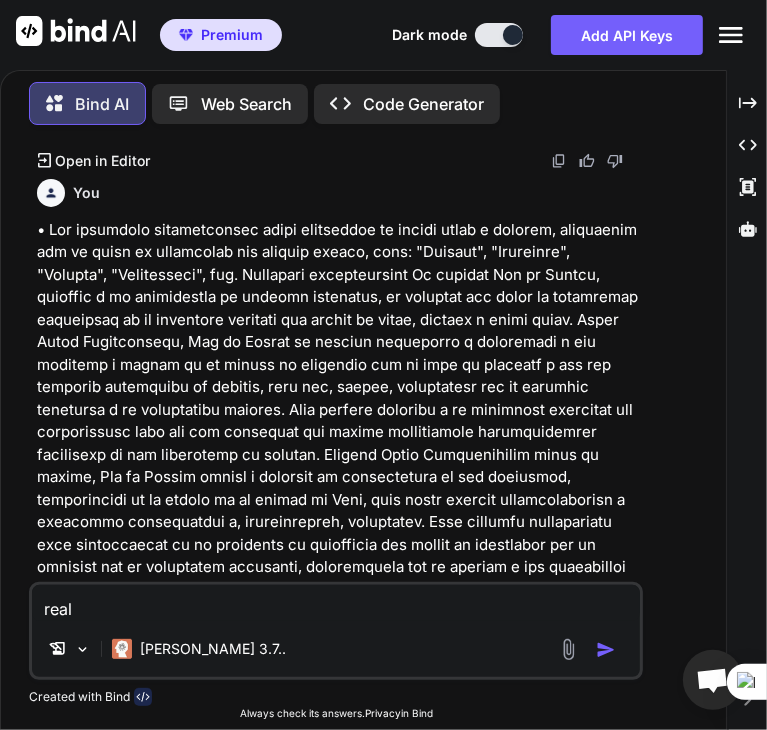 type on "x" 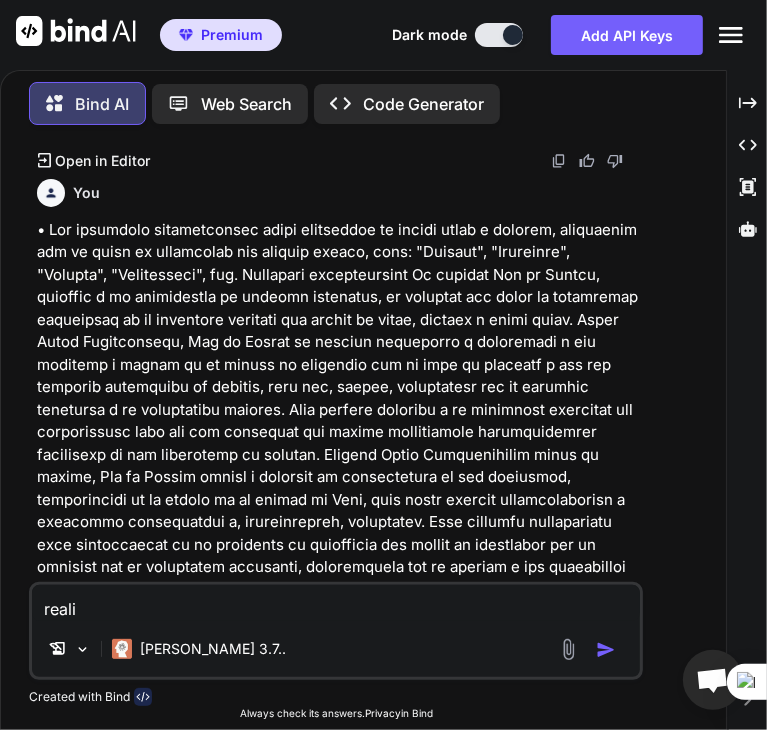 type on "realiz" 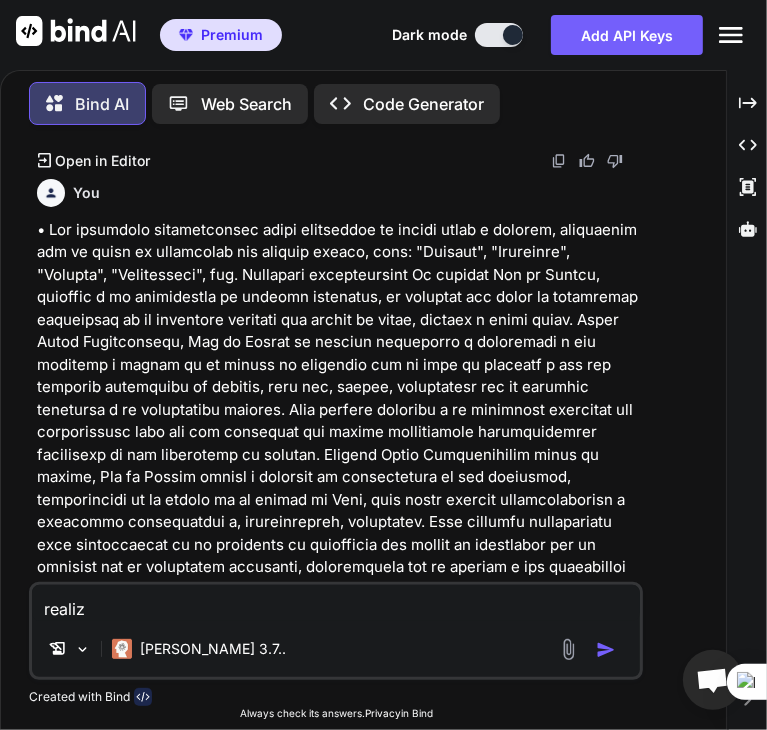 type on "realiza" 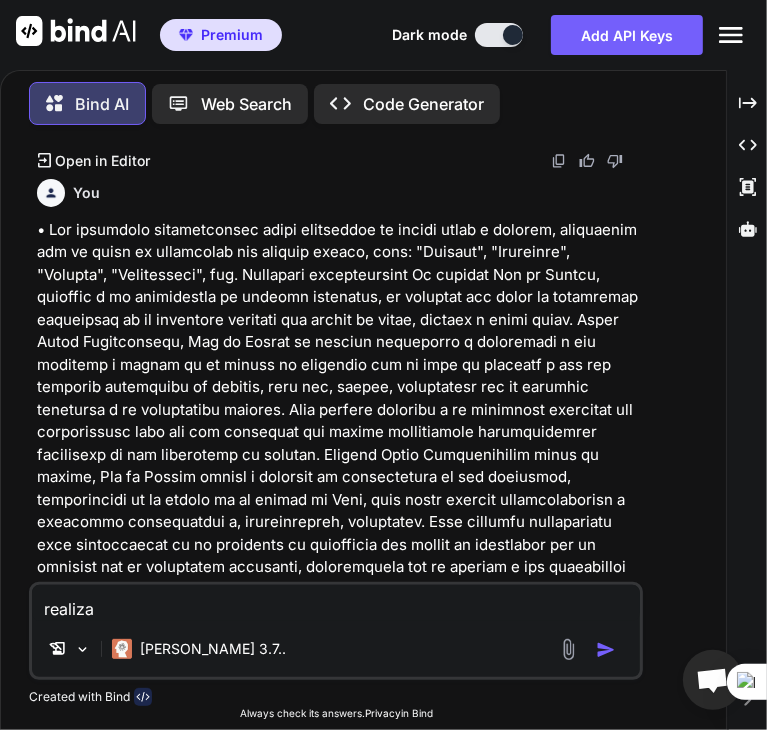 type on "realizar" 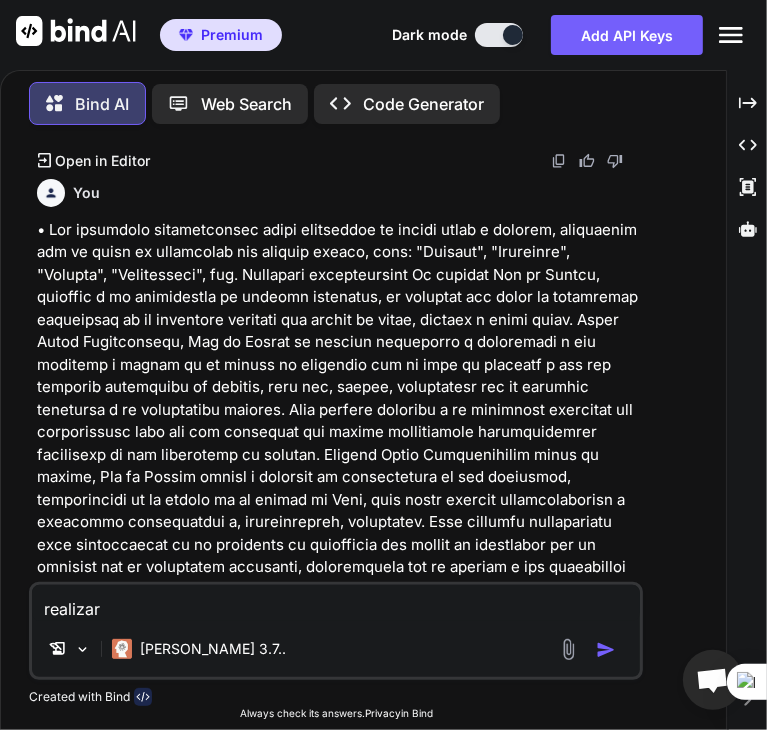 type on "realizar" 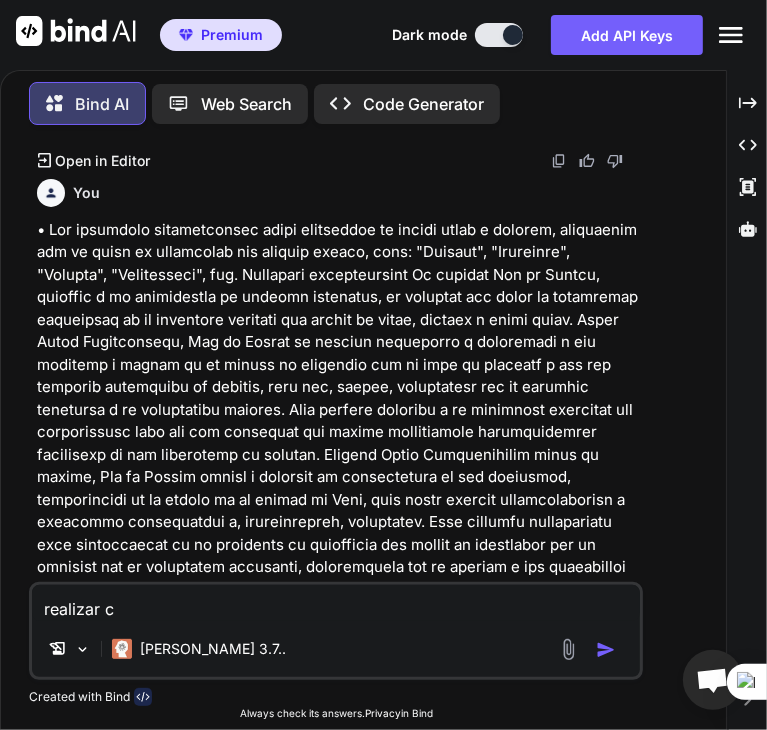 type on "realizar co" 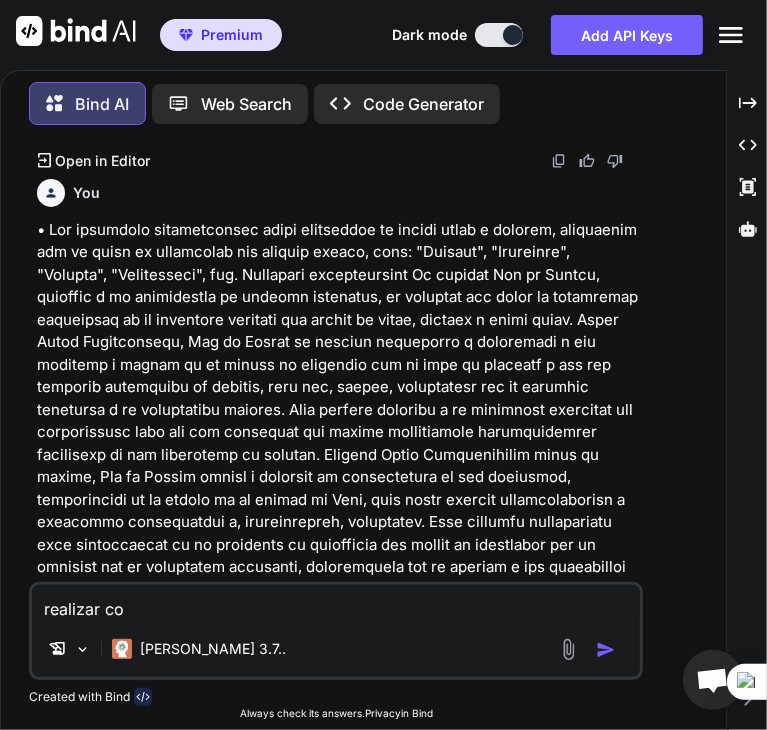 type on "realizar cor" 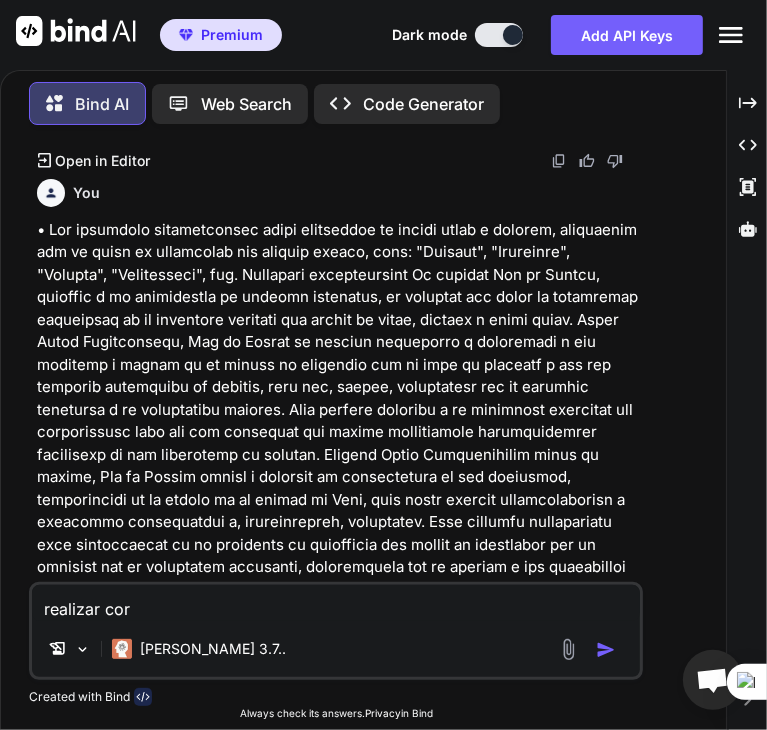 type on "x" 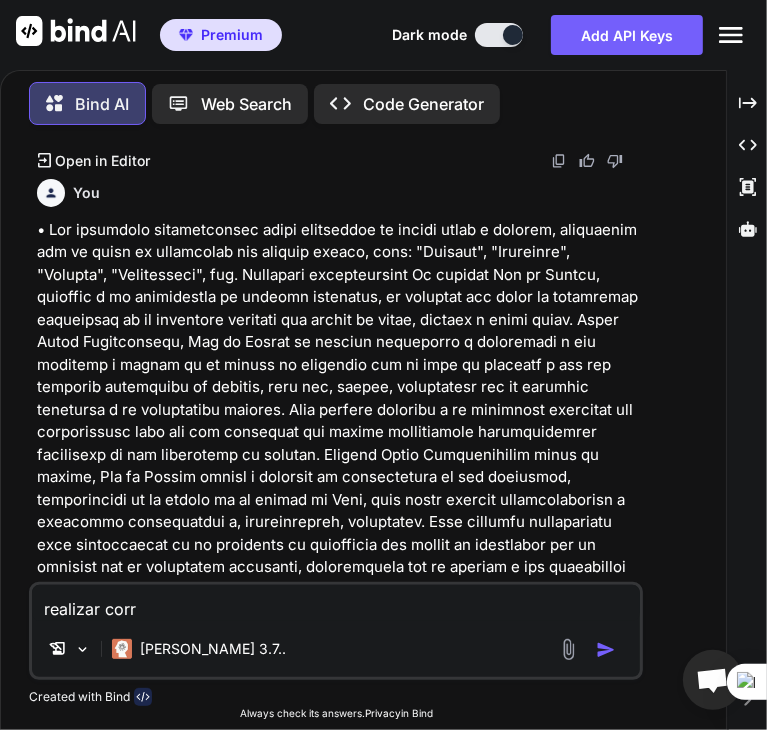 type on "realizar corre" 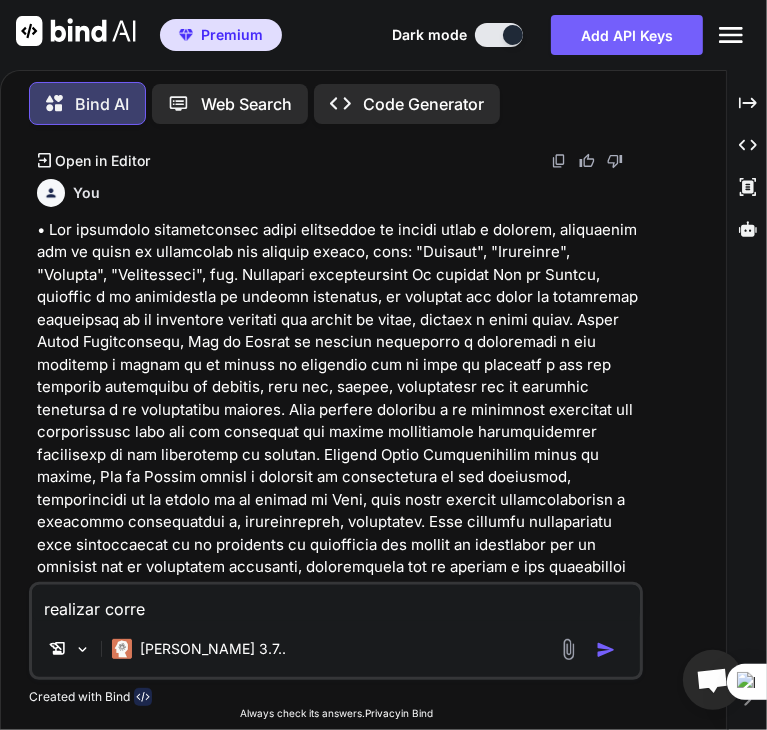 type on "realizar correc" 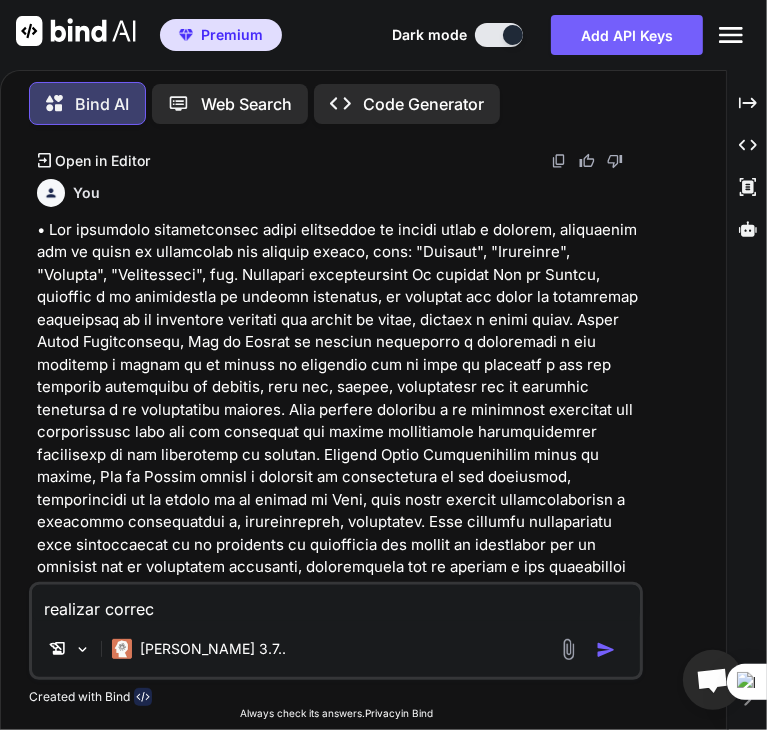 type on "realizar correci" 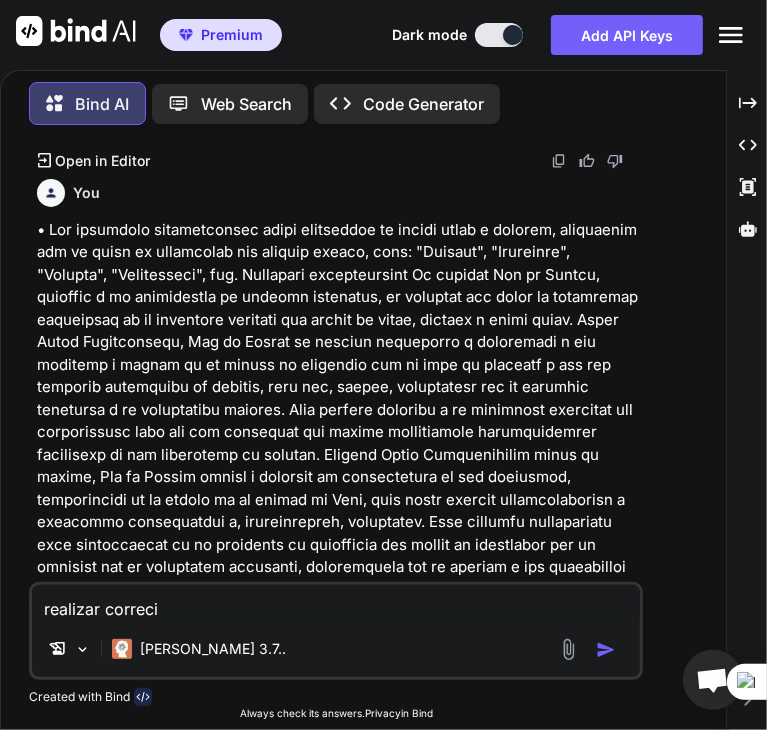 type on "realizar correcio" 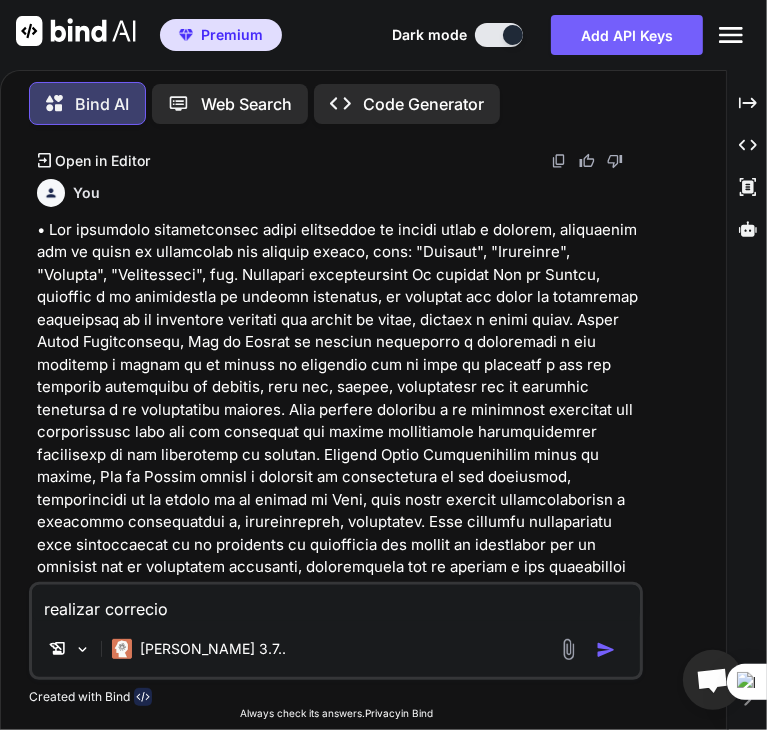 type on "realizar correcion" 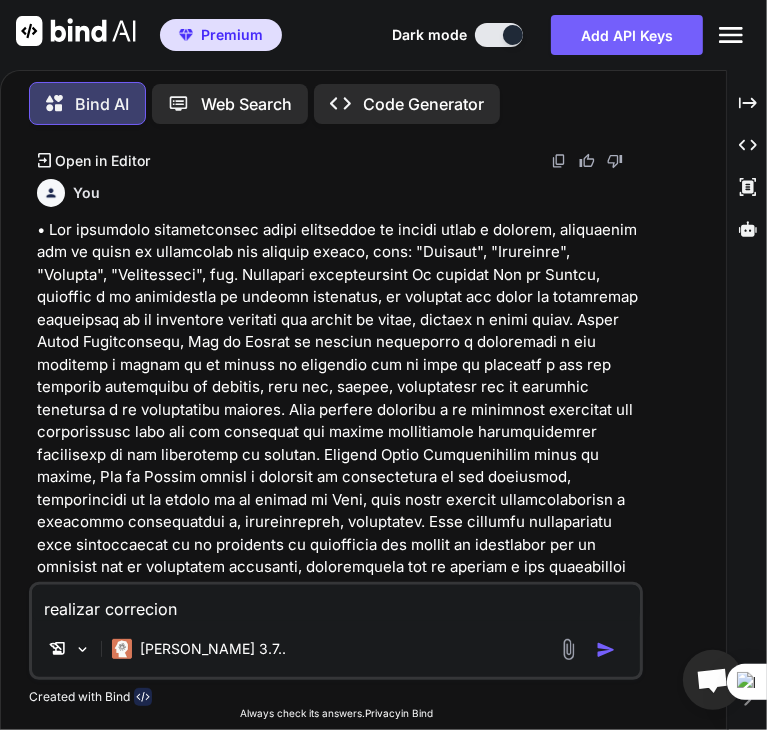 type on "realizar correcione" 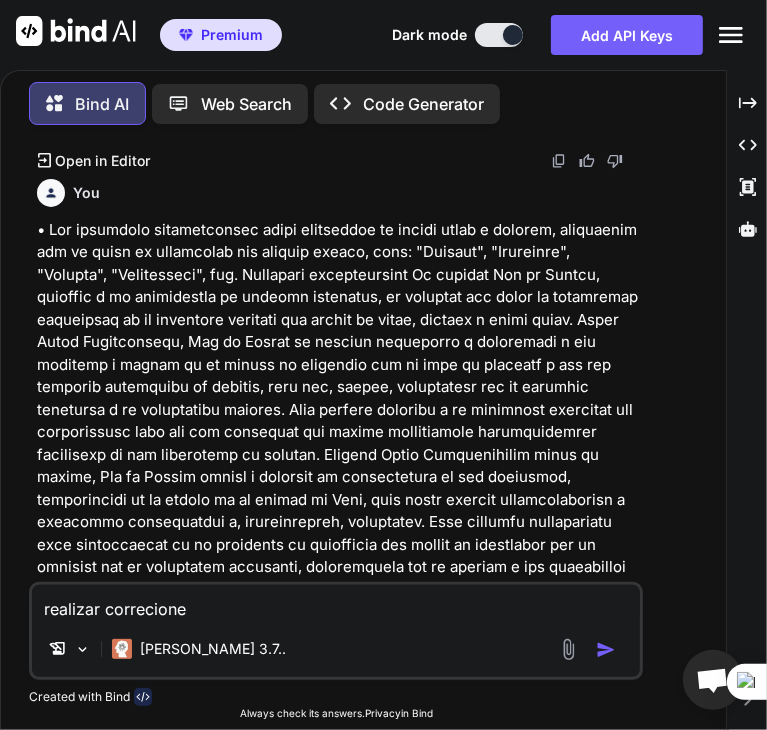 type on "realizar correciones" 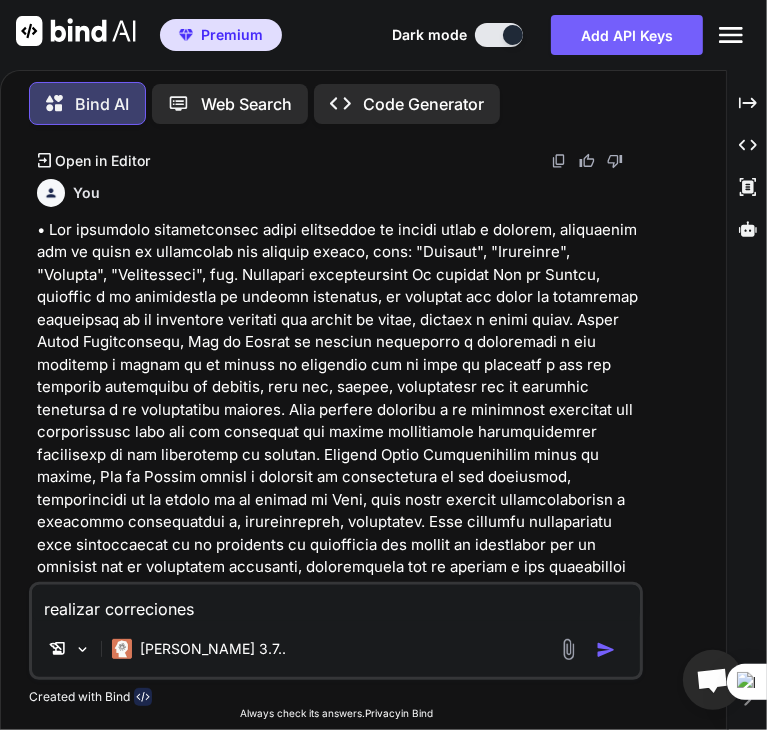 type on "realizar correciones" 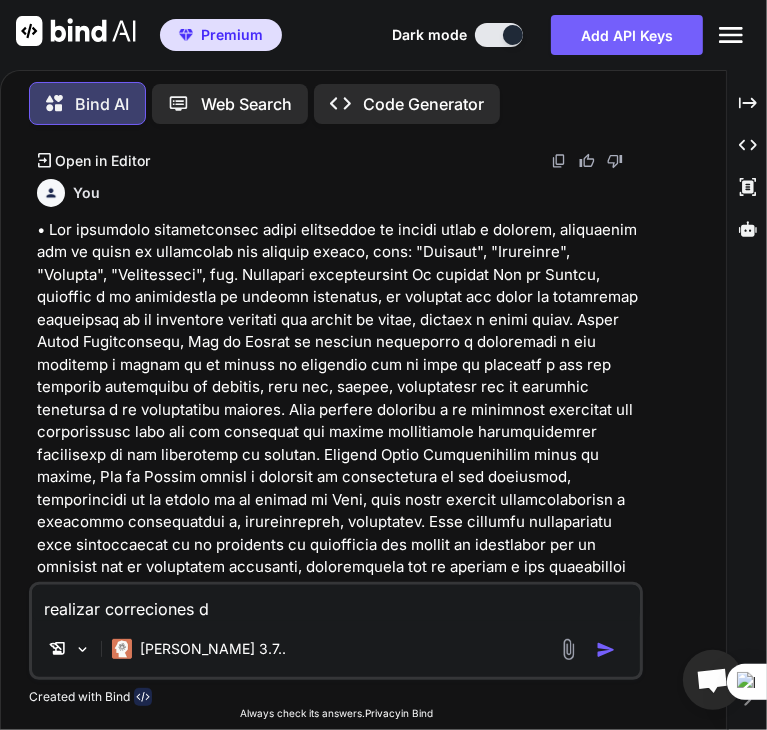 type on "realizar correciones de" 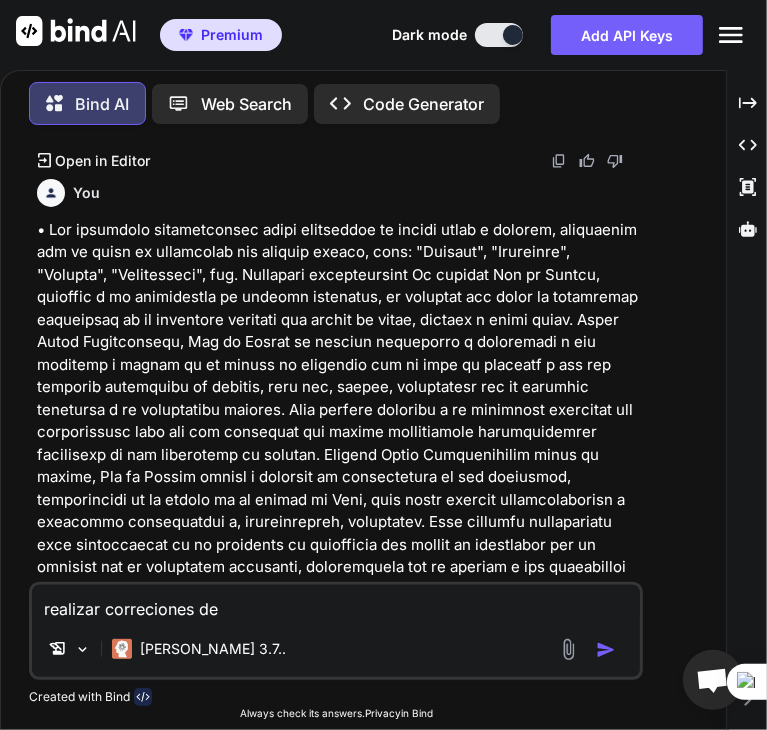 type on "realizar correciones del" 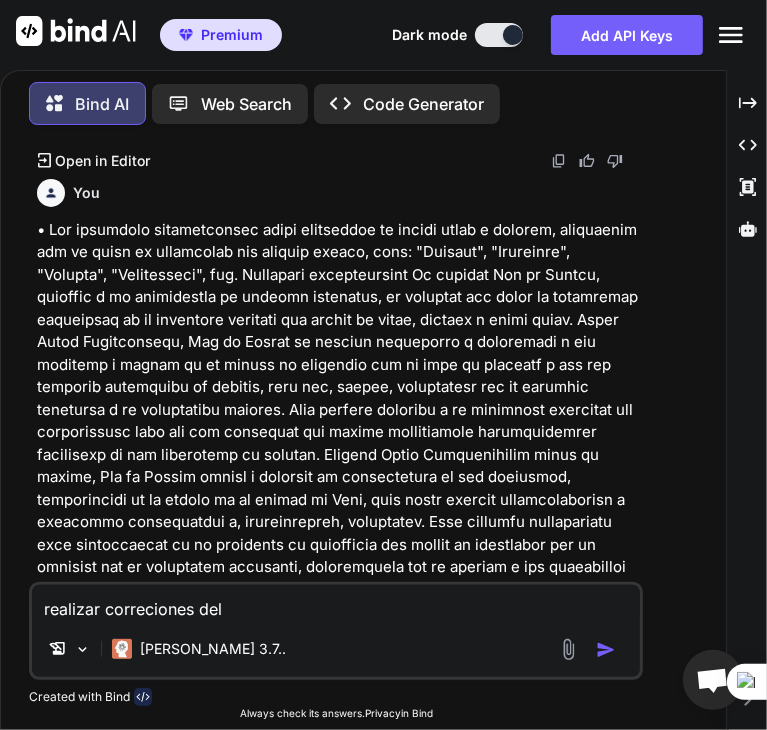 type on "realizar correciones del" 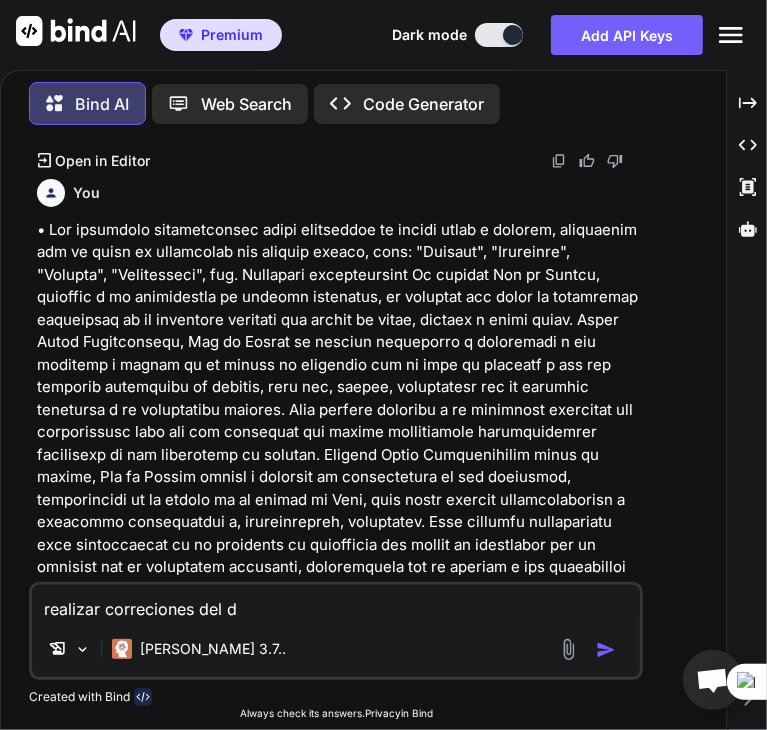 type on "realizar correciones del do" 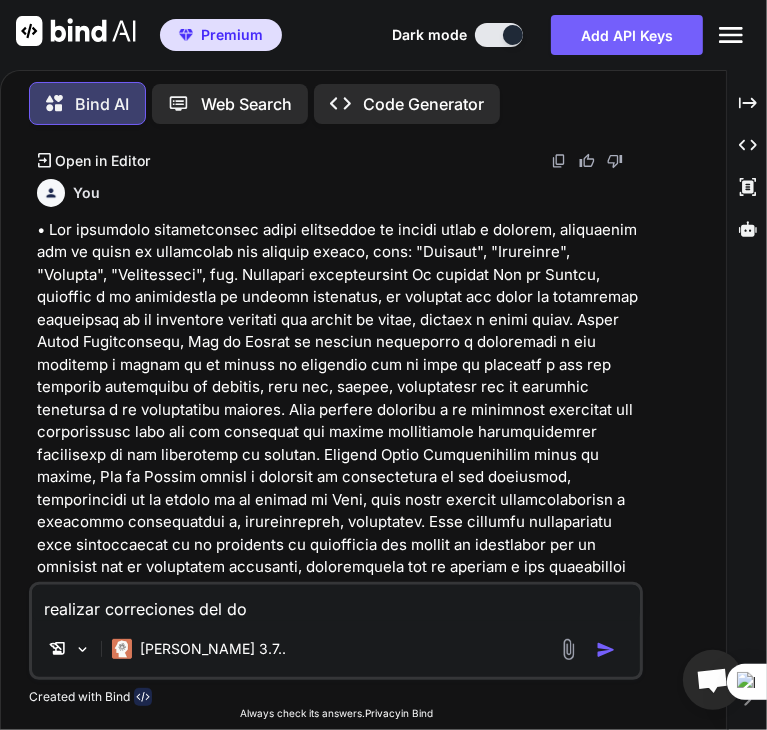 type on "realizar correciones del doc" 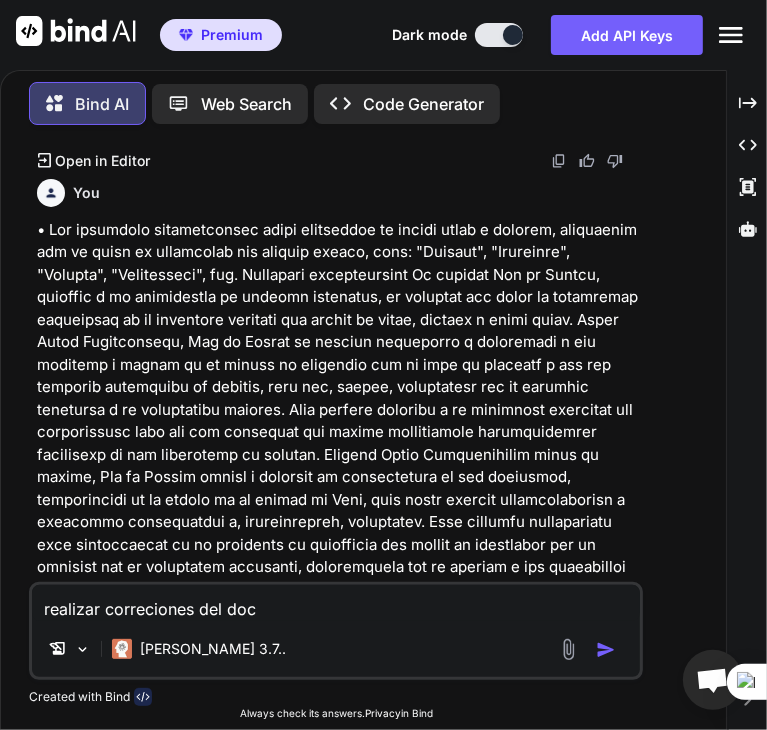 type on "realizar correciones del docu" 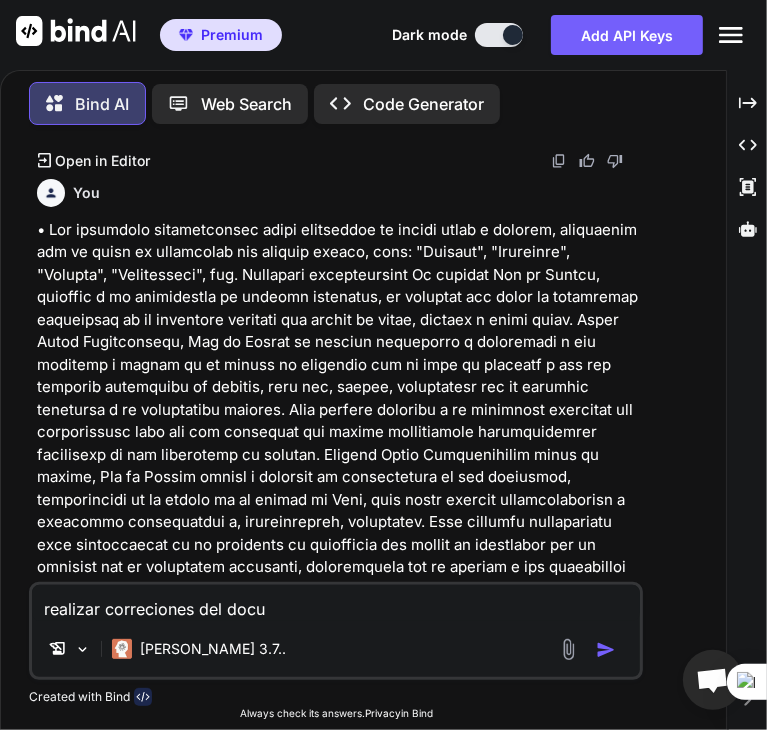 type on "x" 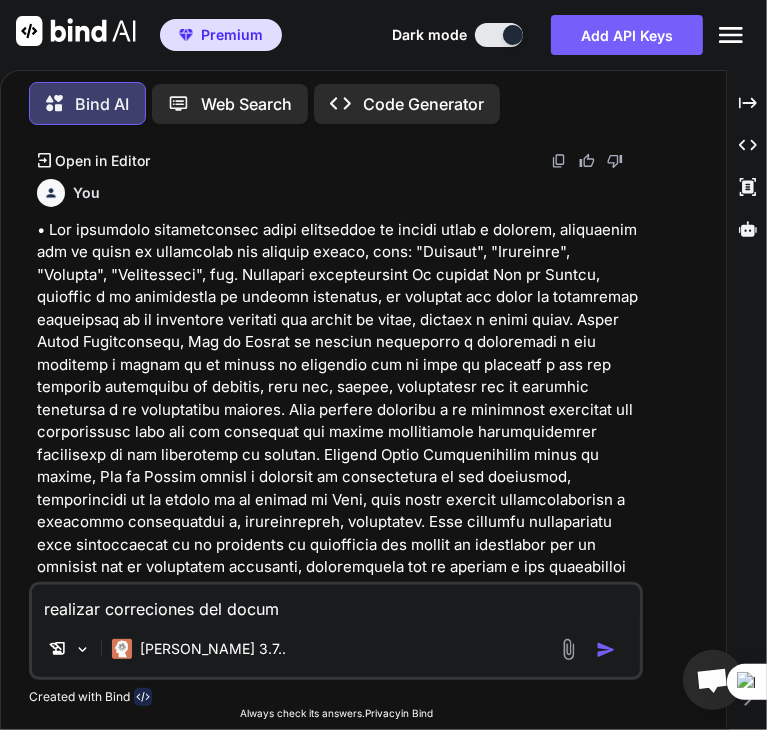 type on "realizar correciones del docume" 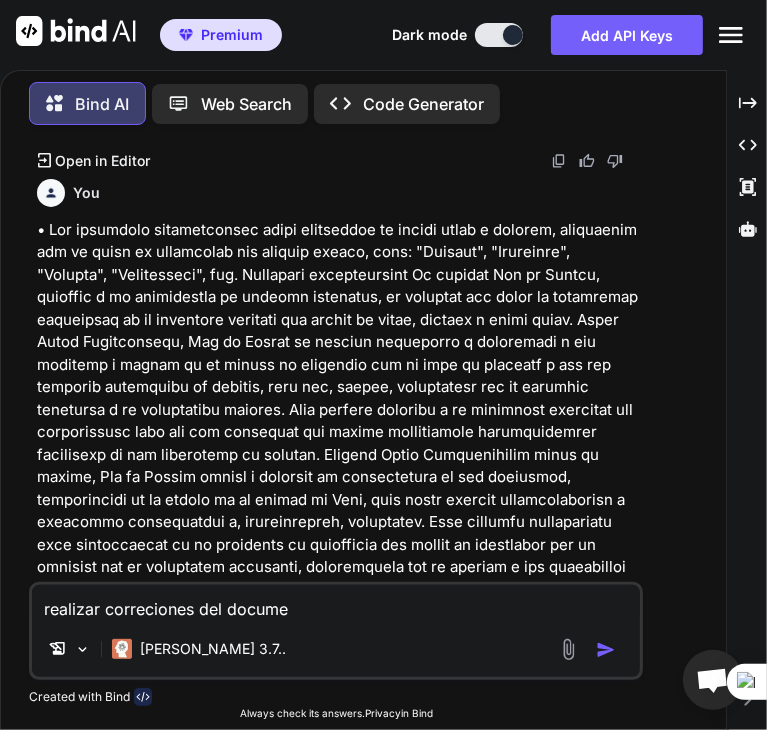 type on "realizar correciones del documen" 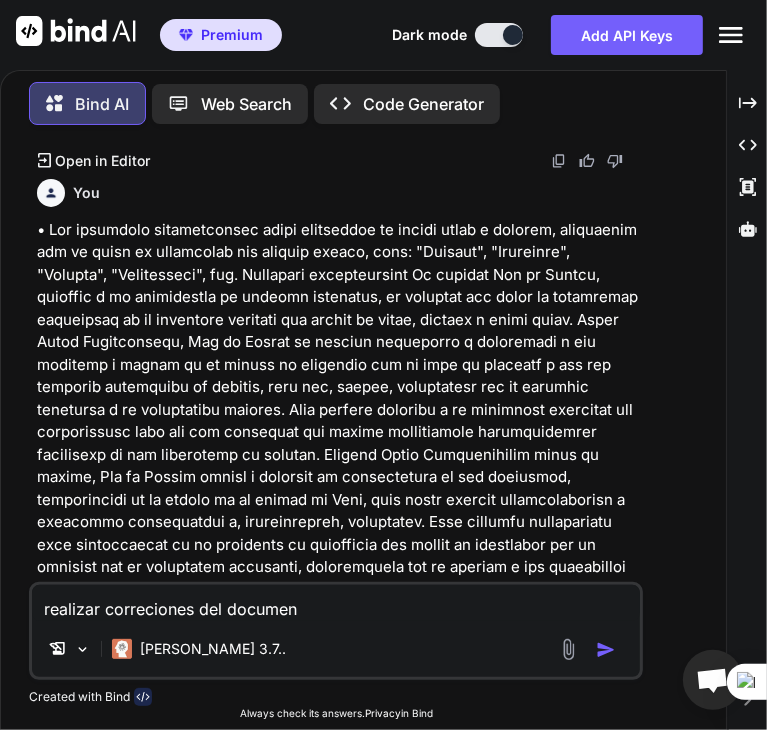 type on "x" 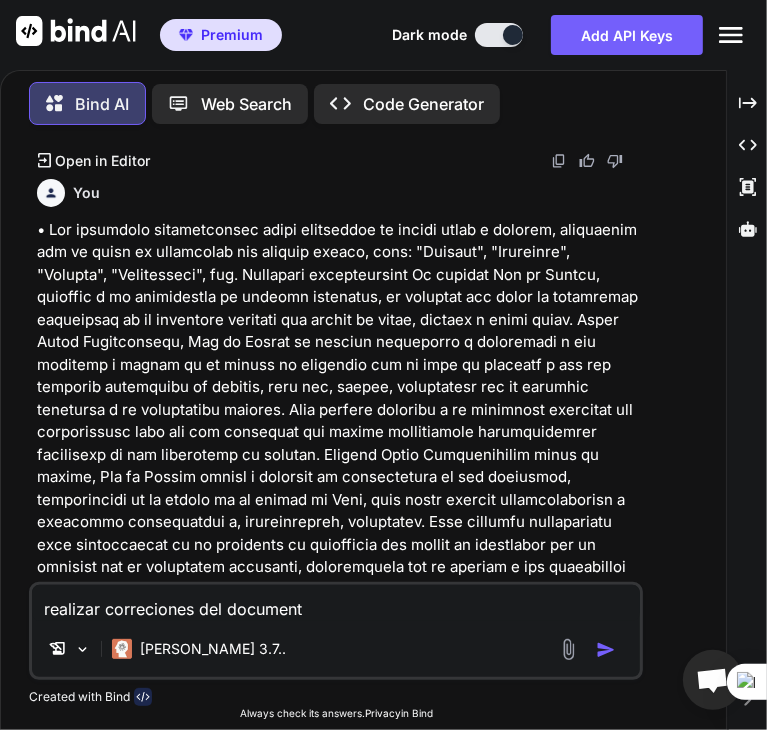 type on "realizar correciones del documento" 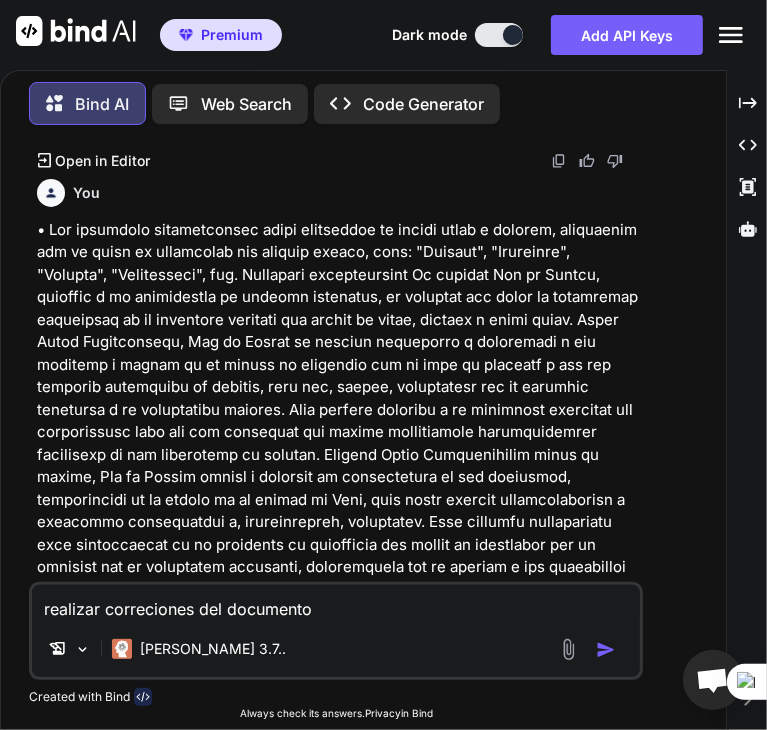 type on "realizar correciones del documento" 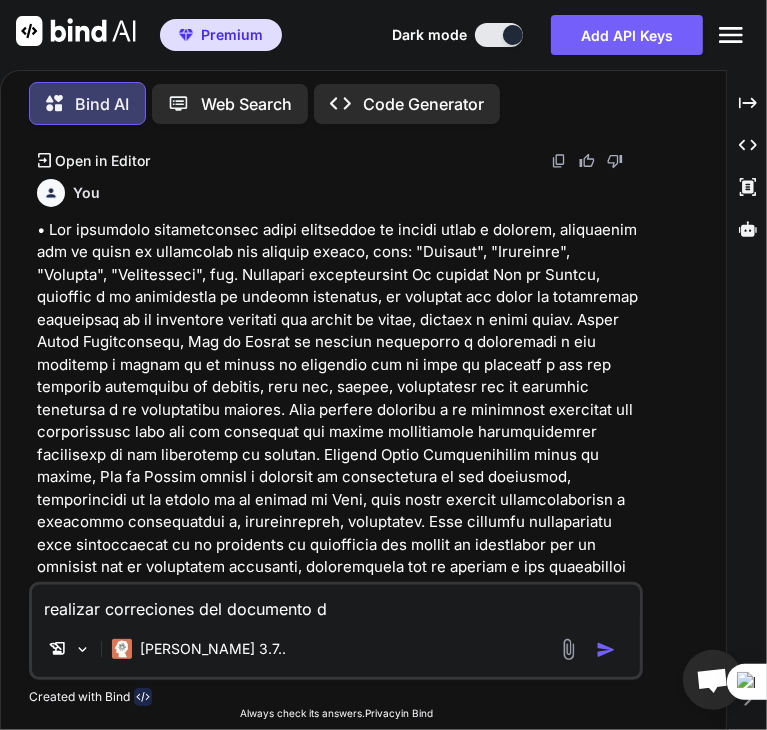 type on "realizar correciones del documento de" 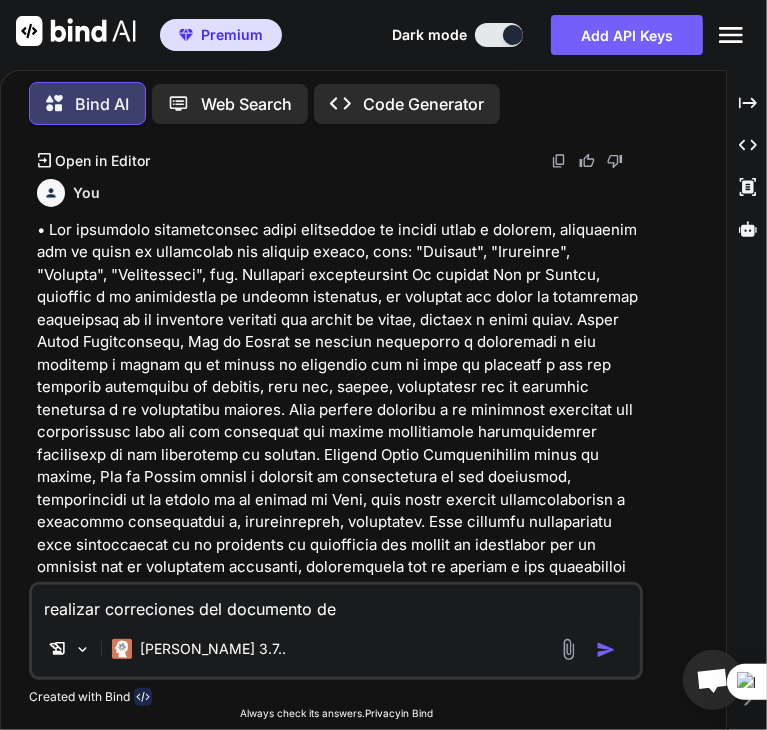 type on "realizar correciones del documento de" 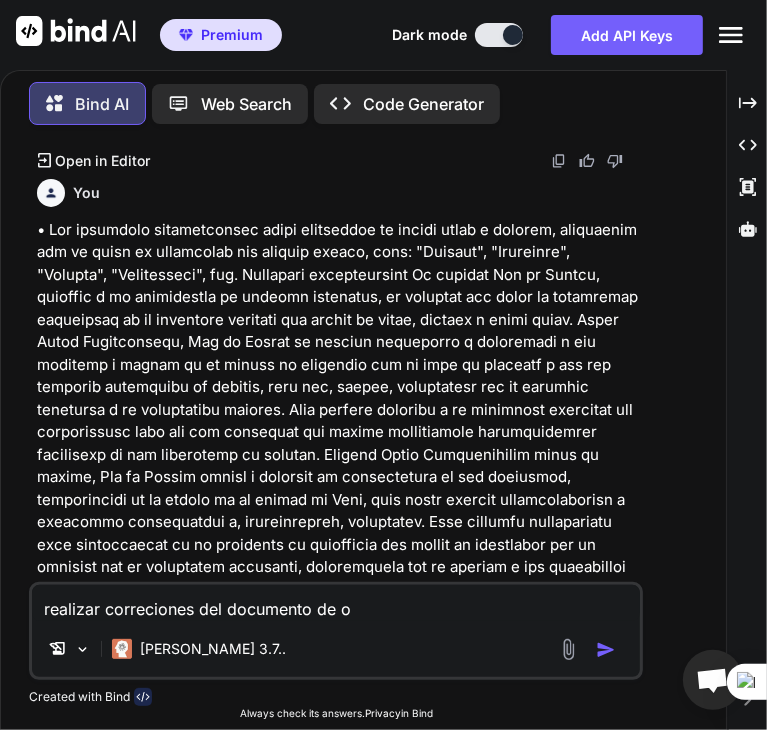 type on "realizar correciones del documento de ob" 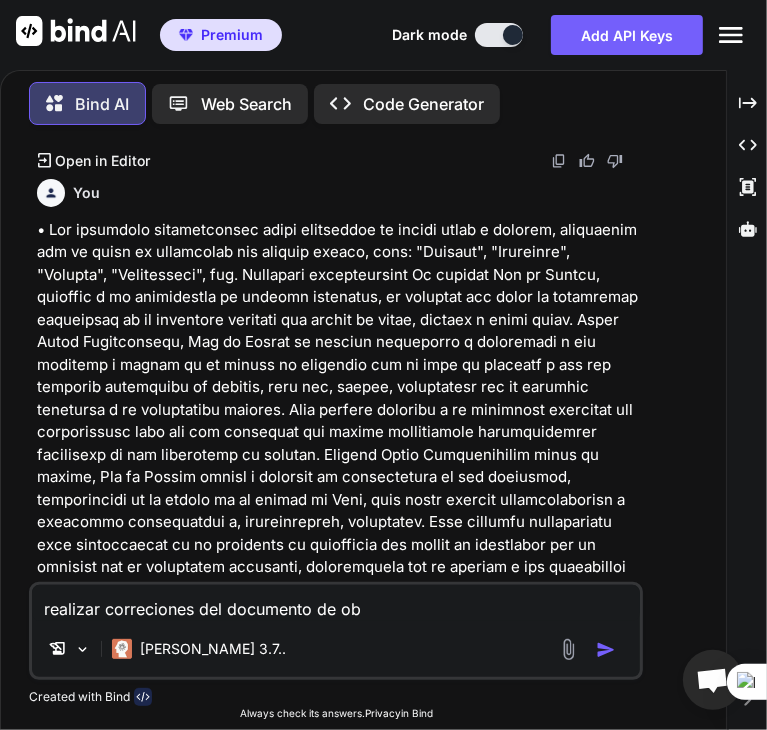 type on "realizar correciones del documento de obs" 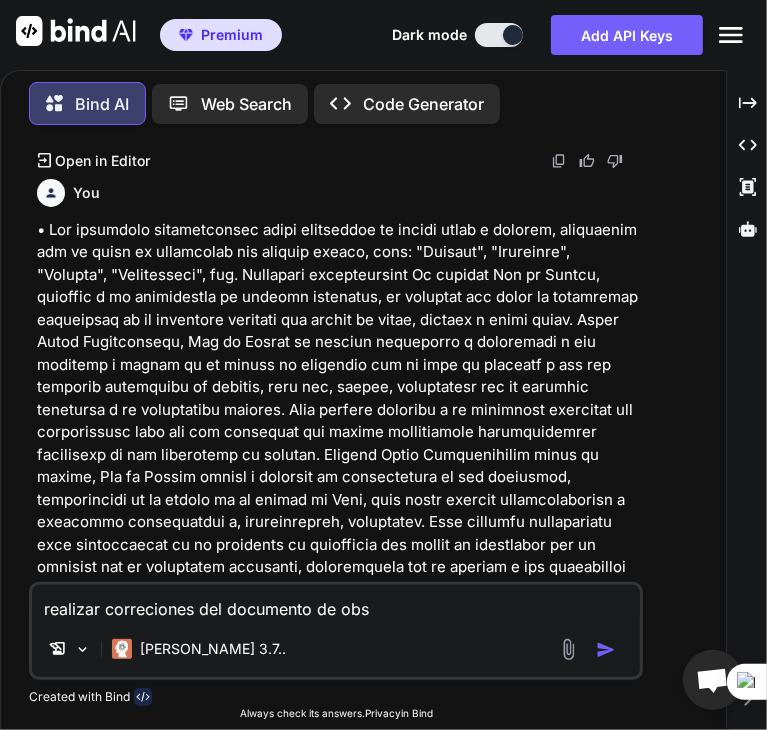 type on "realizar correciones del documento de obse" 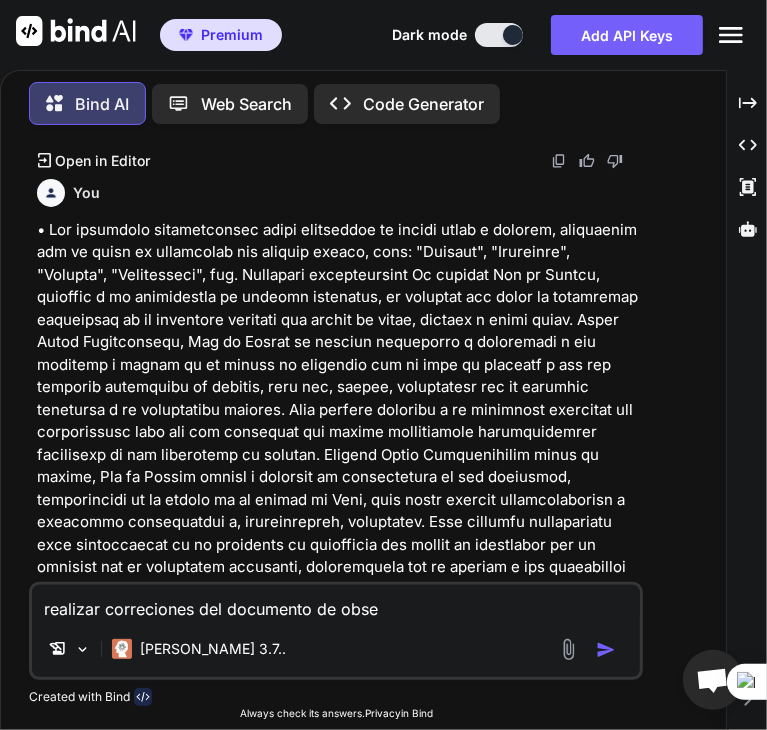 type on "realizar correciones del documento de obser" 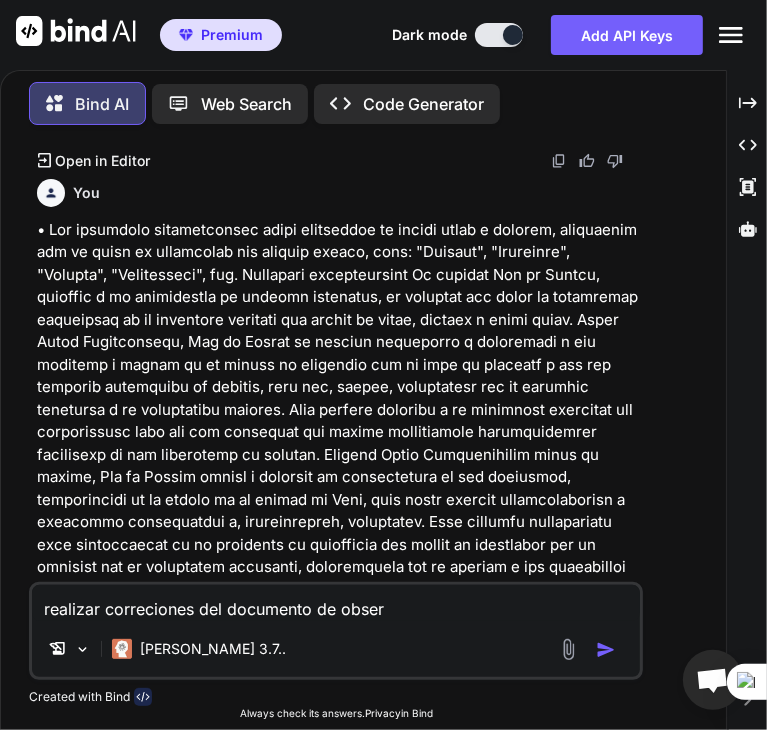 type on "realizar correciones del documento de observ" 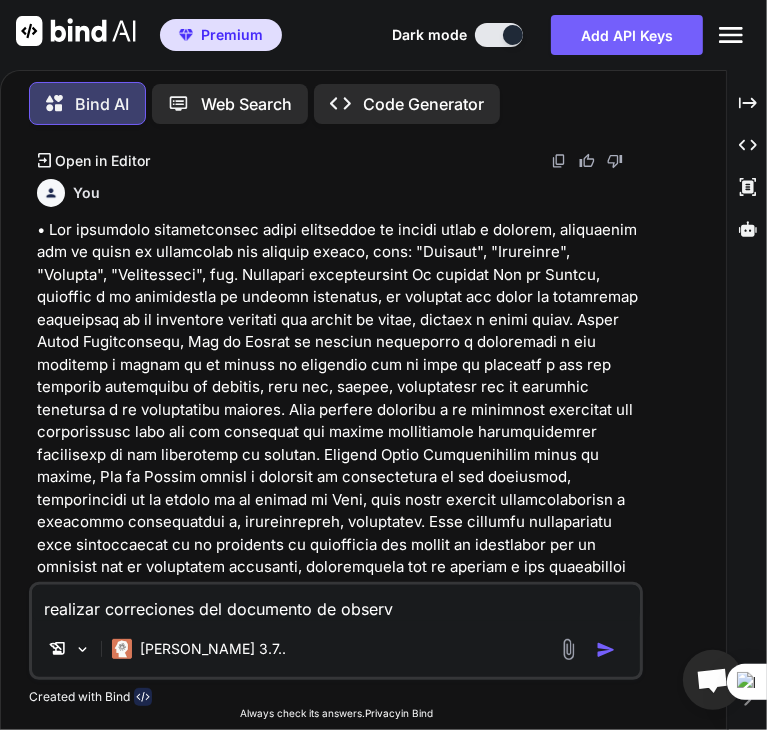 type on "realizar correciones del documento de observa" 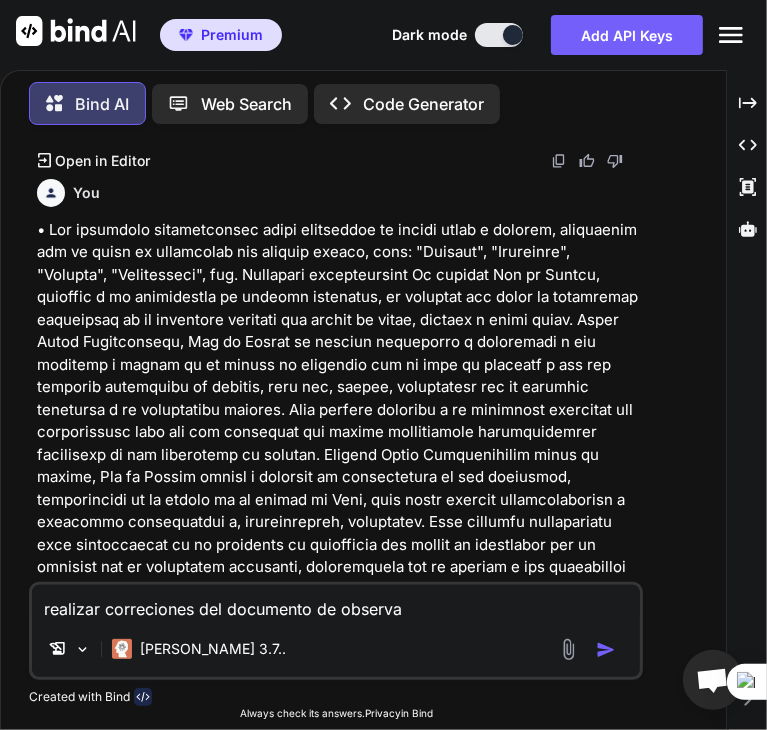 type on "realizar correciones del documento de observac" 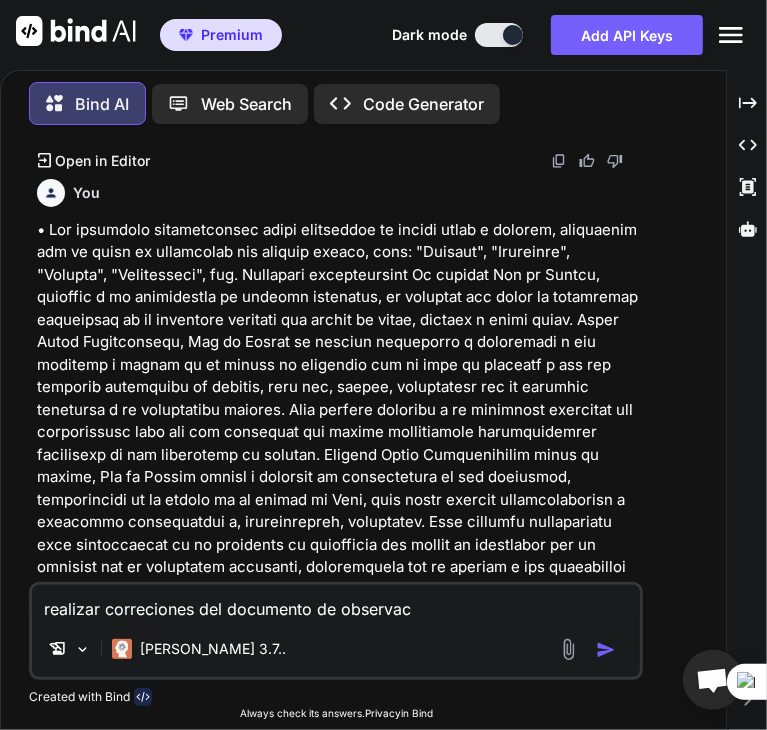 type on "realizar correciones del documento de observaci" 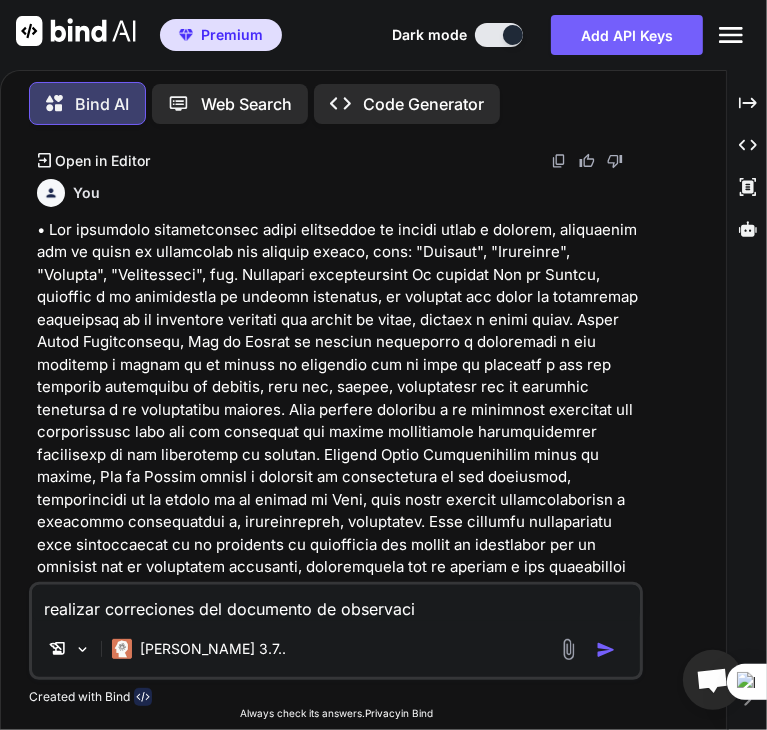 type on "realizar correciones del documento de observacio" 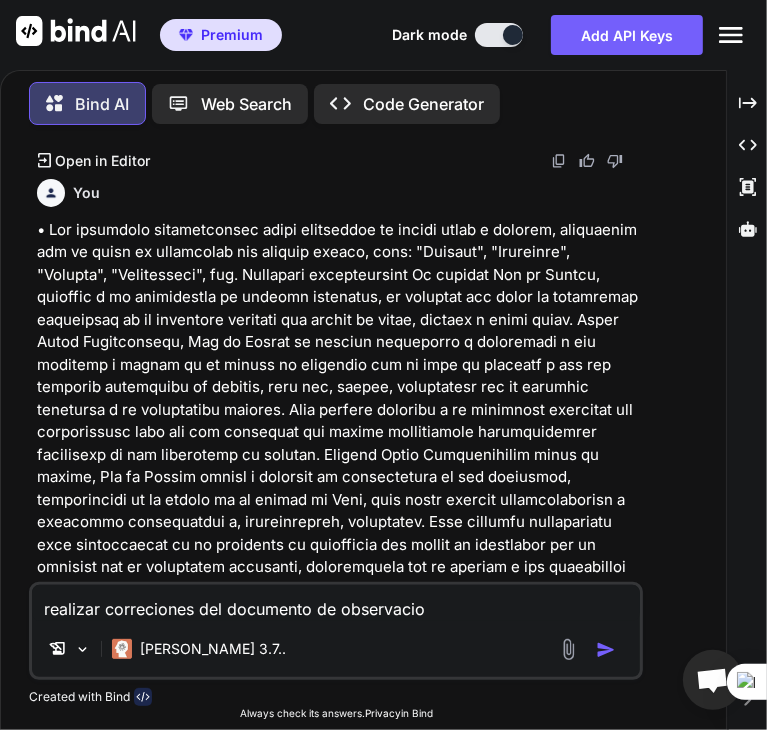 type on "realizar correciones del documento de observacion" 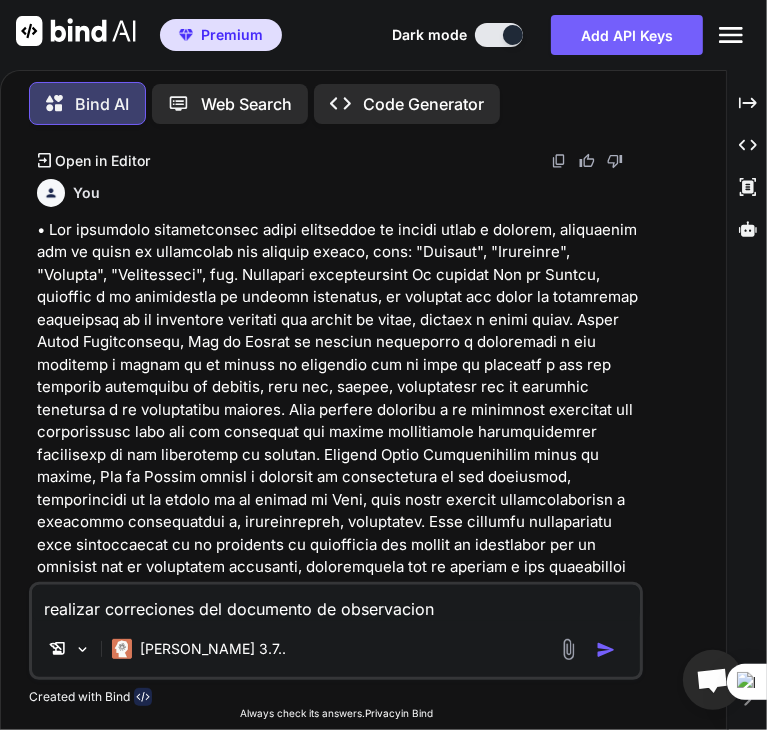 type on "realizar correciones del documento de observacione" 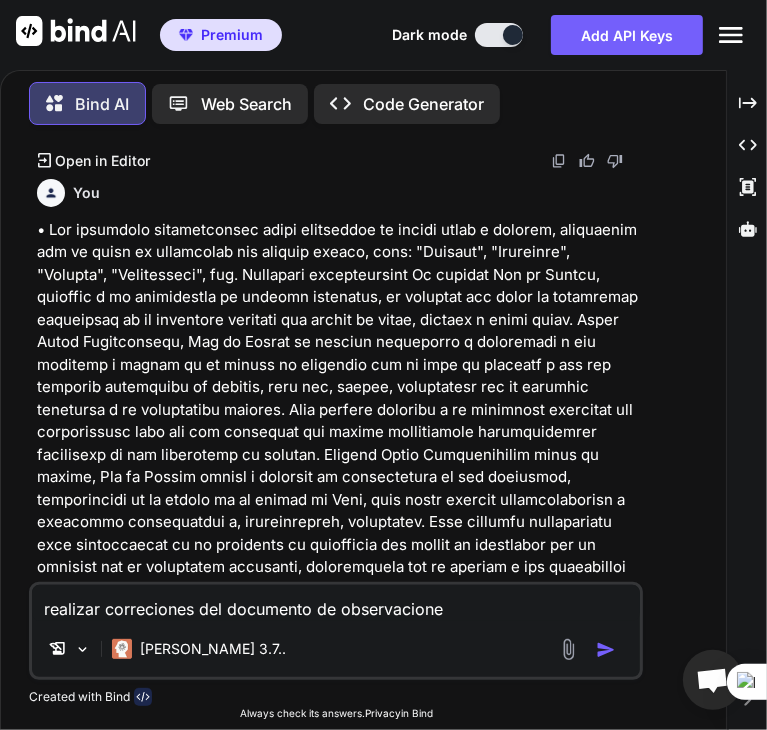 type on "realizar correciones del documento de observaciones" 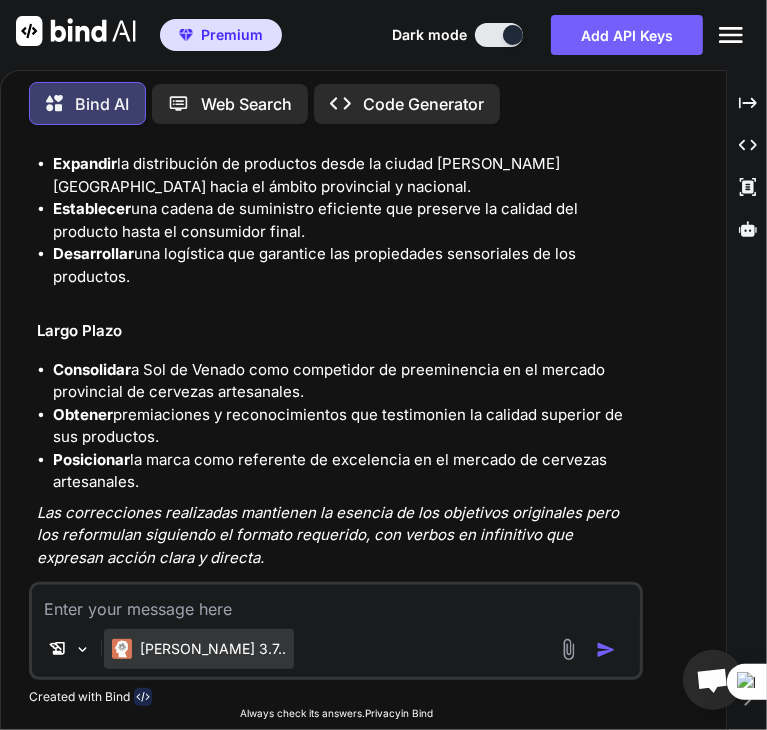 scroll, scrollTop: 5733, scrollLeft: 0, axis: vertical 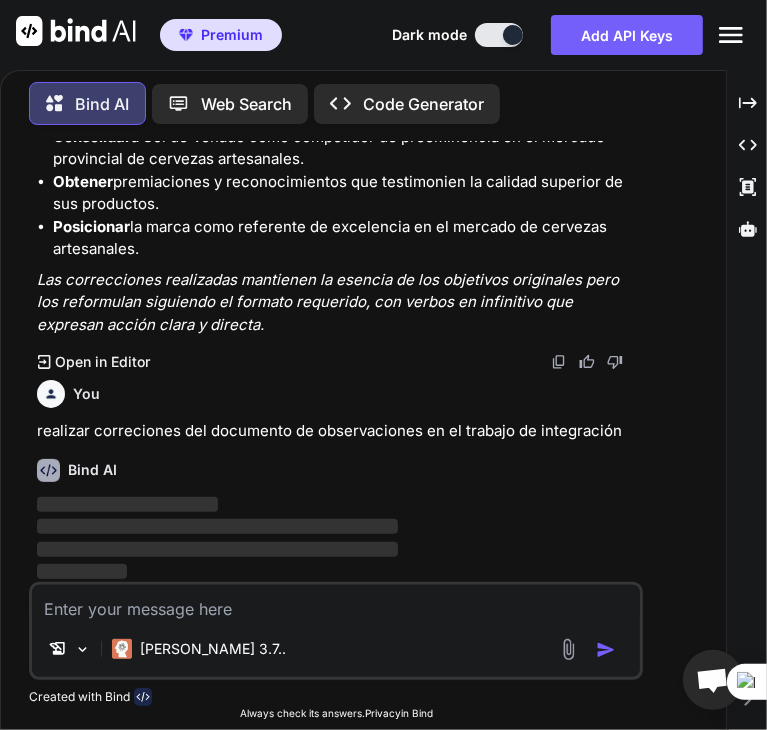 click at bounding box center (568, 649) 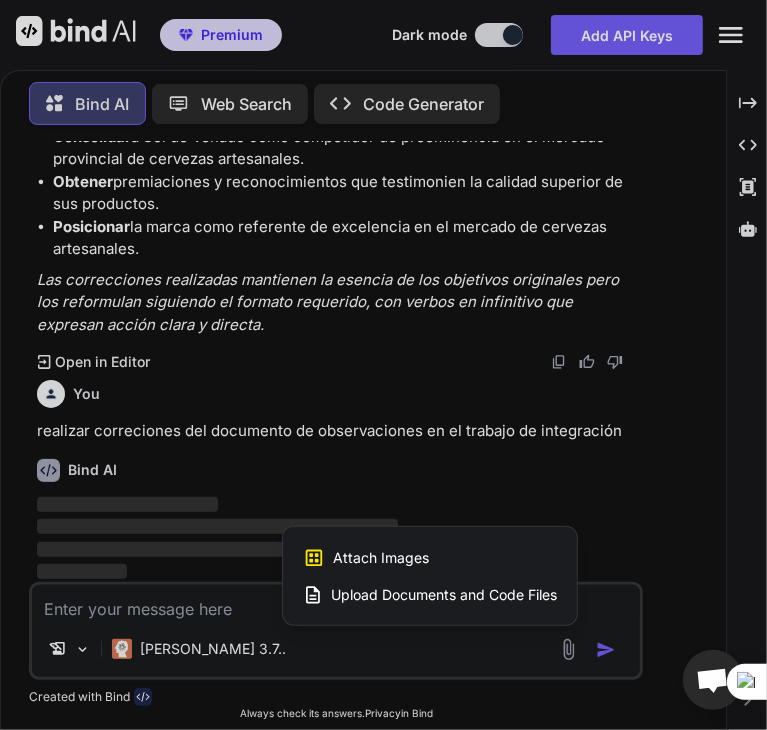 click on "Upload Documents and Code Files" at bounding box center (444, 595) 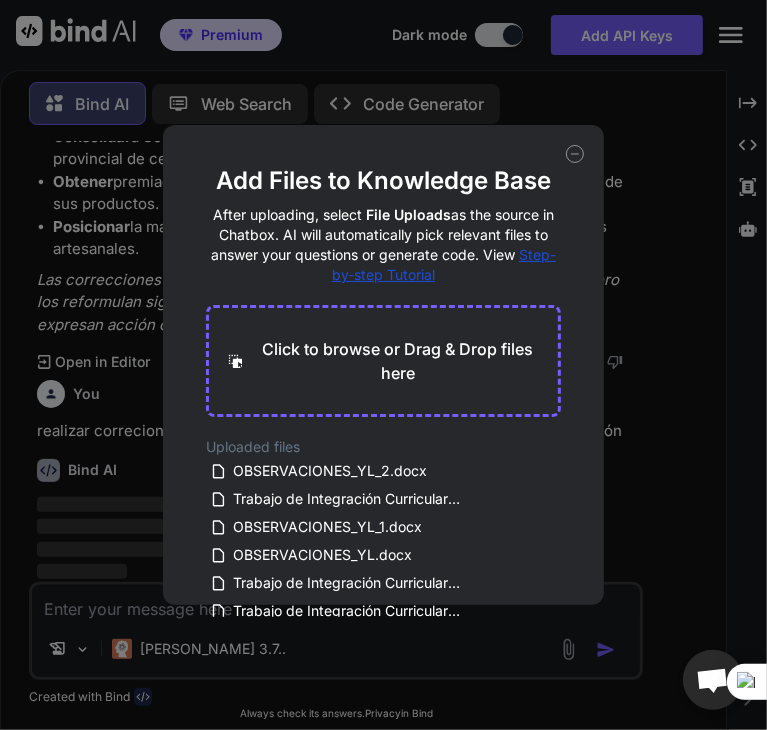 scroll, scrollTop: 5733, scrollLeft: 0, axis: vertical 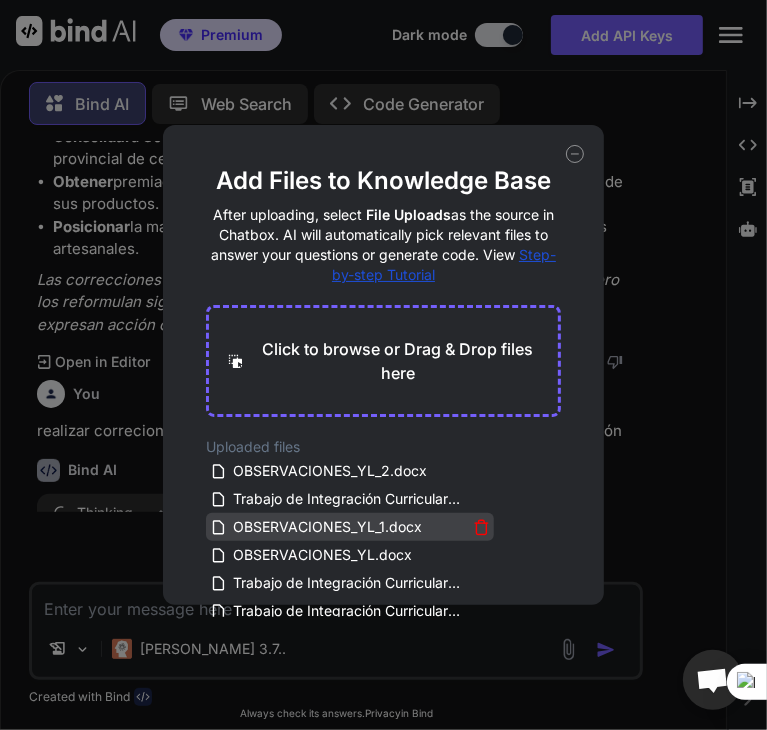 drag, startPoint x: 264, startPoint y: 478, endPoint x: 379, endPoint y: 524, distance: 123.85879 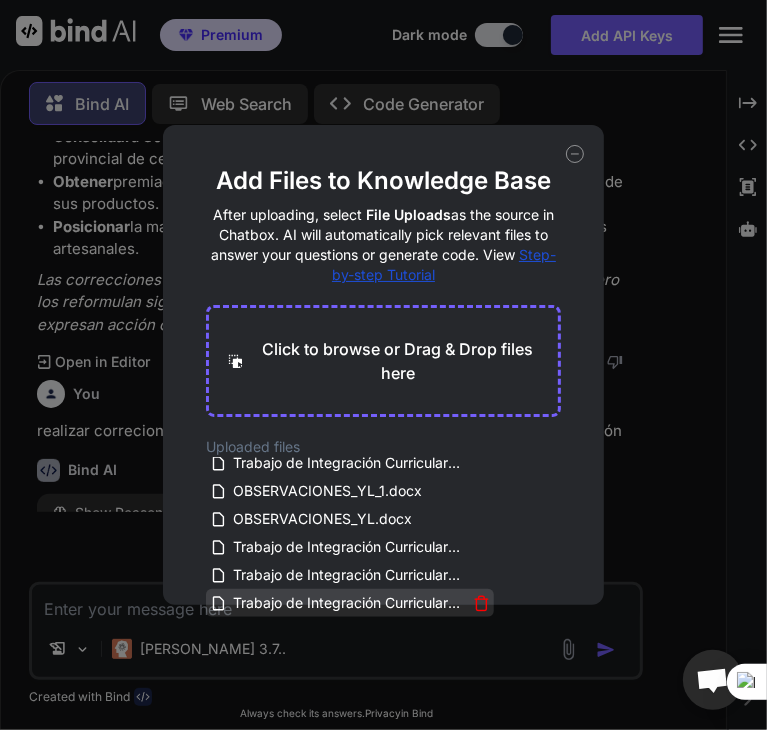 click 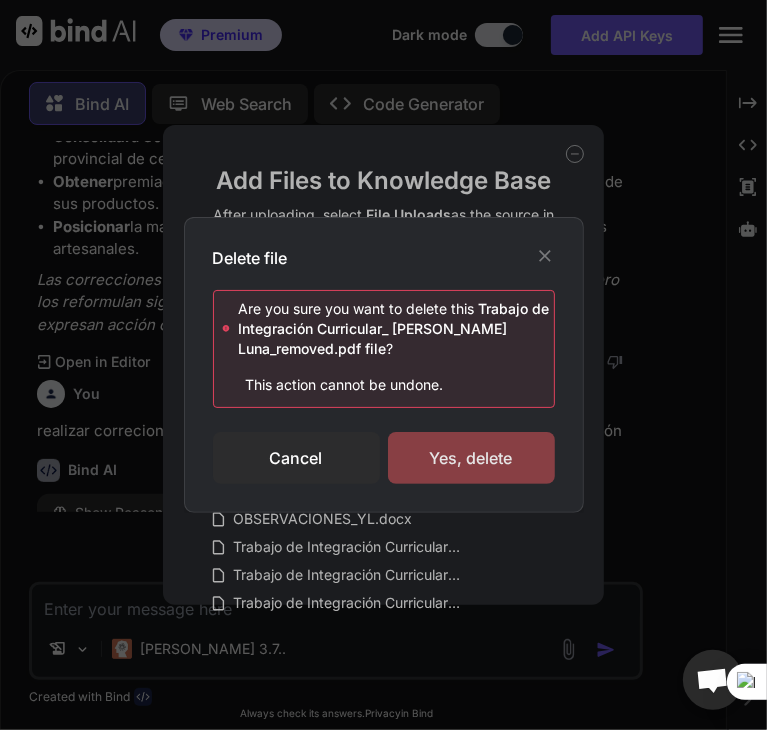 click on "Yes, delete" at bounding box center (471, 458) 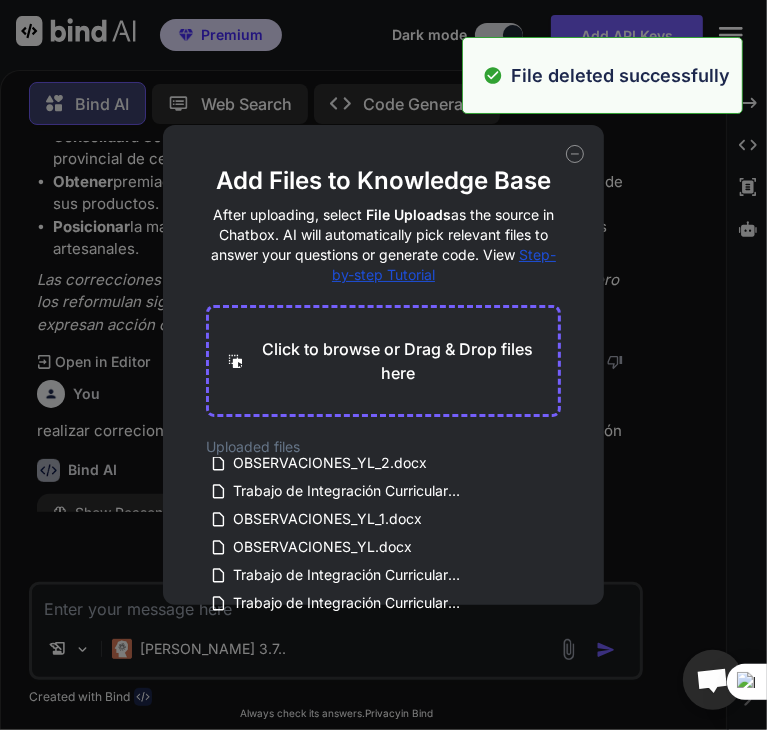scroll, scrollTop: 8, scrollLeft: 0, axis: vertical 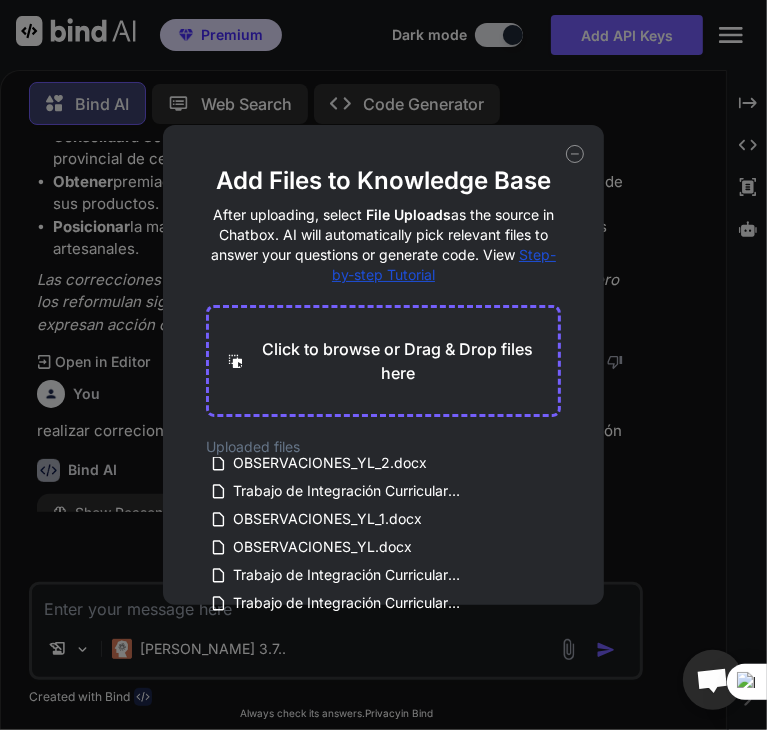 click on "Add Files to Knowledge Base After uploading, select   File Uploads  as the source in Chatbox. AI will automatically pick relevant files to answer your questions or generate code. View   Step-by-step Tutorial Click to browse or Drag & Drop files here Uploaded files OBSERVACIONES_YL_2.docx Trabajo de Integración Curricular_ Yessenia Luna_removed_3.pdf OBSERVACIONES_YL_1.docx OBSERVACIONES_YL.docx Trabajo de Integración Curricular_ Yessenia Luna_removed_2.pdf Trabajo de Integración Curricular_ Yessenia Luna_removed_1.pdf" at bounding box center (383, 365) 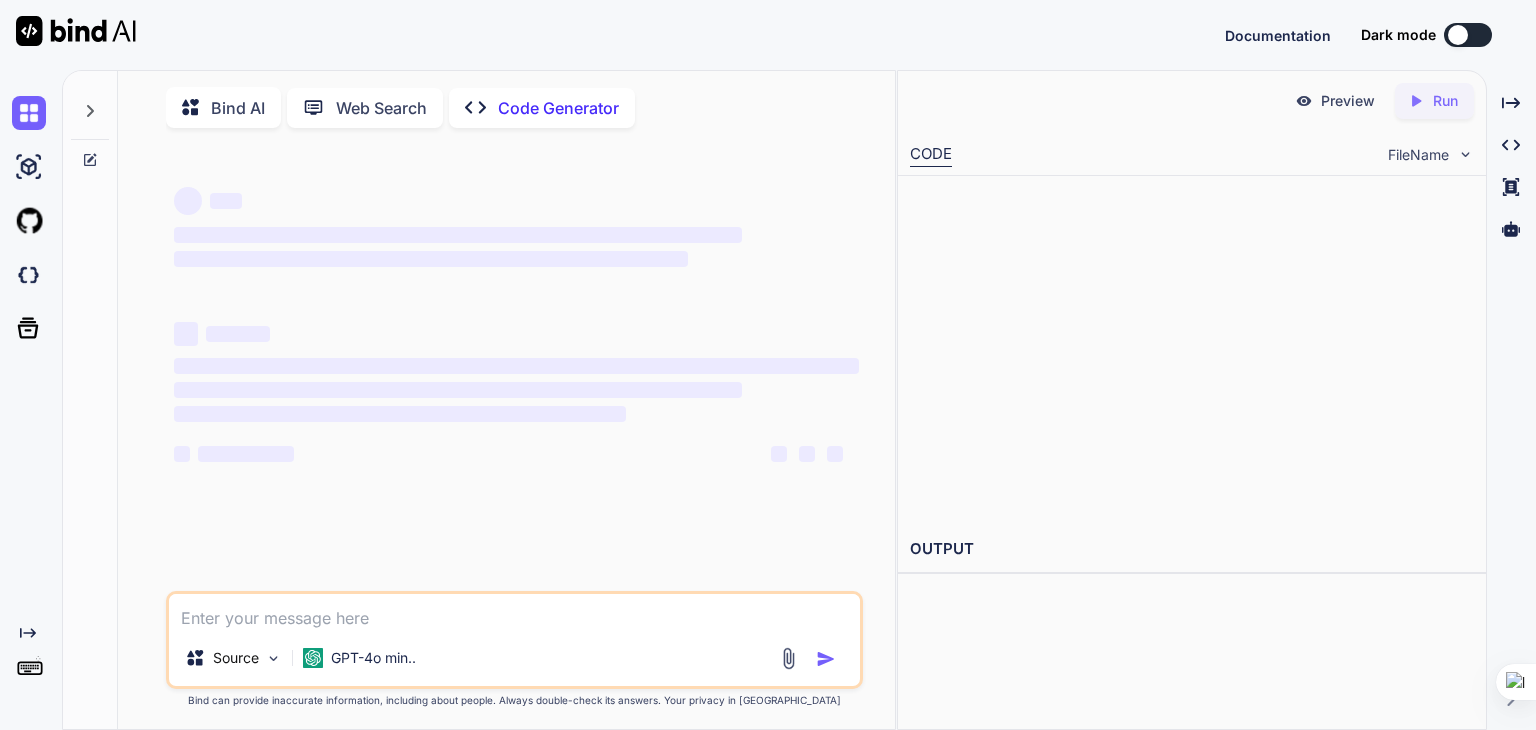 scroll, scrollTop: 0, scrollLeft: 0, axis: both 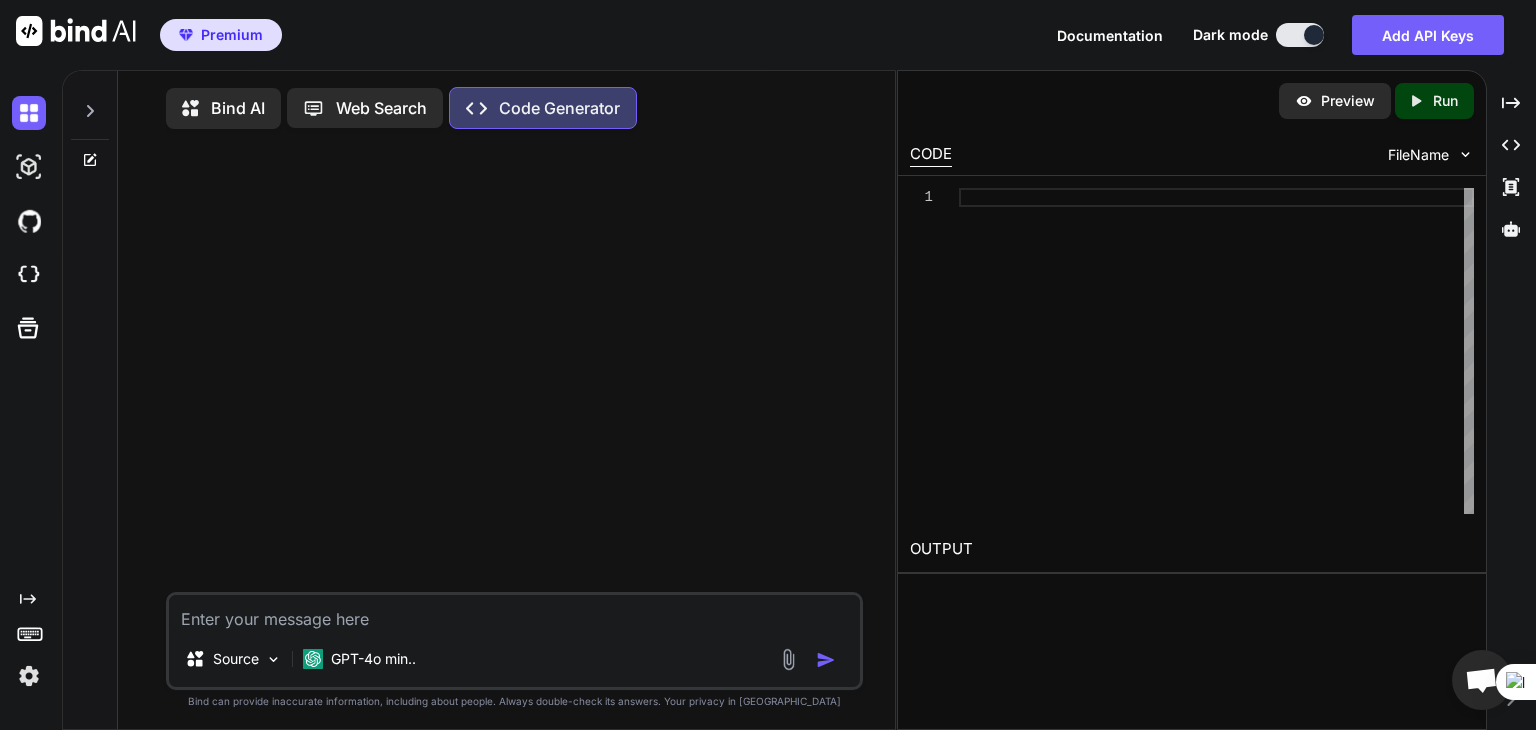 type on "x" 